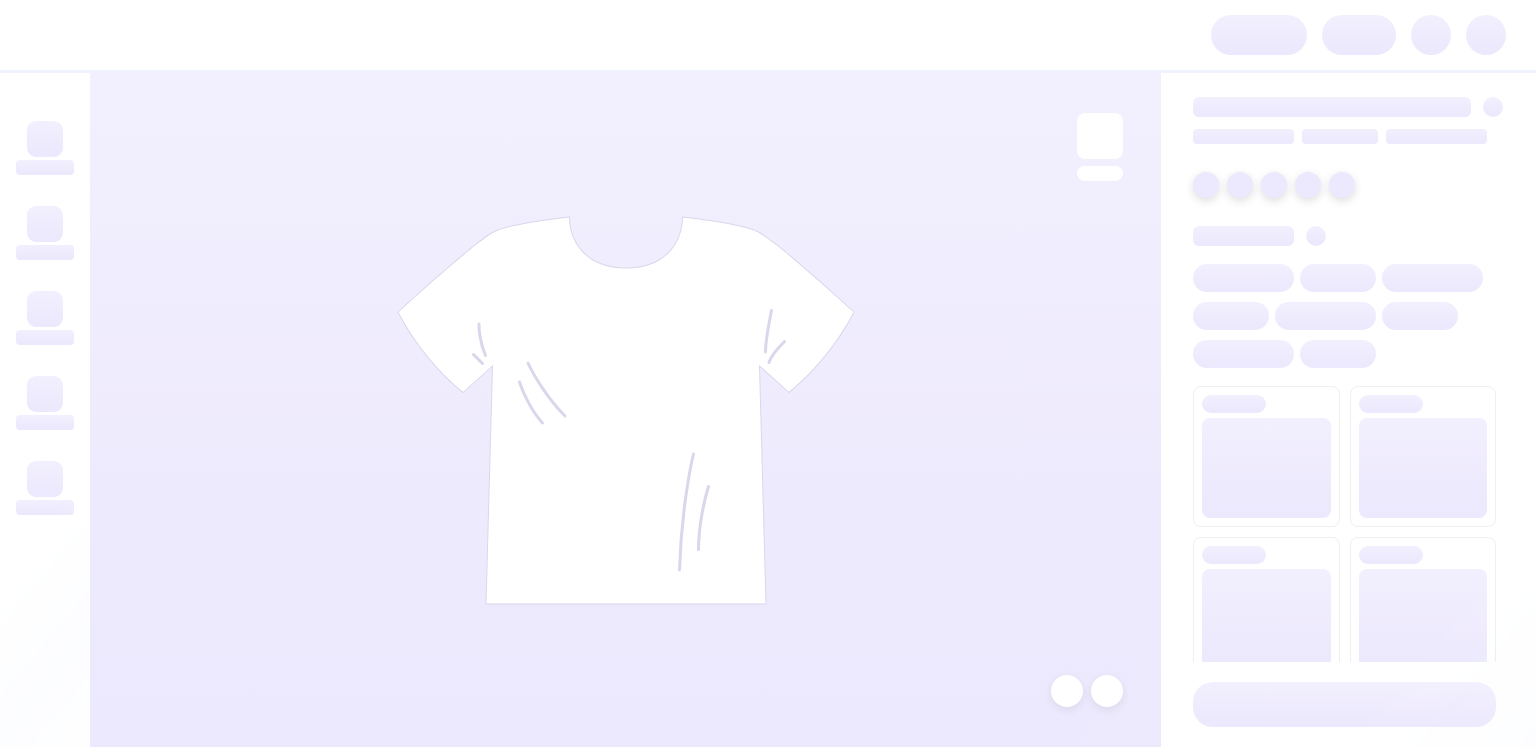 scroll, scrollTop: 0, scrollLeft: 0, axis: both 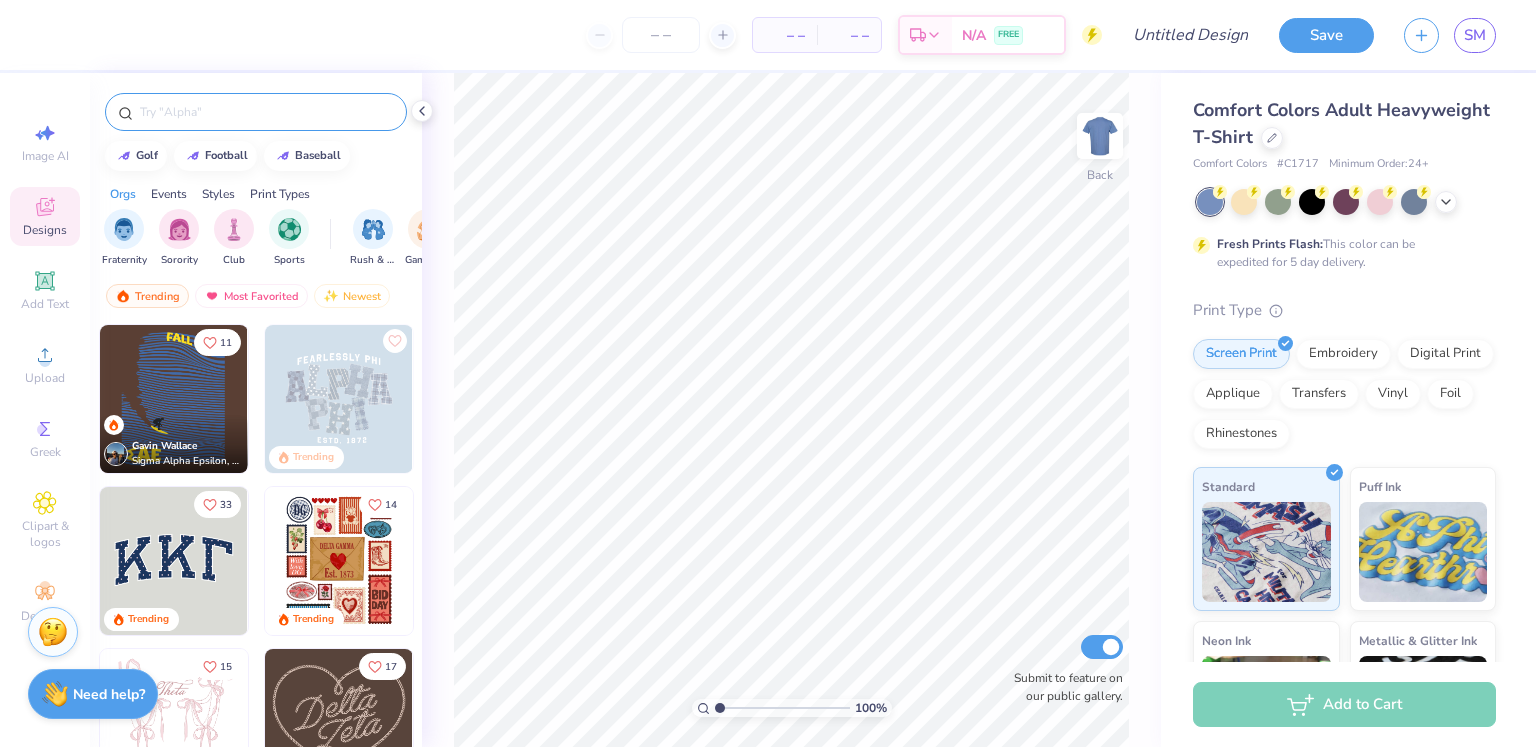 click at bounding box center [266, 112] 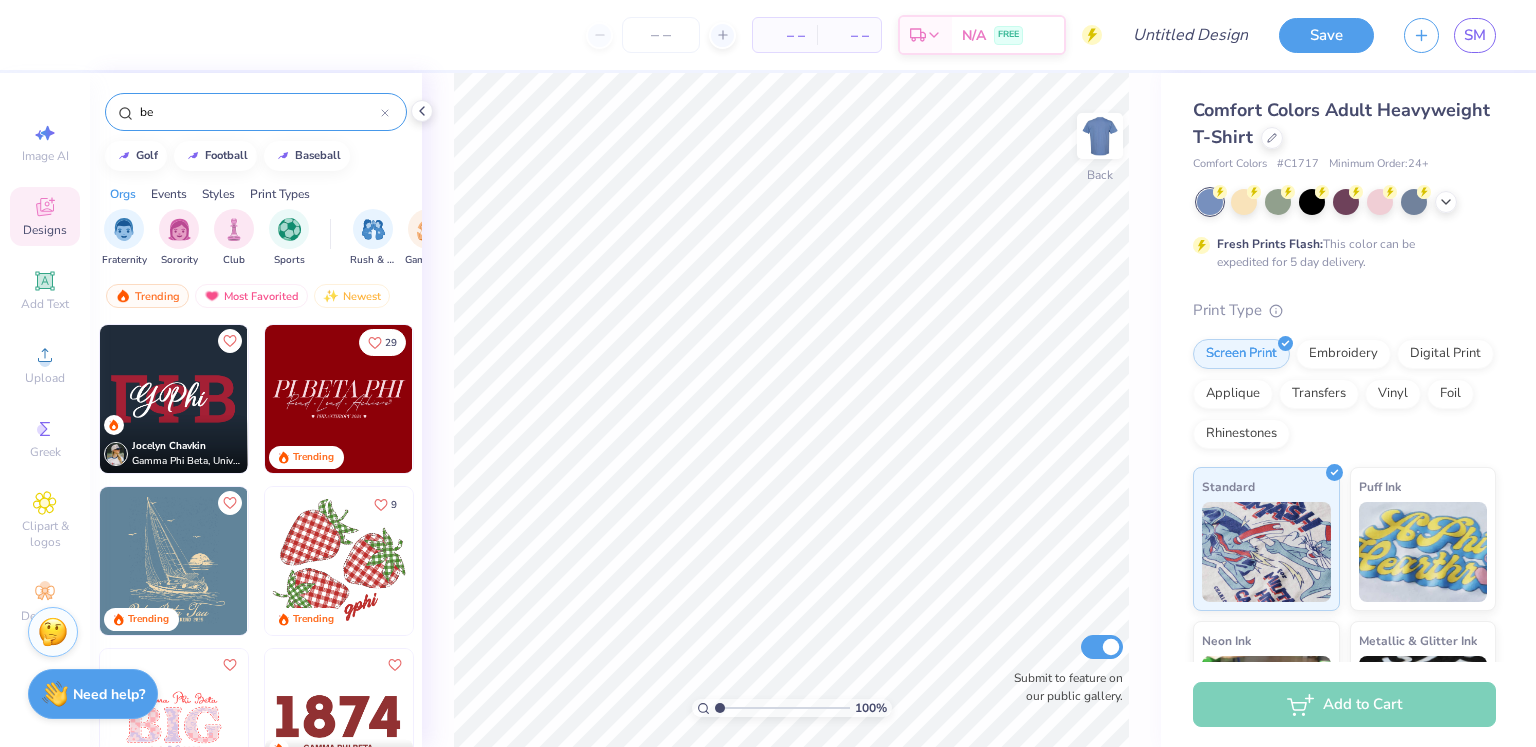 type on "b" 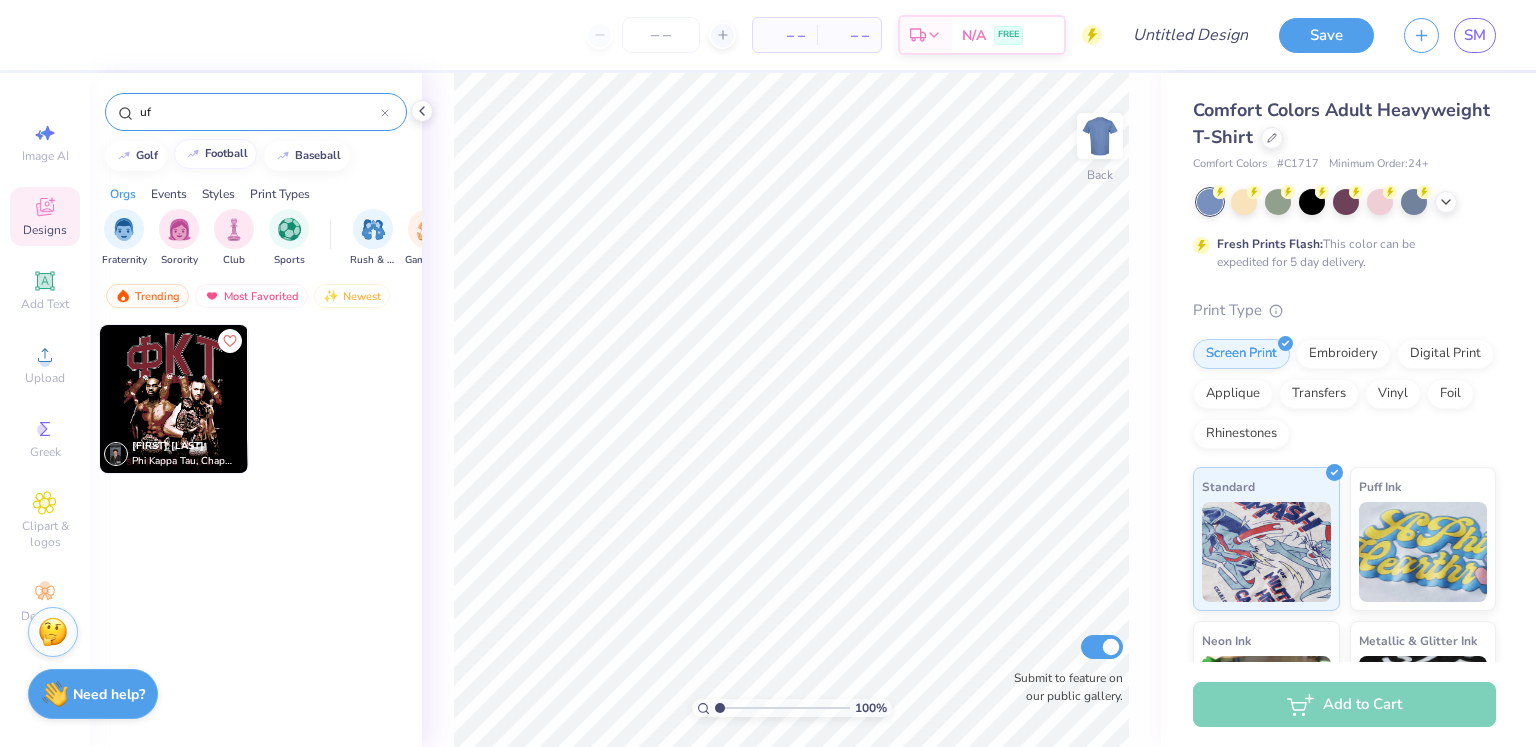 type on "u" 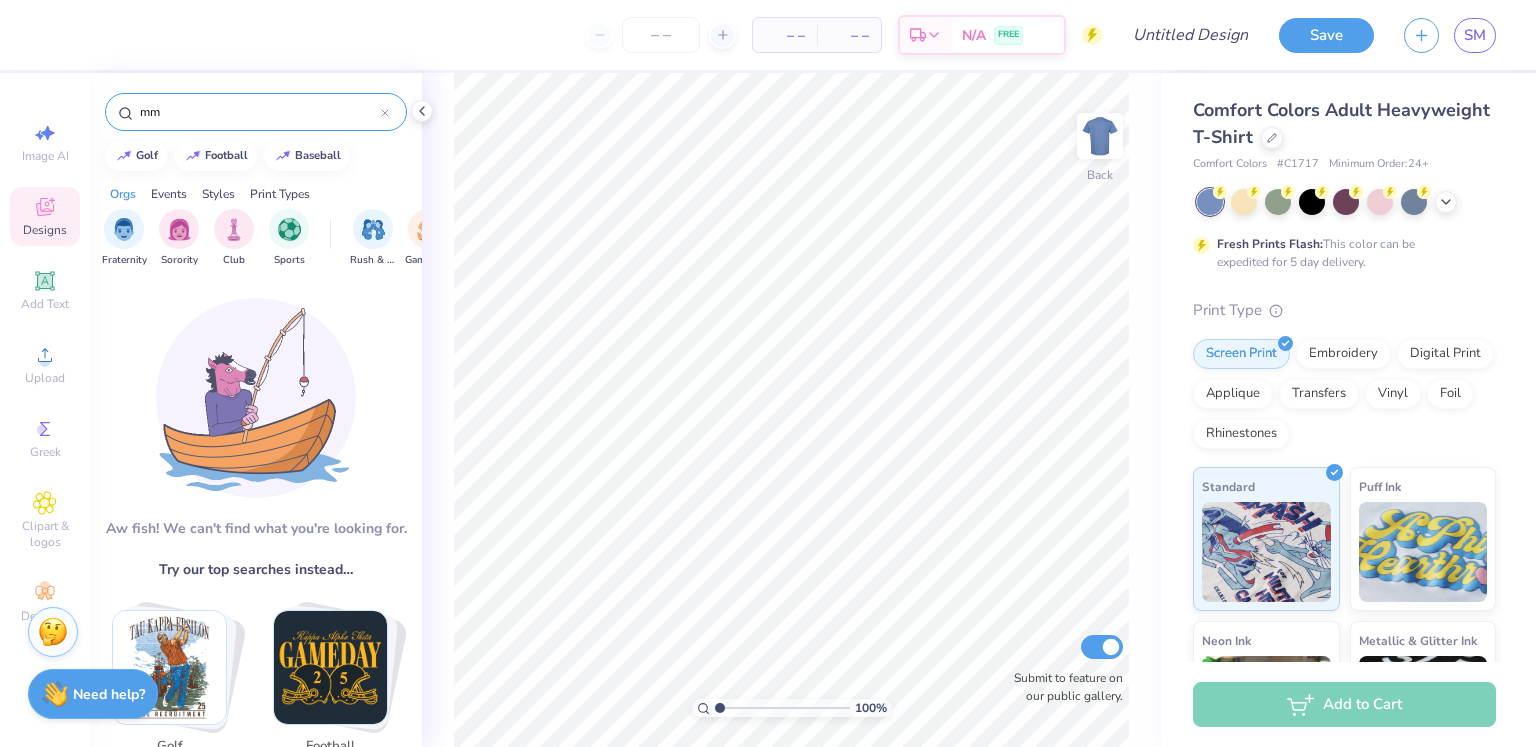 type on "m" 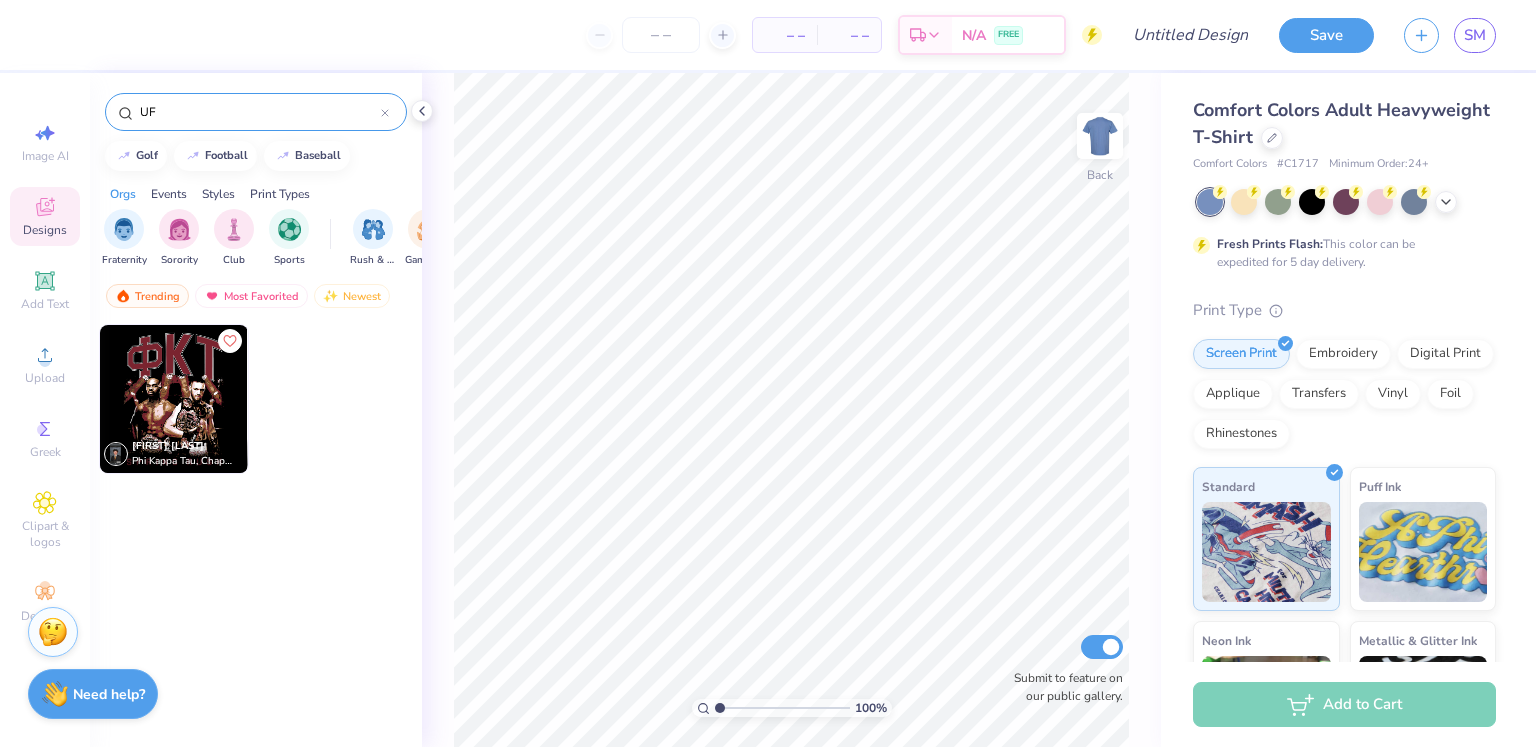 type on "U" 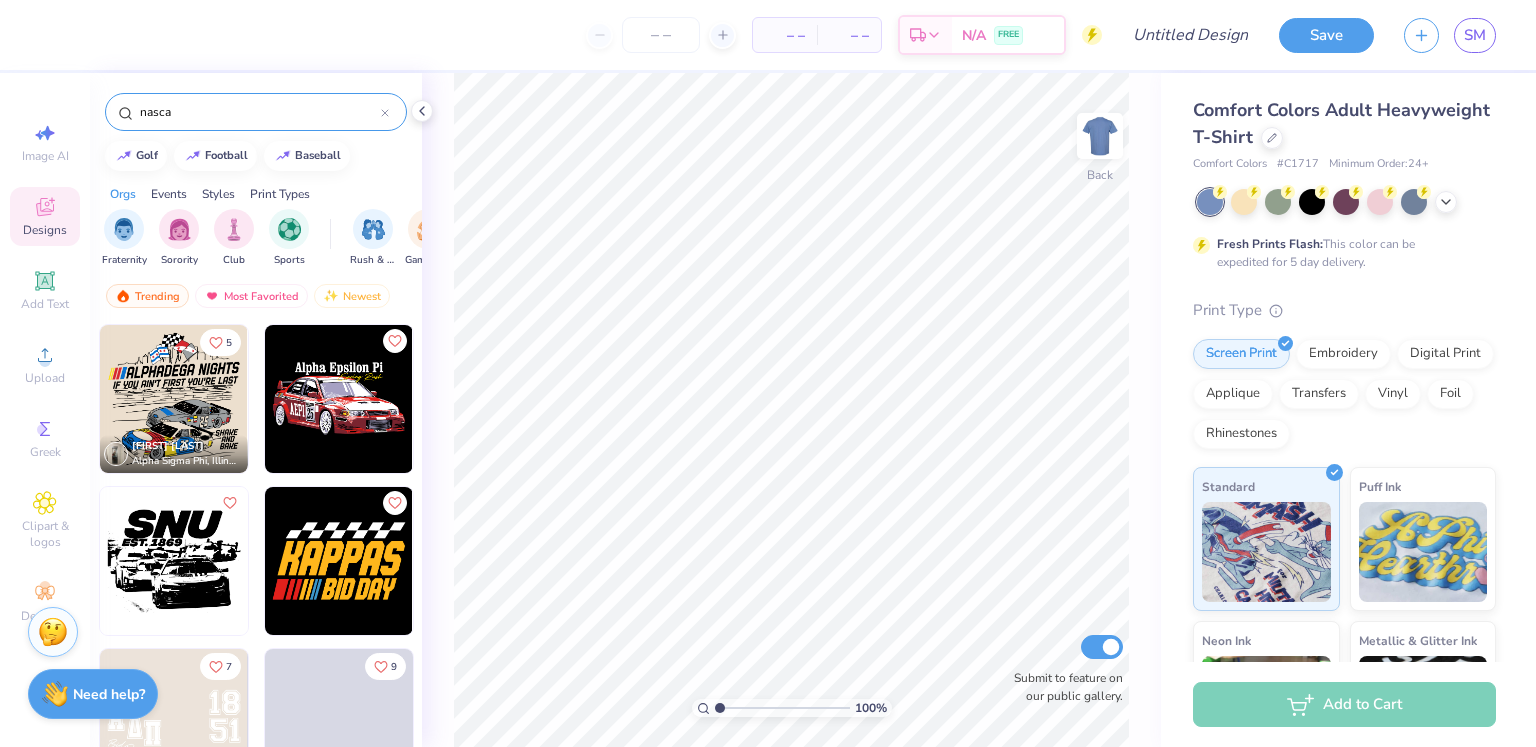 type on "nascar" 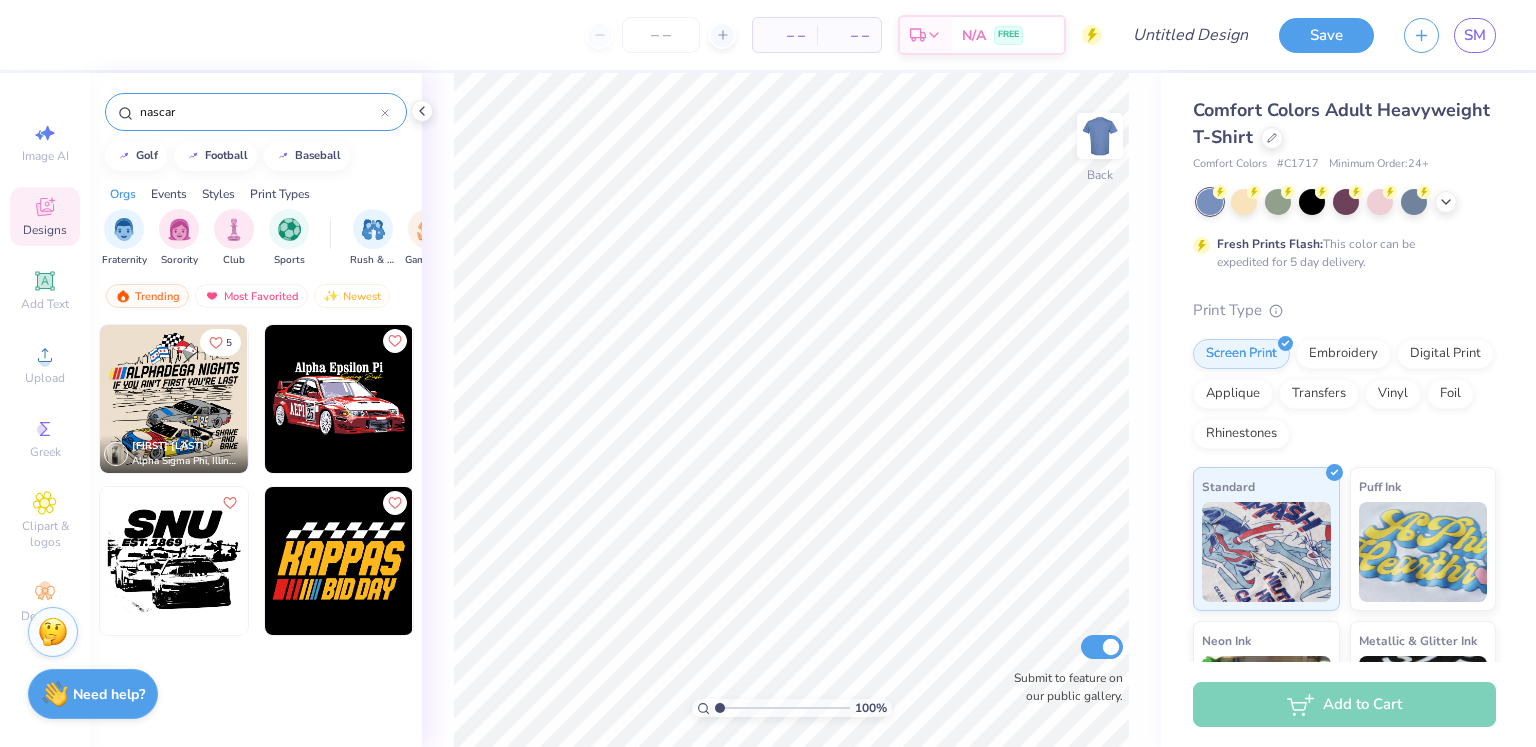 drag, startPoint x: 207, startPoint y: 103, endPoint x: 8, endPoint y: 153, distance: 205.18529 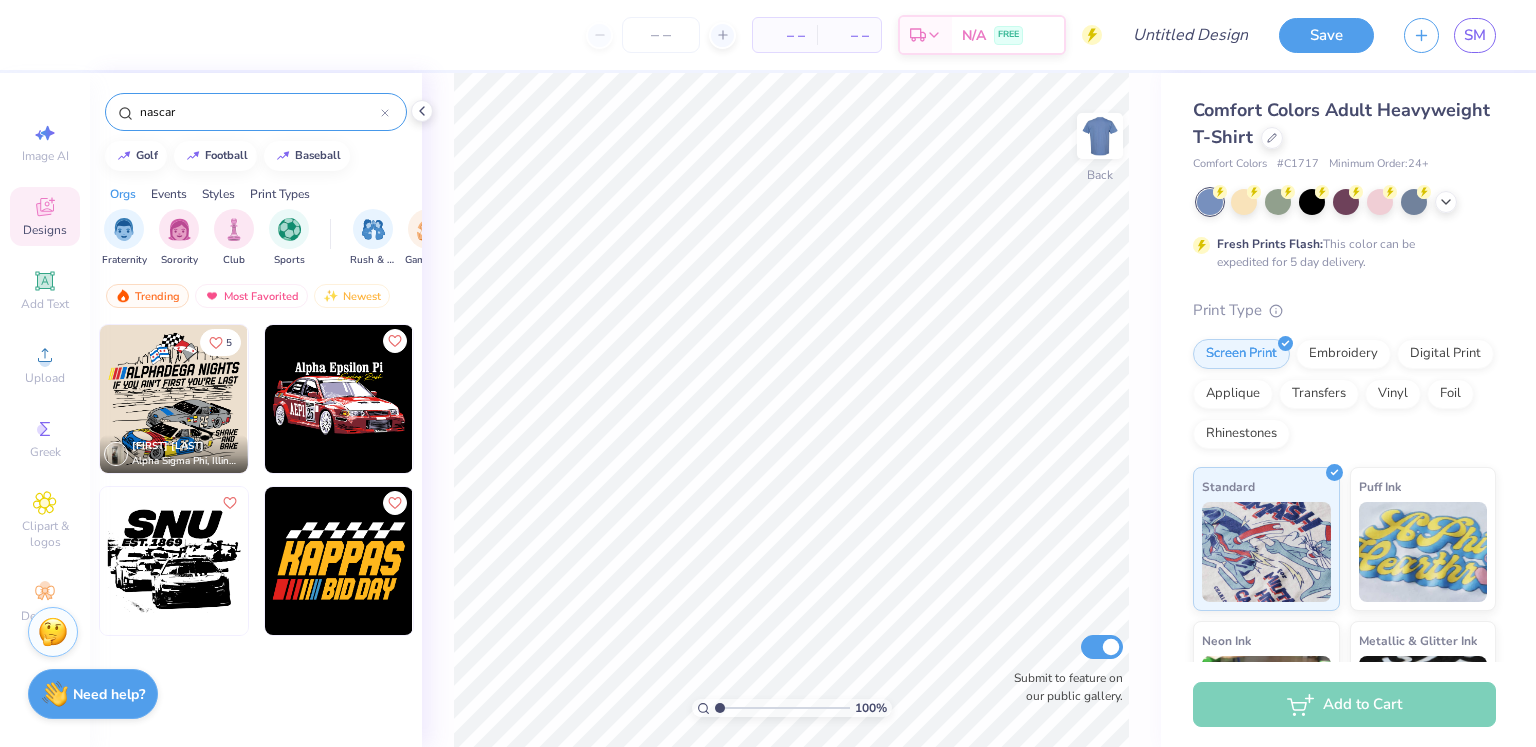 click on "– – Per Item – – Total Est.  Delivery N/A FREE Design Title Save SM Image AI Designs Add Text Upload Greek Clipart & logos Decorate nascar golf football baseball Orgs Events Styles Print Types Fraternity Sorority Club Sports Rush & Bid Game Day Parent's Weekend PR & General Big Little Reveal Philanthropy Date Parties & Socials Retreat Spring Break Holidays Greek Week Formal & Semi Graduation Founder’s Day Classic Minimalist Varsity Y2K Typography Handdrawn Cartoons Grunge 80s & 90s 60s & 70s Embroidery Screen Print Patches Digital Print Vinyl Transfers Applique Trending Most Favorited Newest 5 Max Niesman Alpha Sigma Phi, Illinois Institute of Technology 100  % Back Submit to feature on our public gallery. Comfort Colors Adult Heavyweight T-Shirt Comfort Colors # C1717 Minimum Order:  24 +   Fresh Prints Flash:  This color can be expedited for 5 day delivery. Print Type Screen Print Embroidery Digital Print Applique Transfers Vinyl Foil Rhinestones Standard Puff Ink Neon Ink Metallic & Glitter Ink" at bounding box center (768, 373) 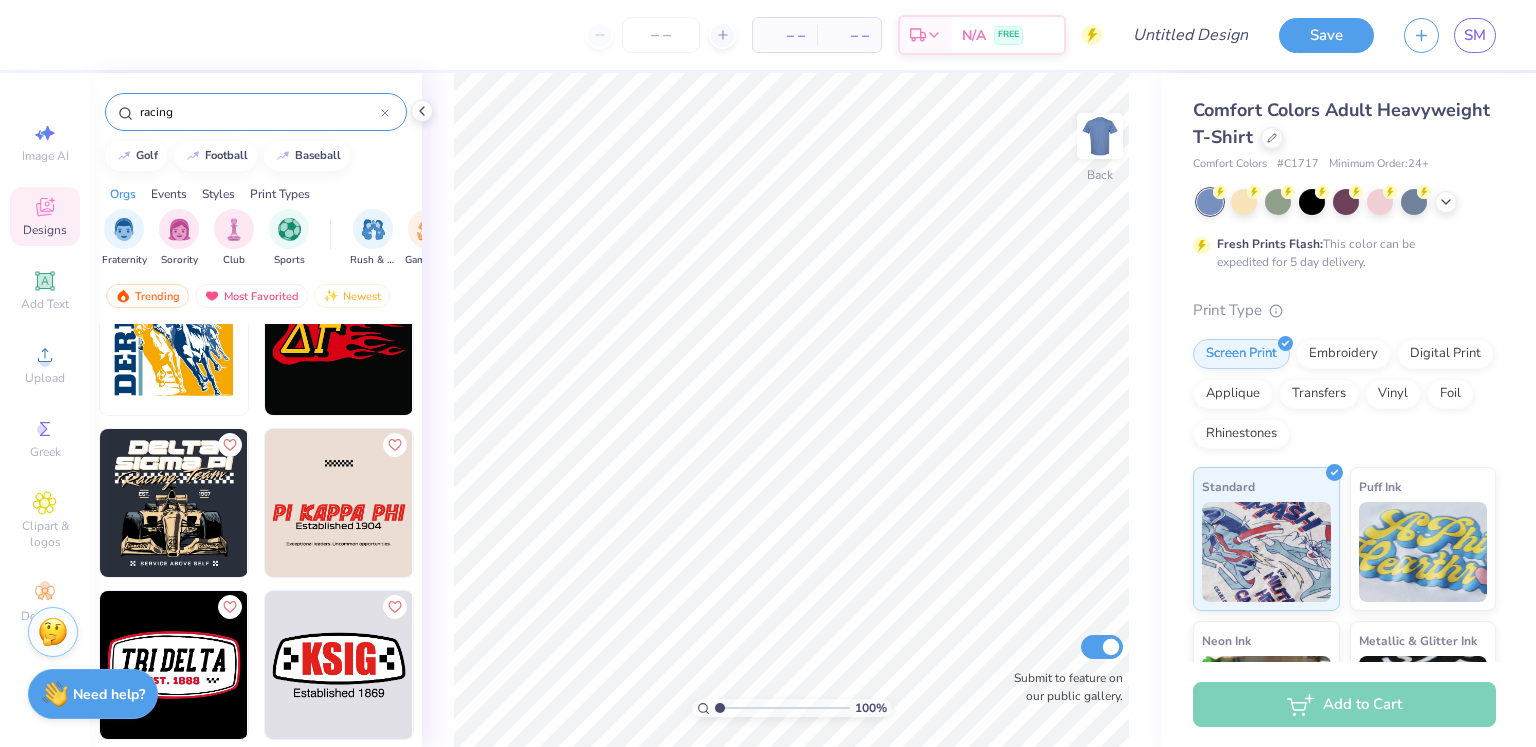 scroll, scrollTop: 0, scrollLeft: 0, axis: both 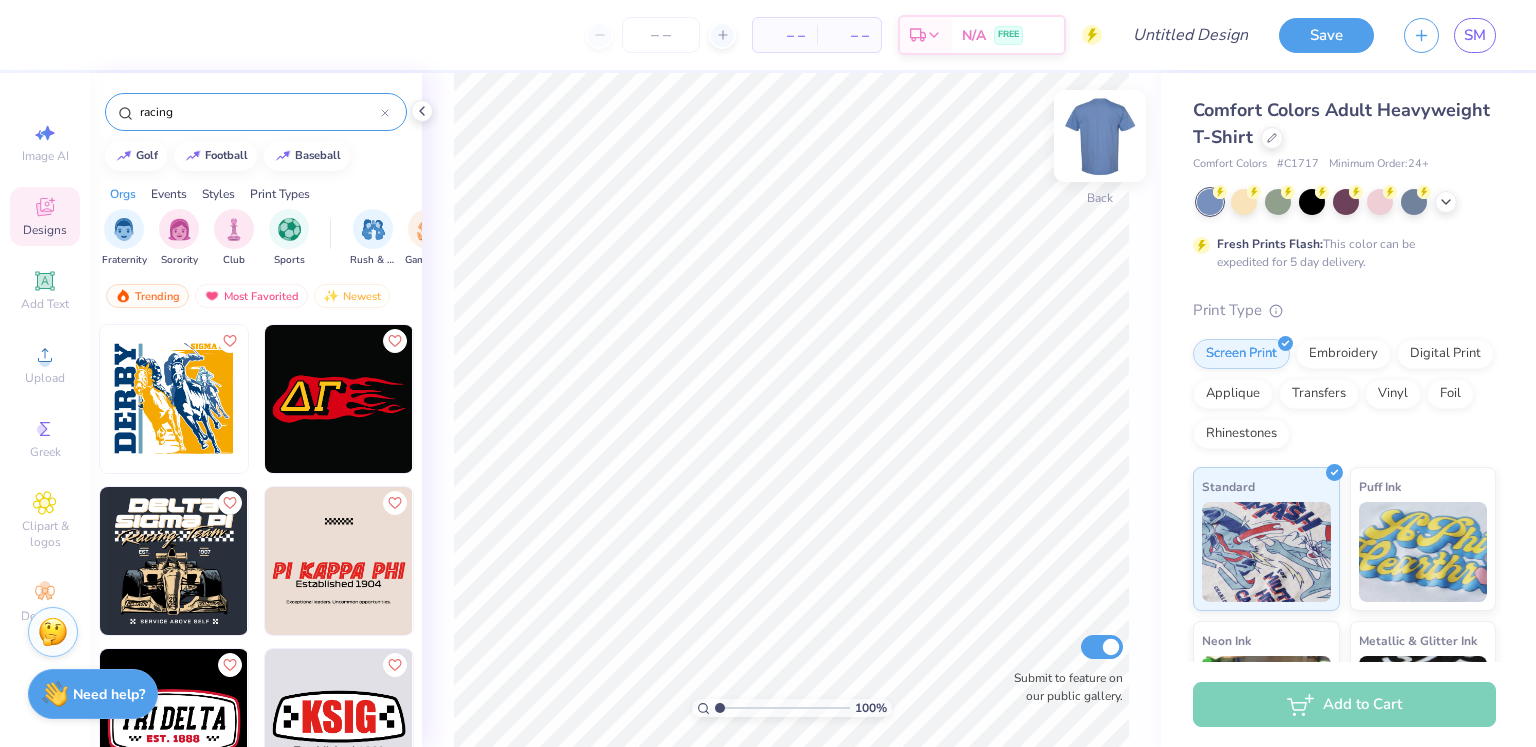 type on "racing" 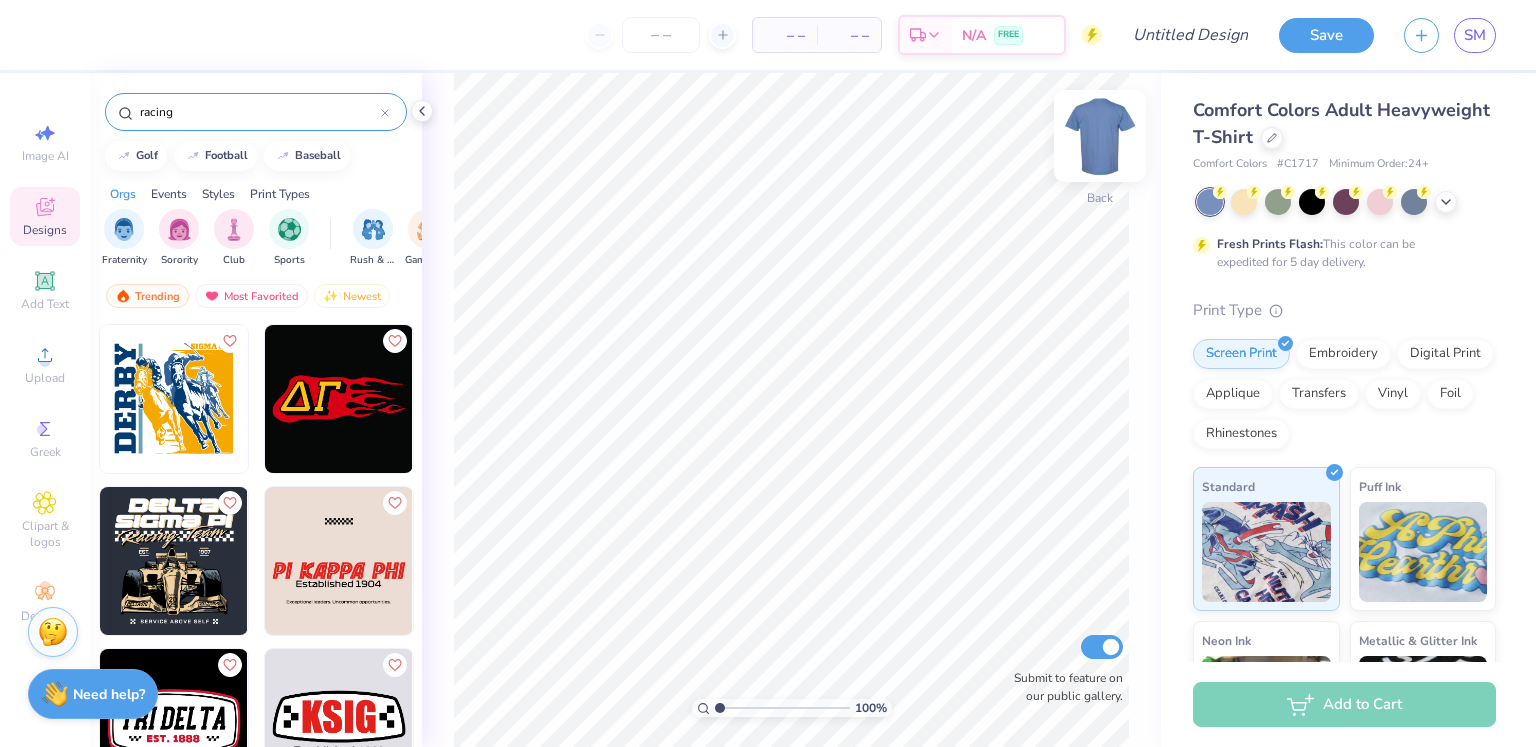 click at bounding box center [1100, 136] 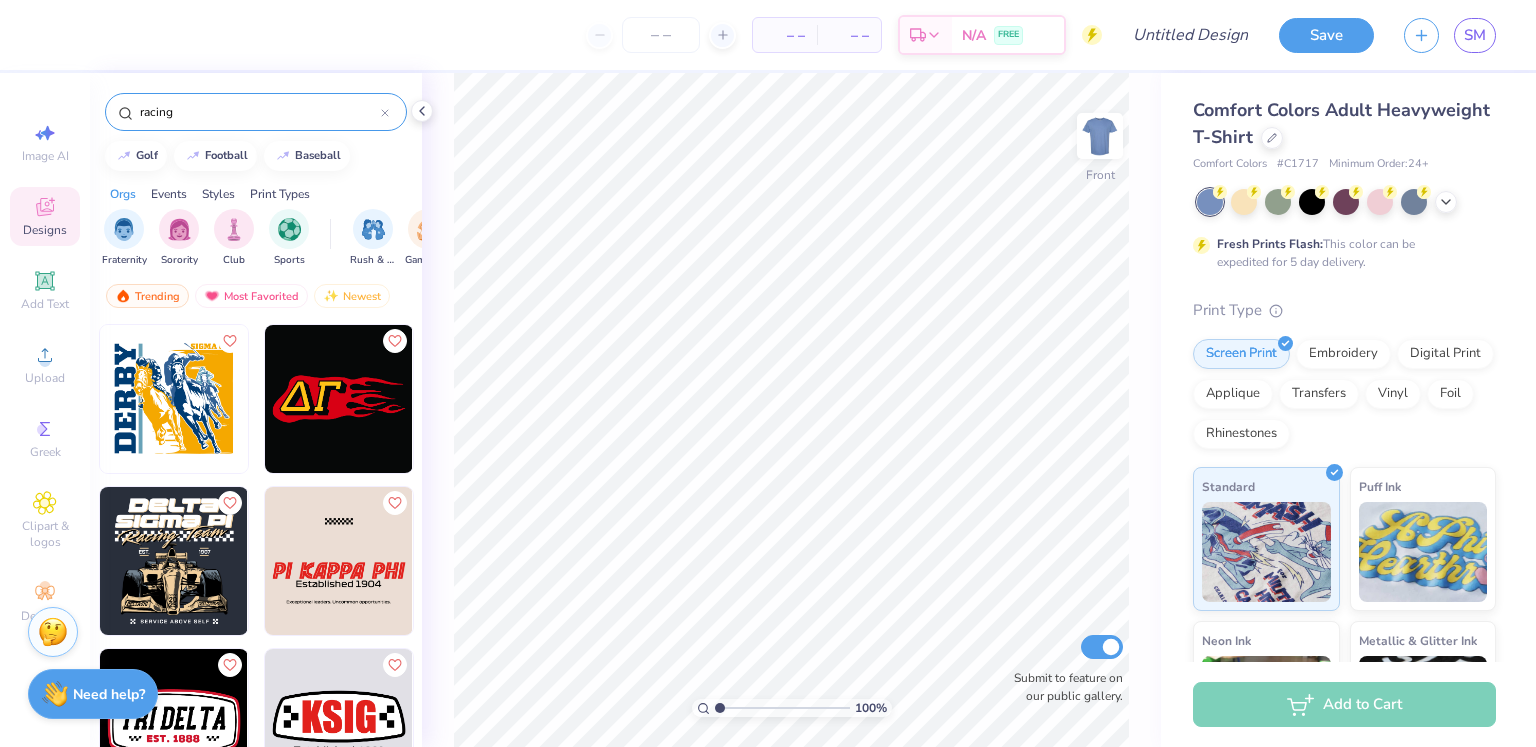 drag, startPoint x: 262, startPoint y: 113, endPoint x: 0, endPoint y: 134, distance: 262.84024 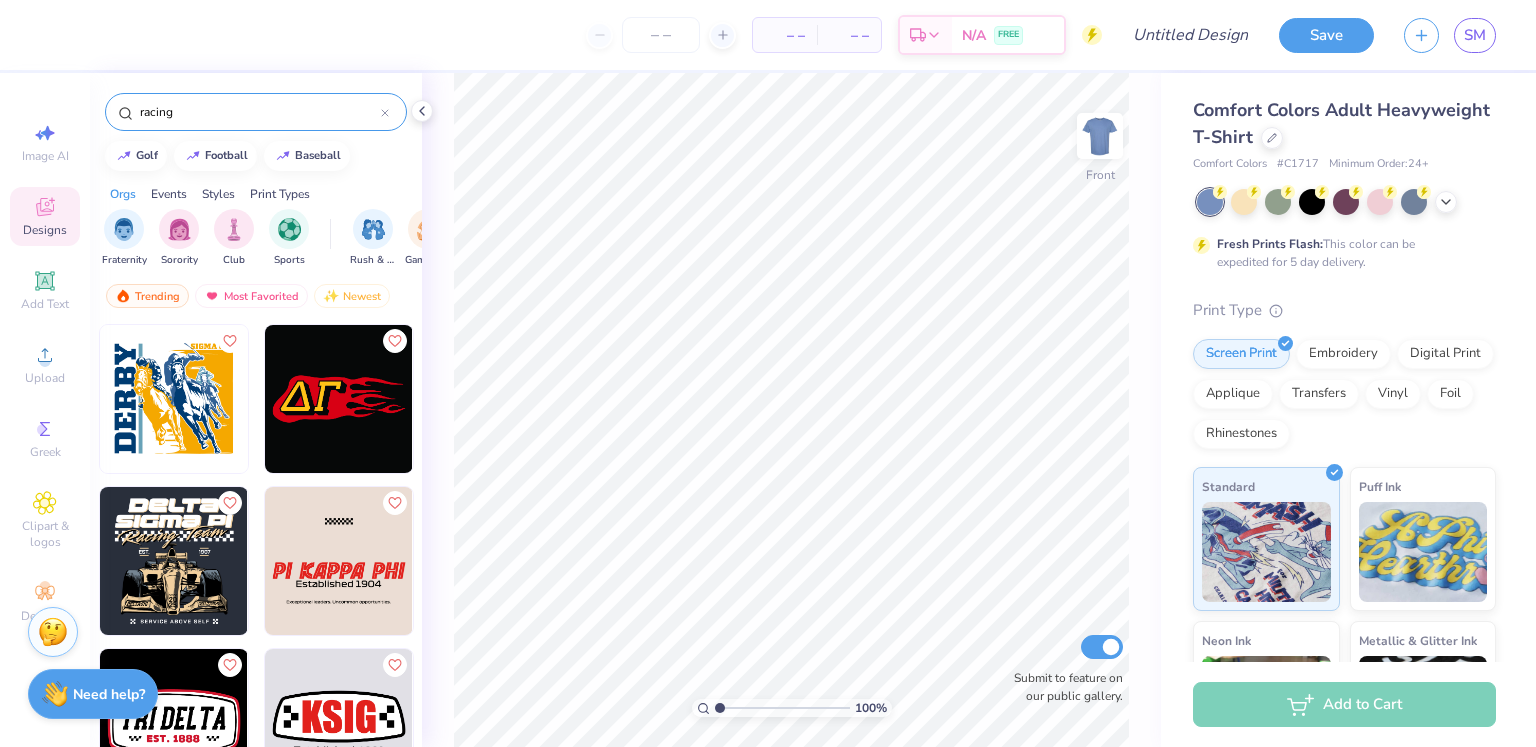 click on "– – Per Item – – Total Est.  Delivery N/A FREE Design Title Save SM Image AI Designs Add Text Upload Greek Clipart & logos Decorate racing golf football baseball Orgs Events Styles Print Types Fraternity Sorority Club Sports Rush & Bid Game Day Parent's Weekend PR & General Big Little Reveal Philanthropy Date Parties & Socials Retreat Spring Break Holidays Greek Week Formal & Semi Graduation Founder’s Day Classic Minimalist Varsity Y2K Typography Handdrawn Cartoons Grunge 80s & 90s 60s & 70s Embroidery Screen Print Patches Digital Print Vinyl Transfers Applique Trending Most Favorited Newest 100  % Front Submit to feature on our public gallery. Comfort Colors Adult Heavyweight T-Shirt Comfort Colors # C1717 Minimum Order:  24 +   Fresh Prints Flash:  This color can be expedited for 5 day delivery. Print Type Screen Print Embroidery Digital Print Applique Transfers Vinyl Foil Rhinestones Standard Puff Ink Neon Ink Metallic & Glitter Ink Glow in the Dark Ink Water based Ink Add to Cart Stuck?" at bounding box center (768, 373) 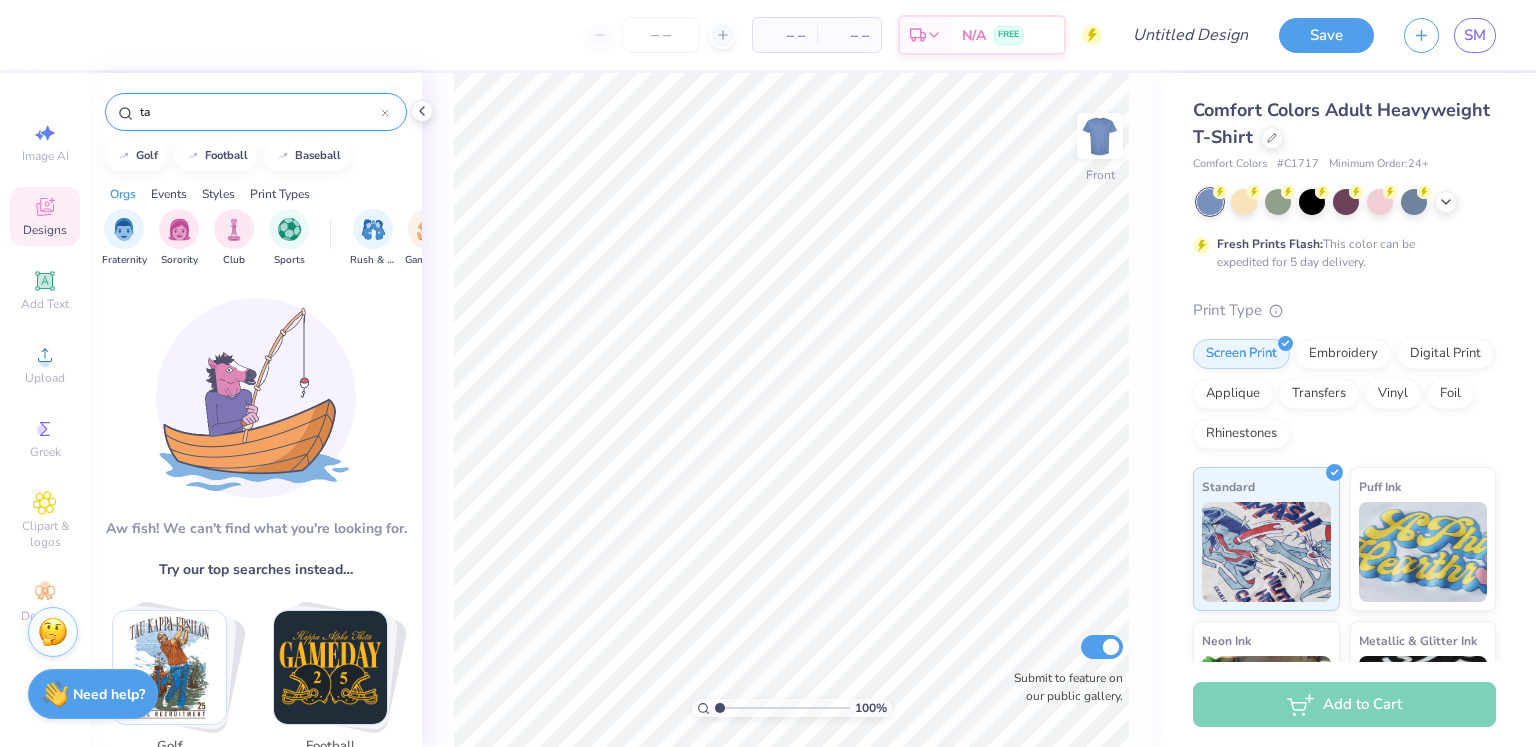 type on "t" 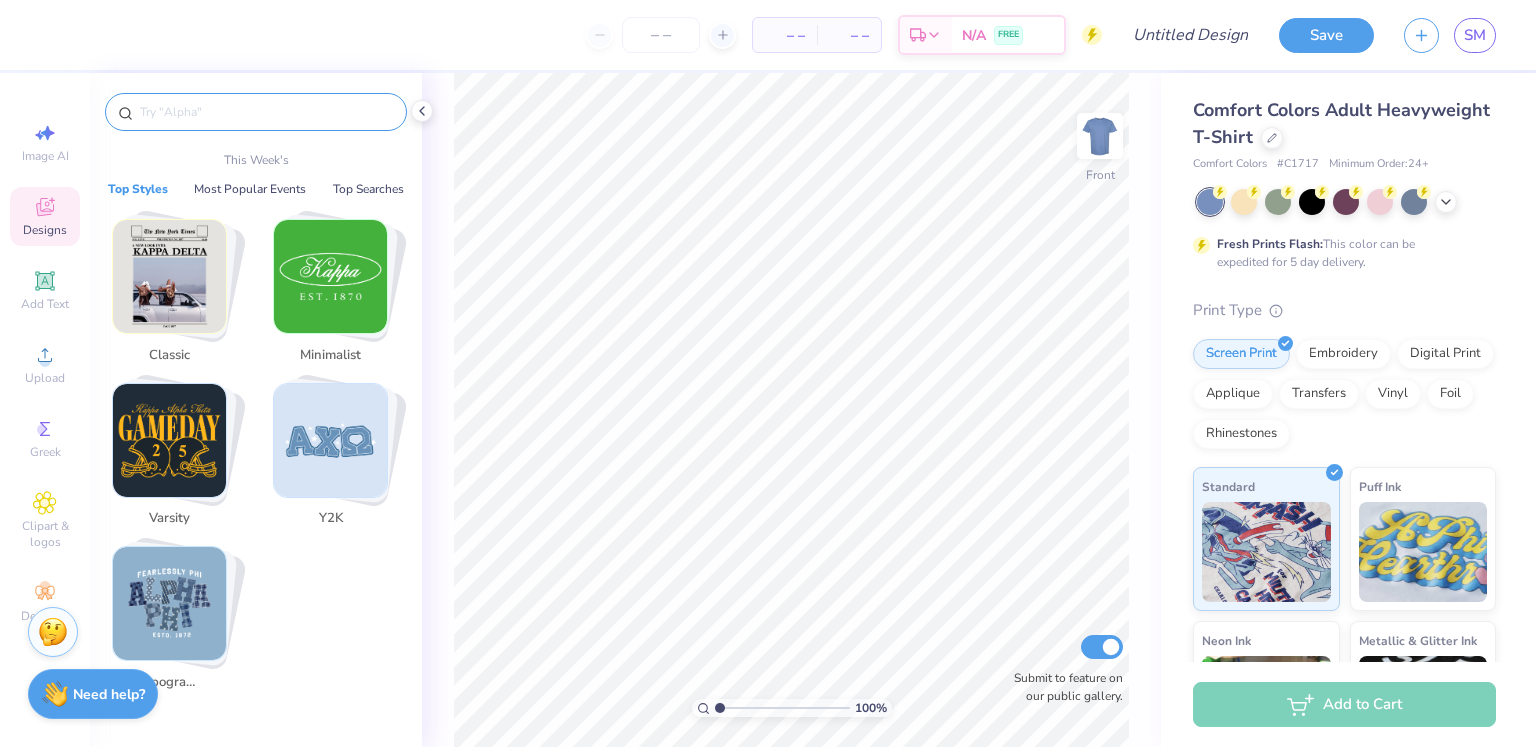 type on "e" 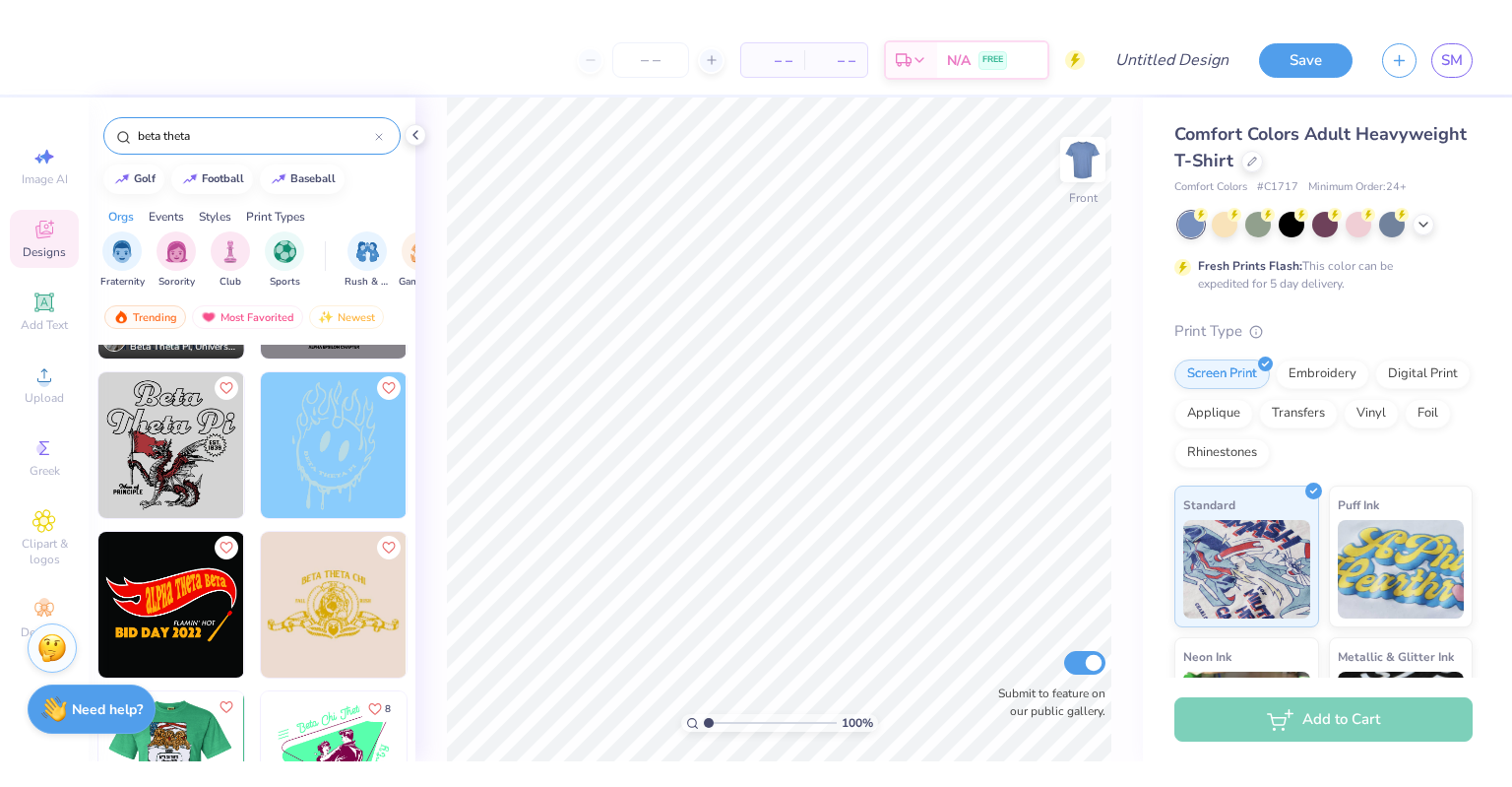 scroll, scrollTop: 6210, scrollLeft: 0, axis: vertical 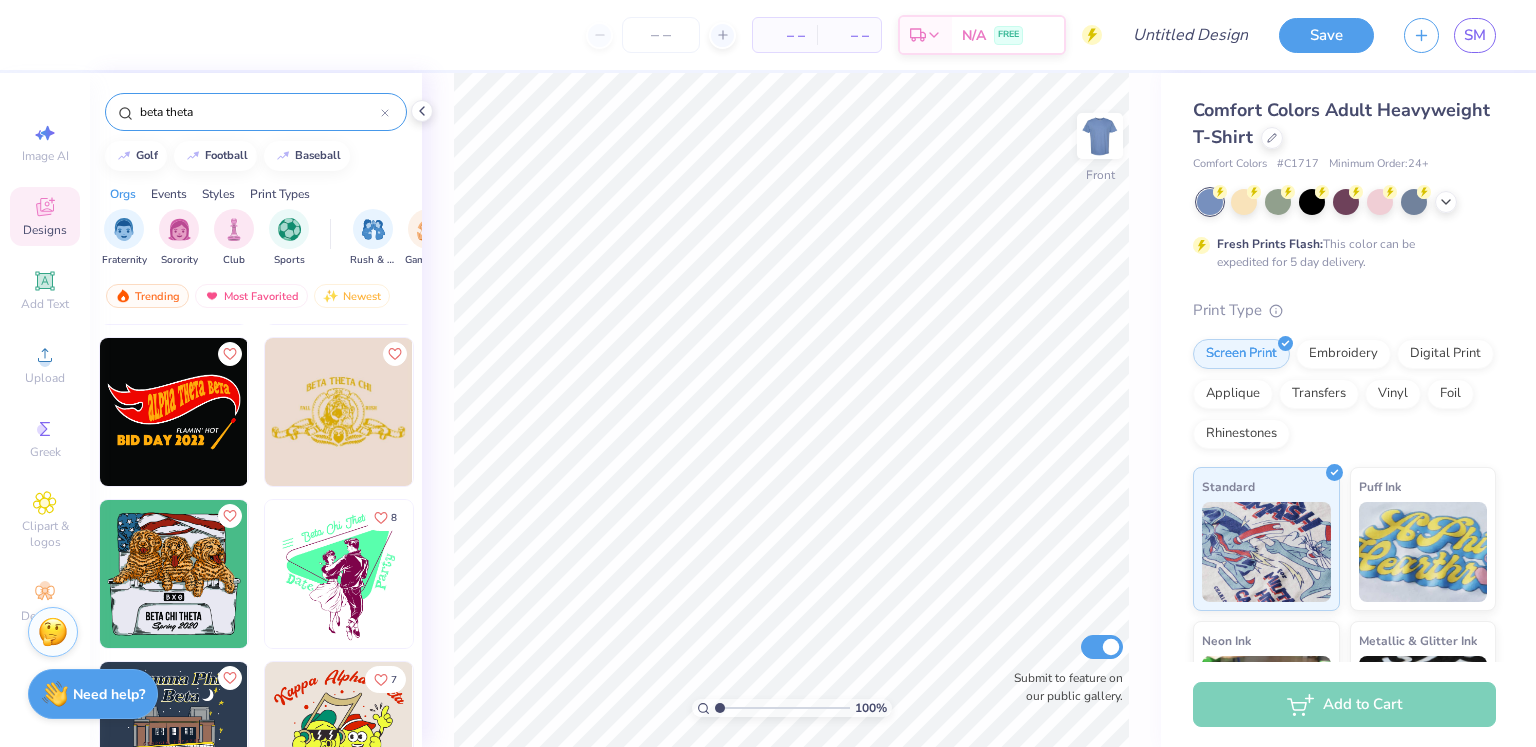 type on "beta theta" 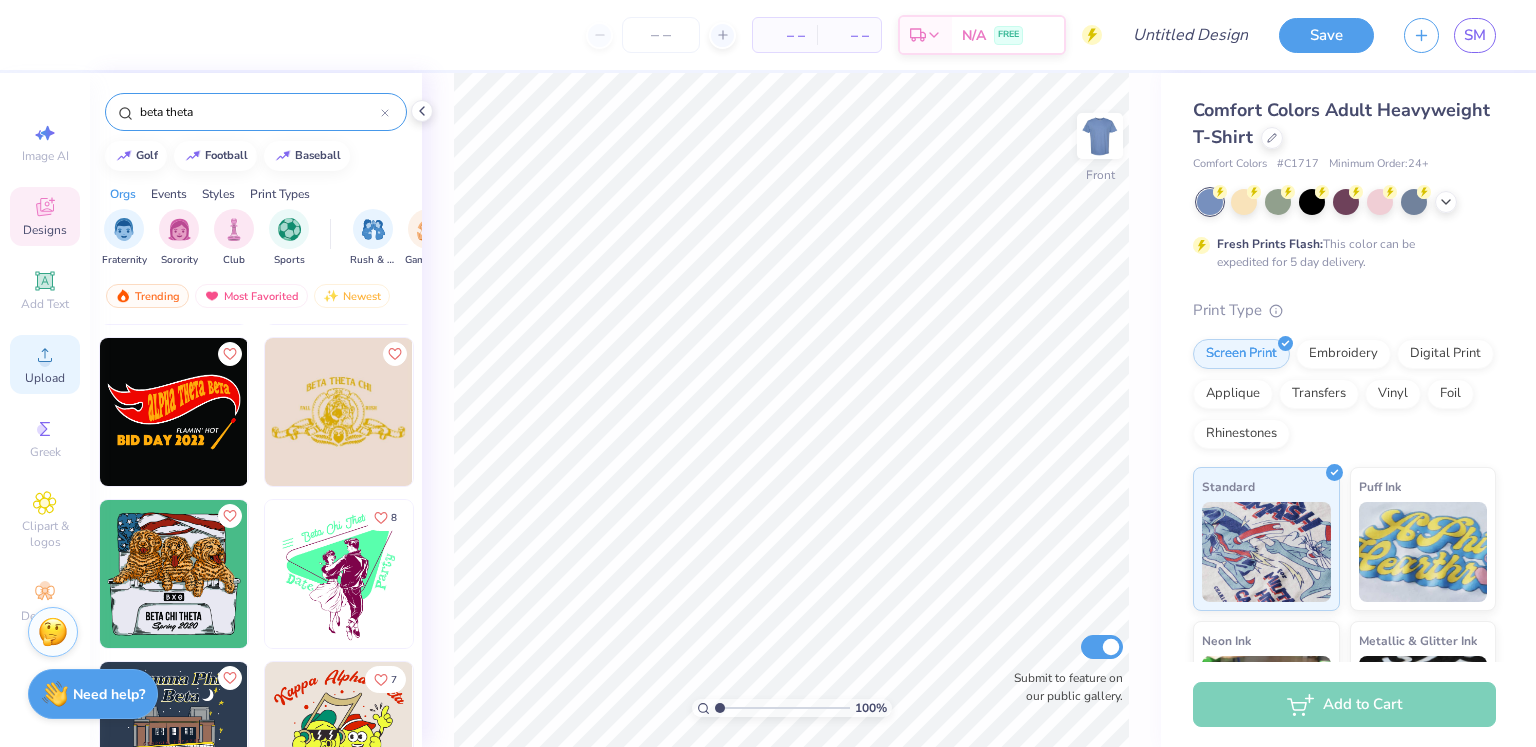 click on "Upload" at bounding box center (45, 378) 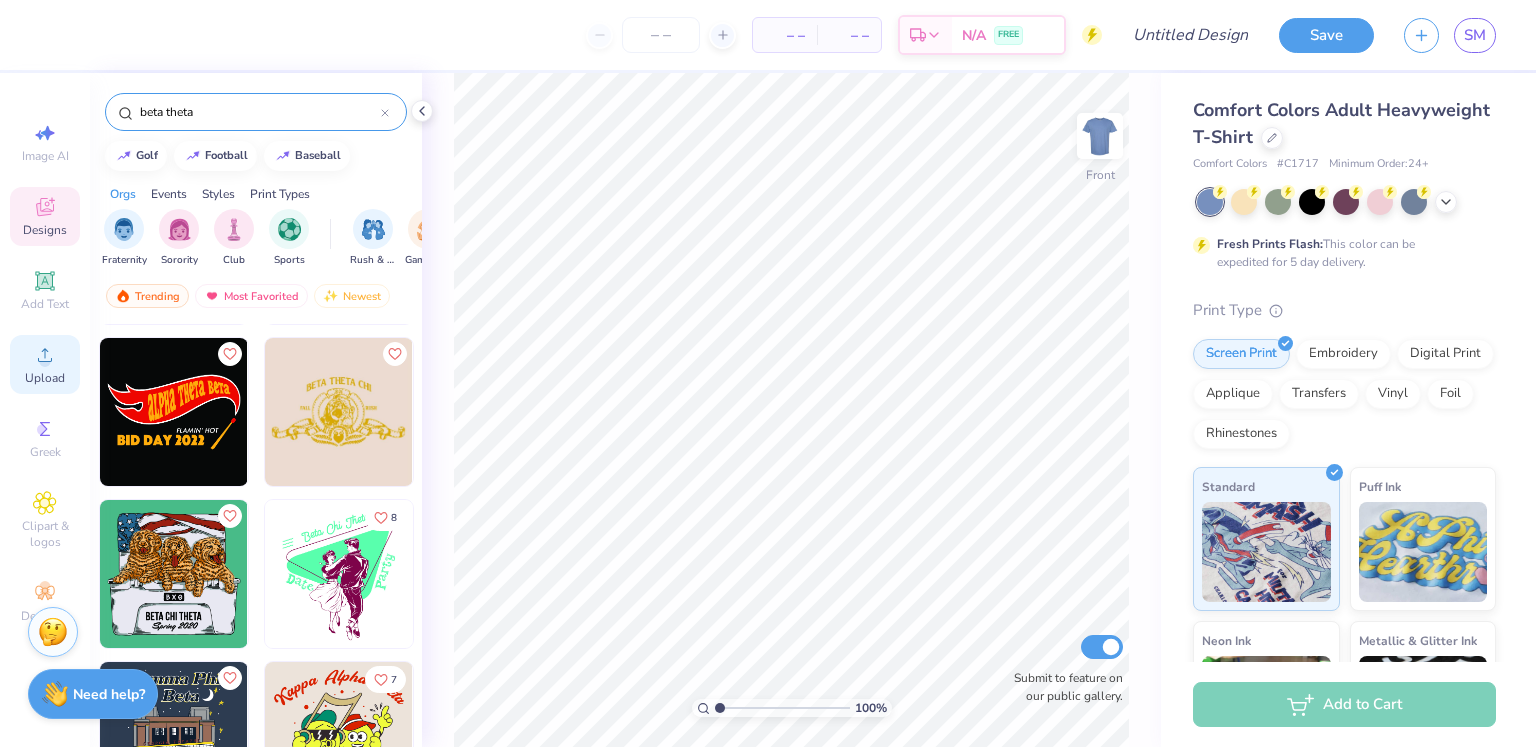 click on "Upload" at bounding box center [45, 364] 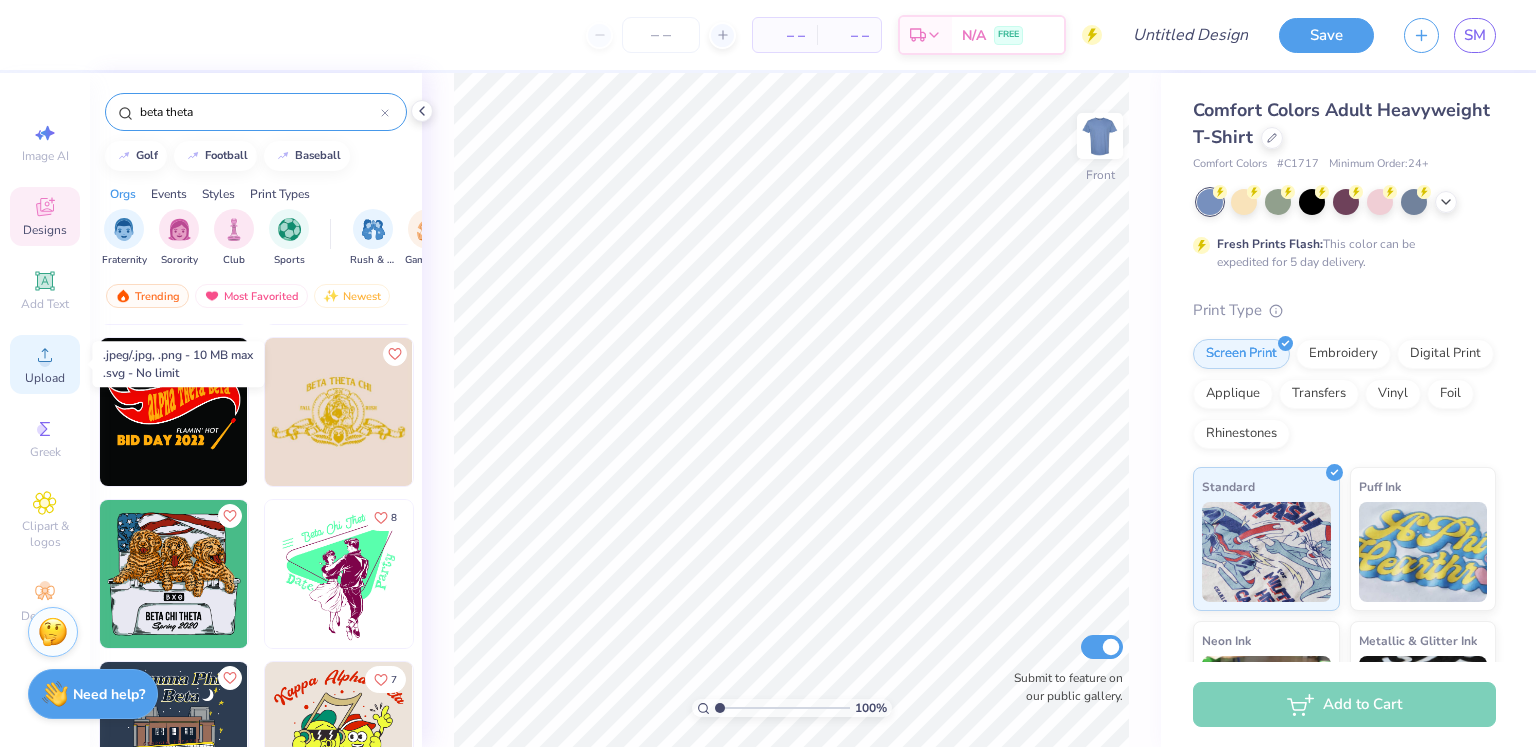 click on "Upload" at bounding box center (45, 378) 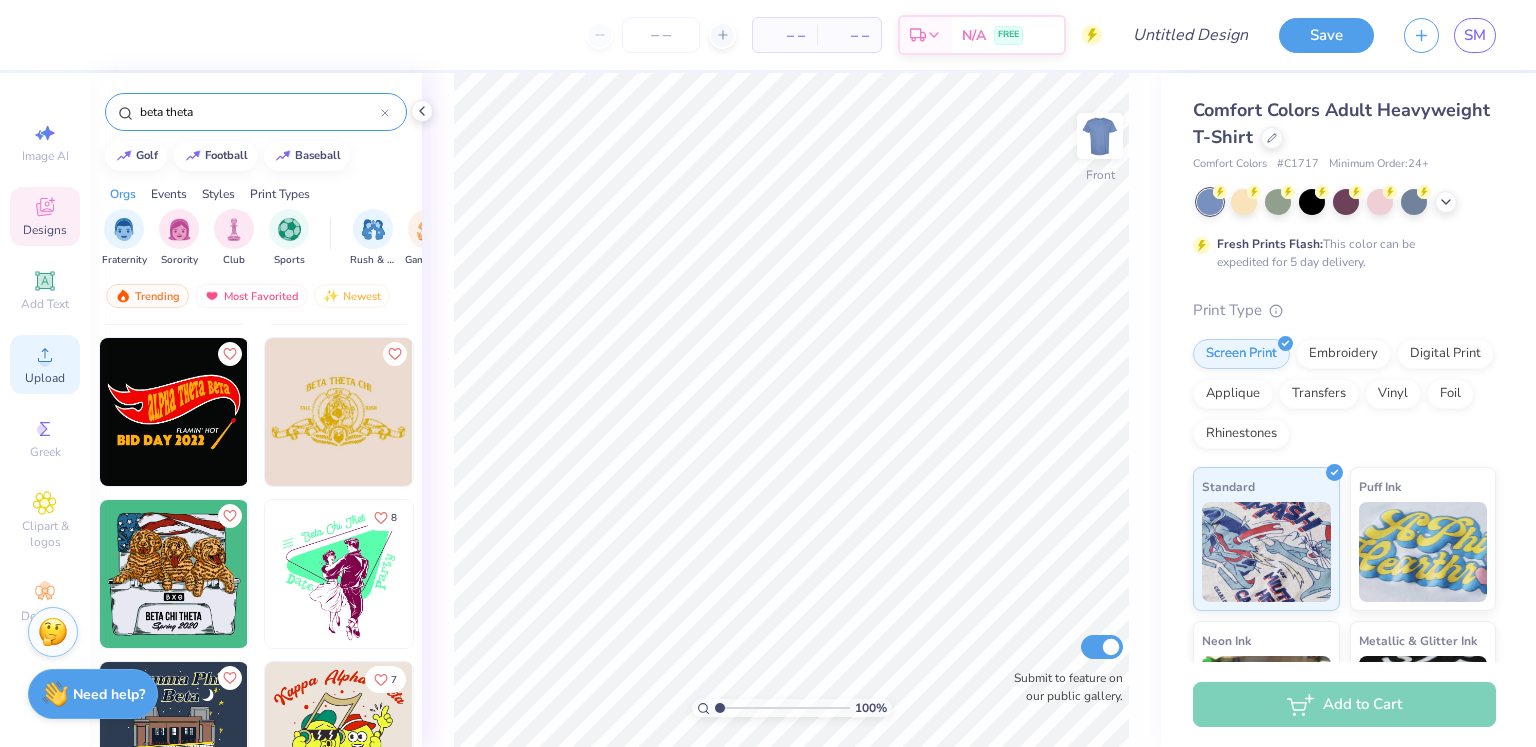 click 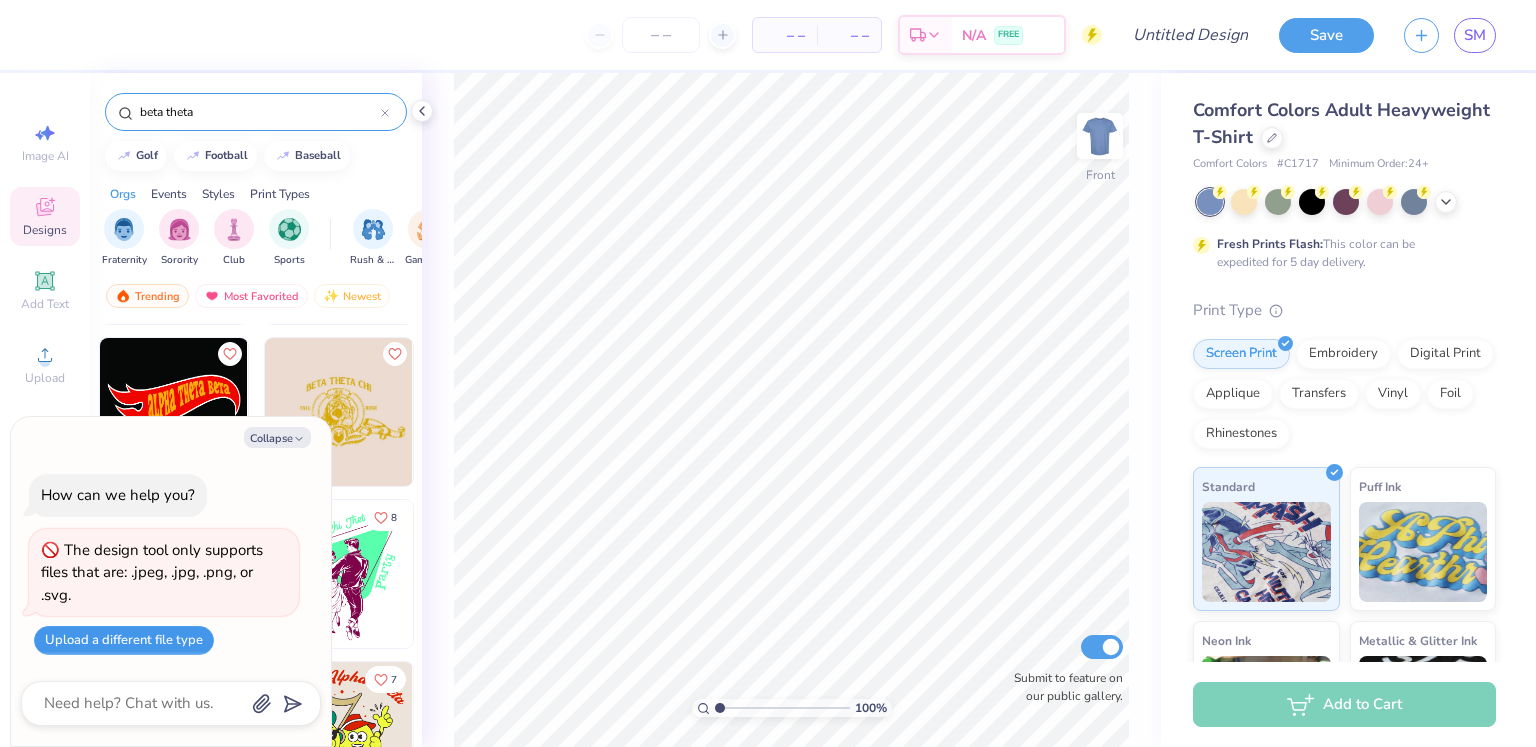 click on "Upload a different file type" at bounding box center (124, 640) 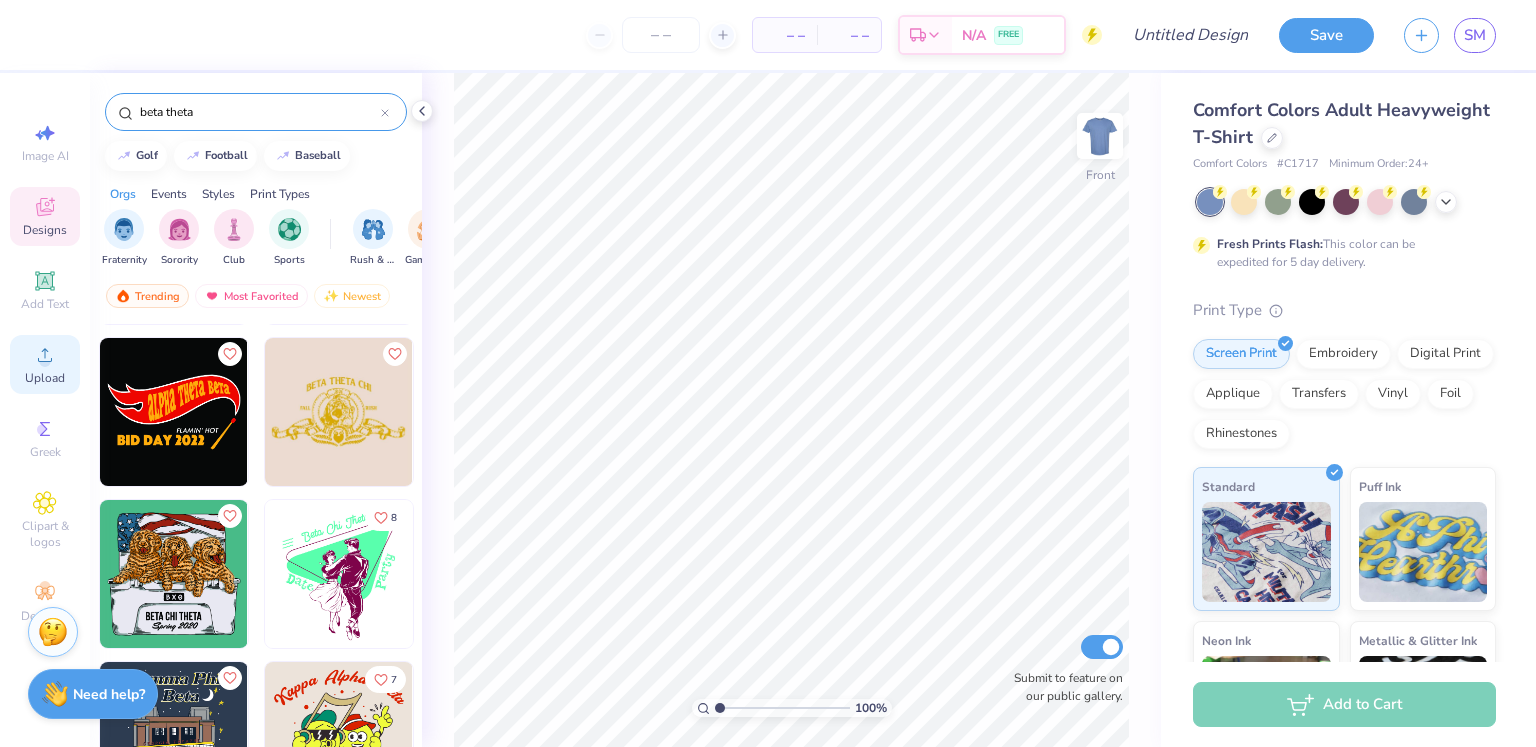 click on "Upload" at bounding box center (45, 378) 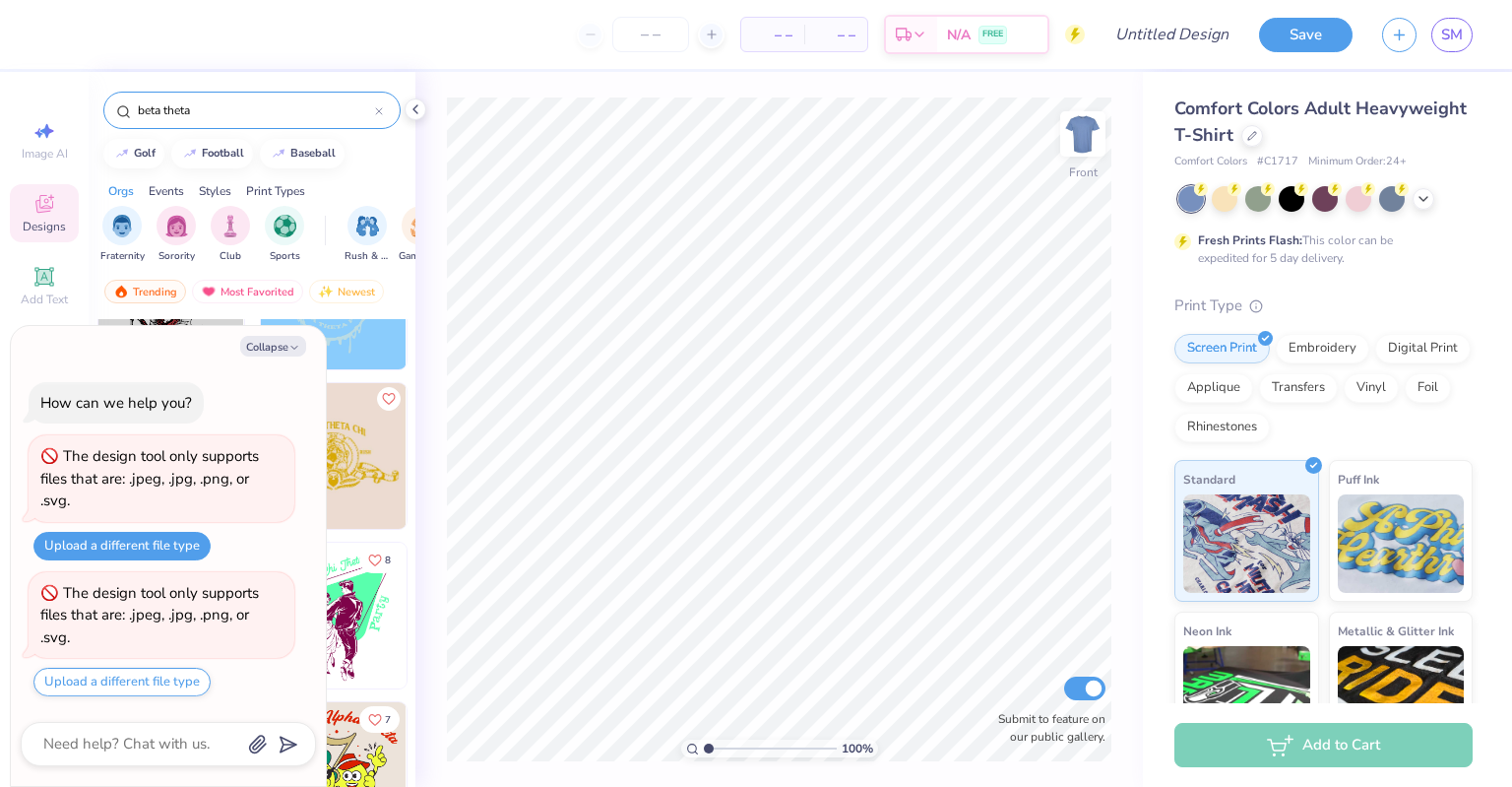 scroll, scrollTop: 6159, scrollLeft: 0, axis: vertical 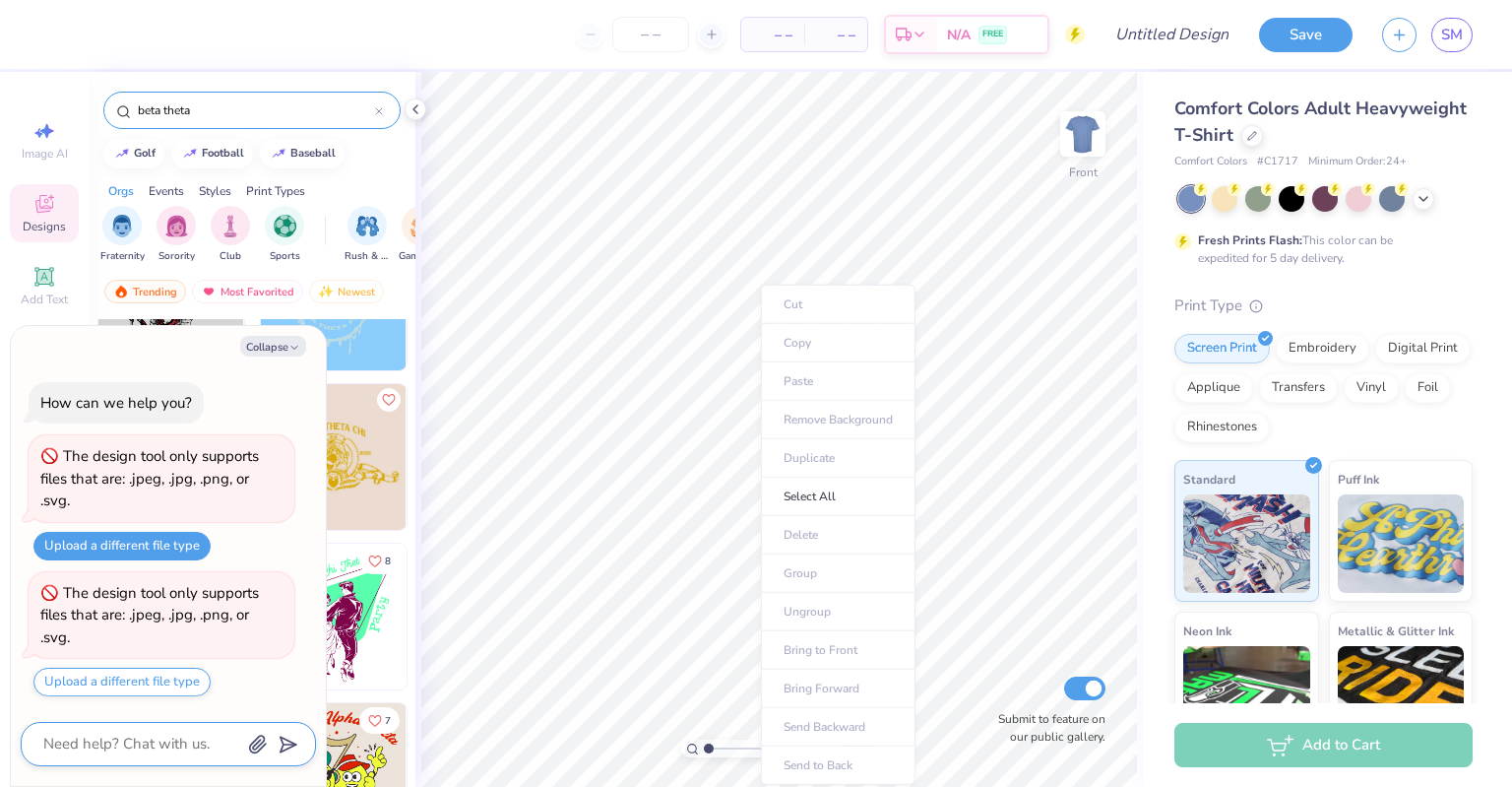 click at bounding box center [141, 744] 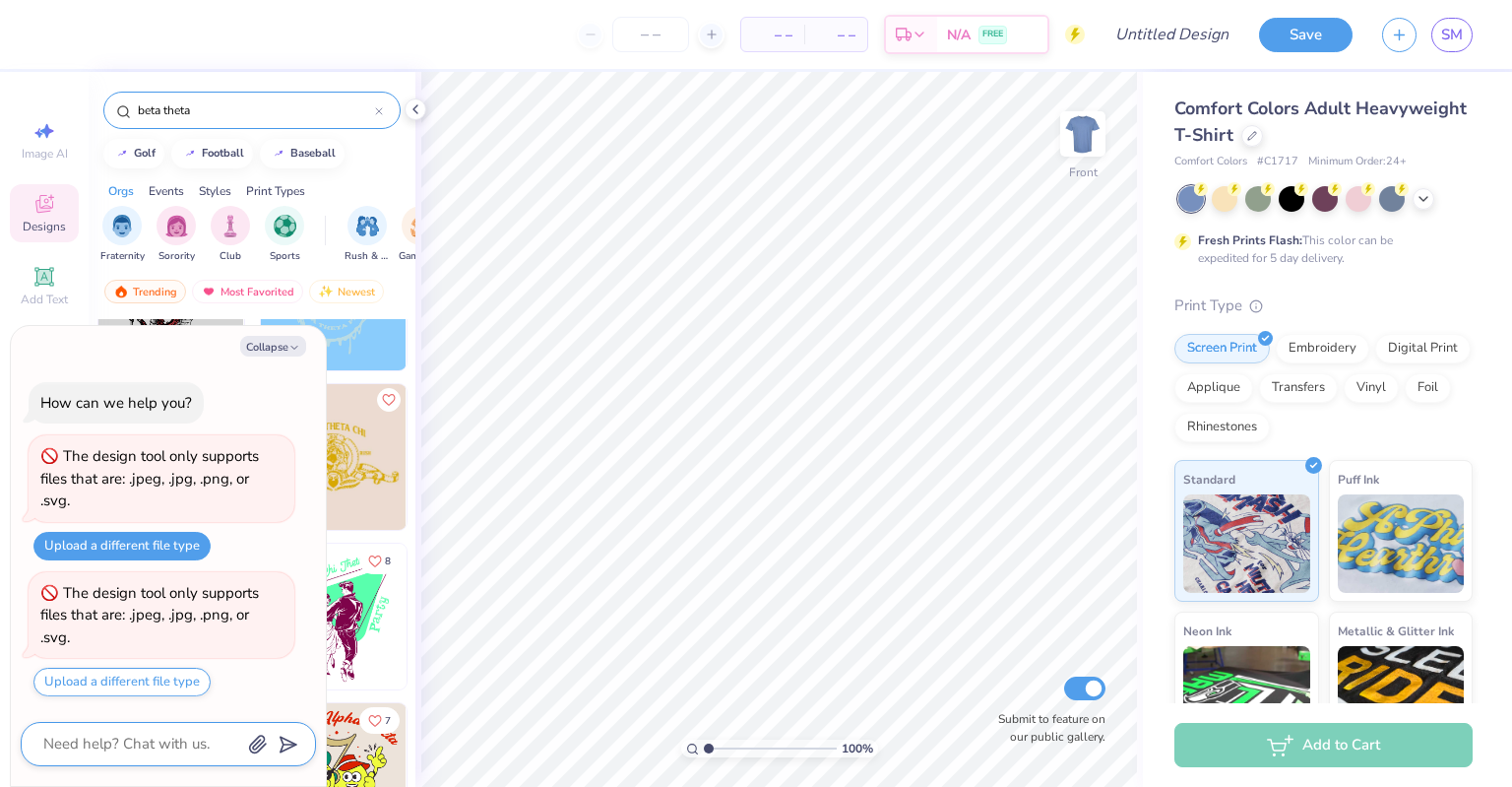 click 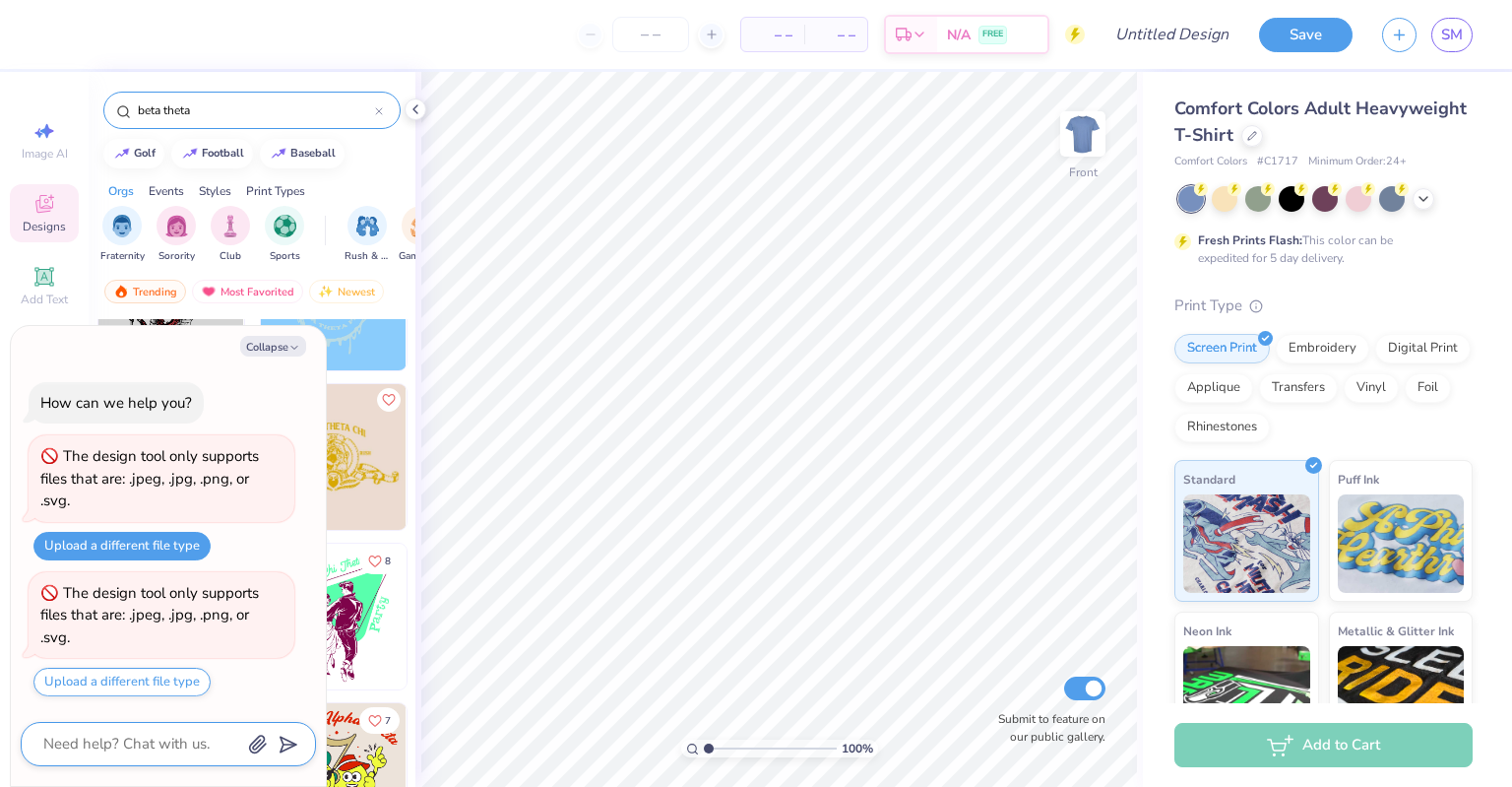 paste on "https://www.google.com/url?sa=i&url=https%3A%2F%2Frakliga.hu%2F%3Fk%3D744855120999&psig=AOvVaw048JkGtU1AelNsbfmVhkrm&ust=1754438068652000&source=images&cd=vfe&opi=89978449&ved=0CBkQjhxqFwoTCJjw96it8o4DFQAAAAAdAAAAABAU" 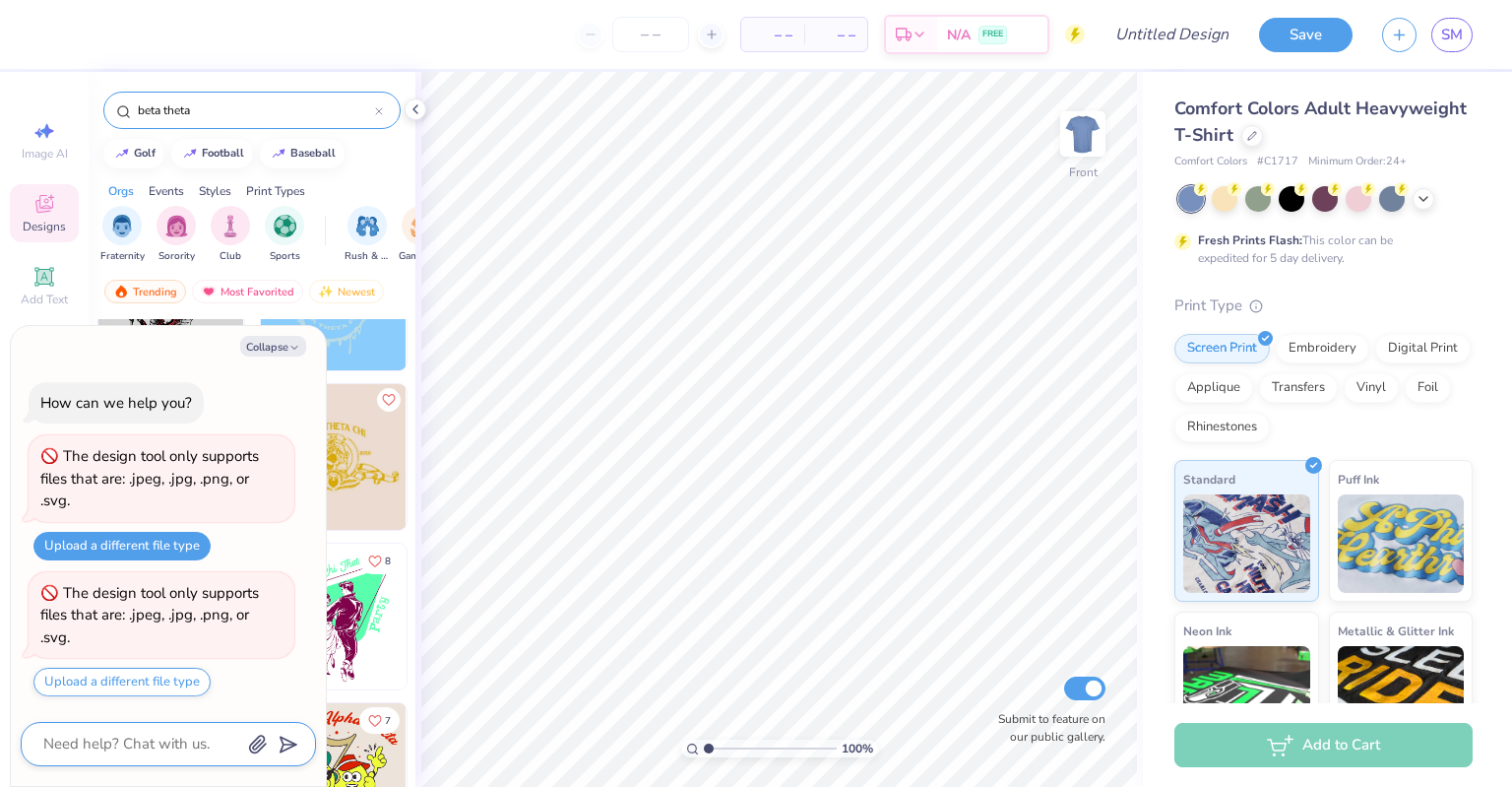 type on "x" 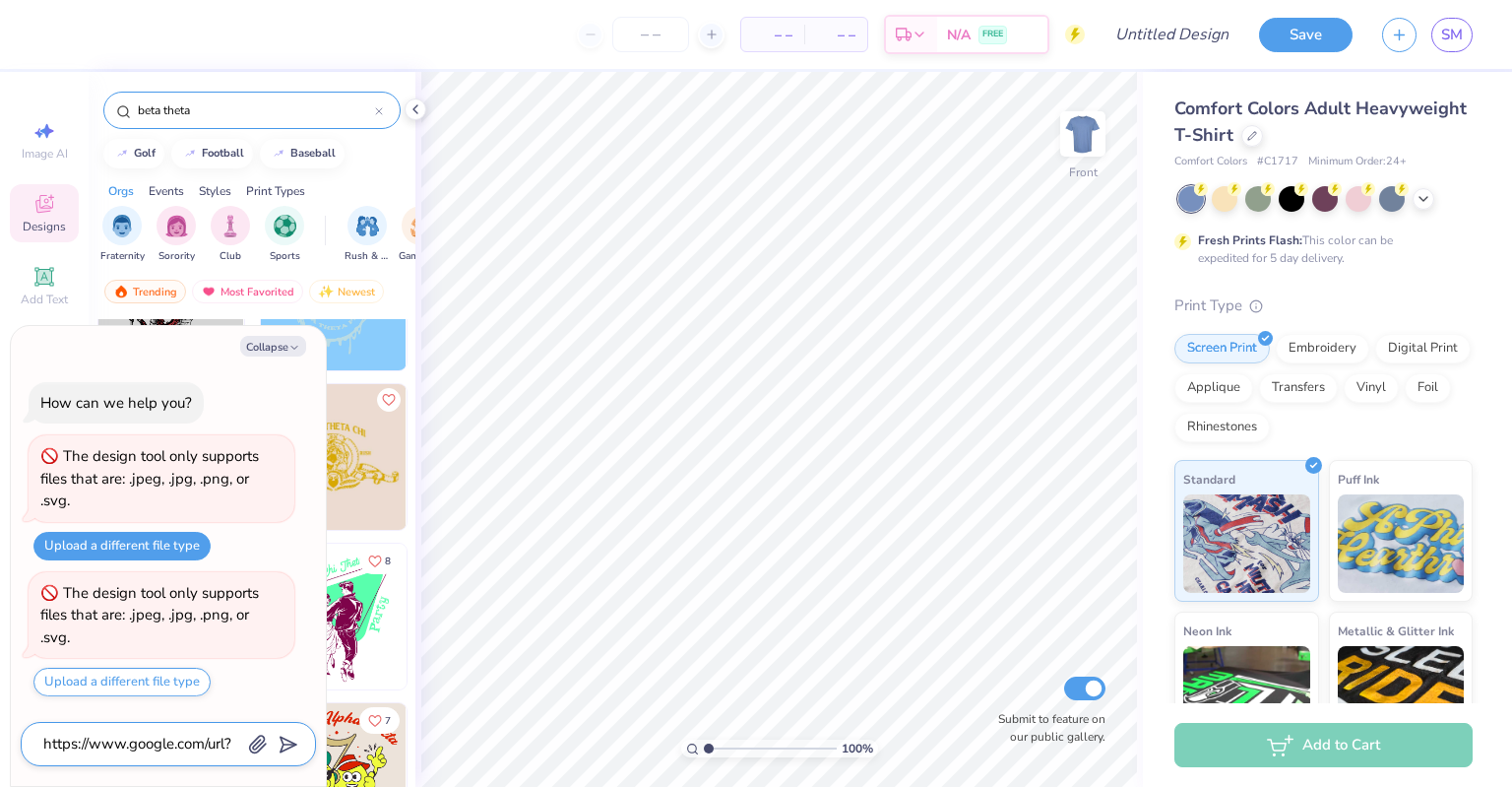 scroll, scrollTop: 195, scrollLeft: 0, axis: vertical 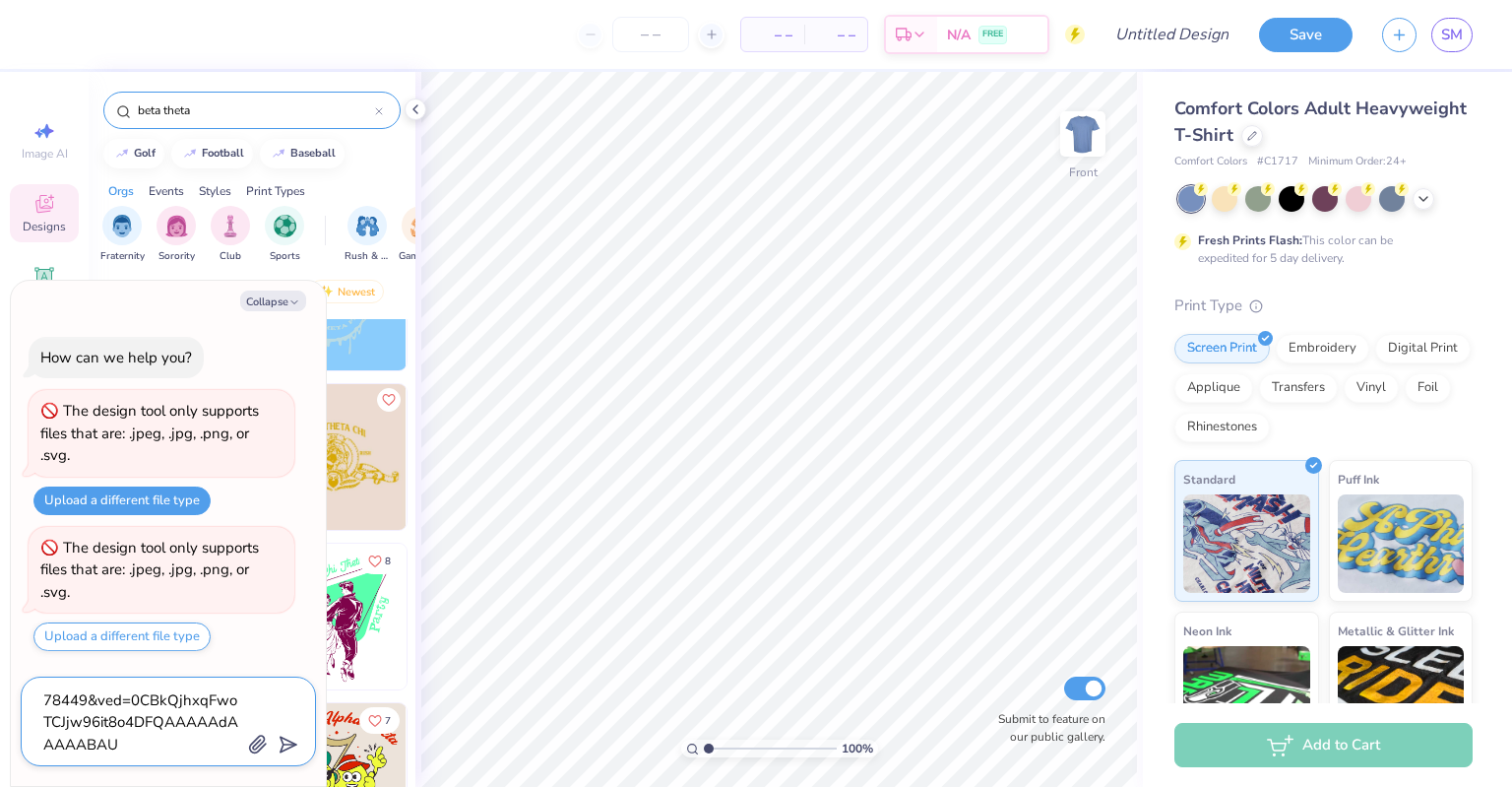 type on "https://www.google.com/url?sa=i&url=https%3A%2F%2Frakliga.hu%2F%3Fk%3D744855120999&psig=AOvVaw048JkGtU1AelNsbfmVhkrm&ust=1754438068652000&source=images&cd=vfe&opi=89978449&ved=0CBkQjhxqFwoTCJjw96it8o4DFQAAAAAdAAAAABAU" 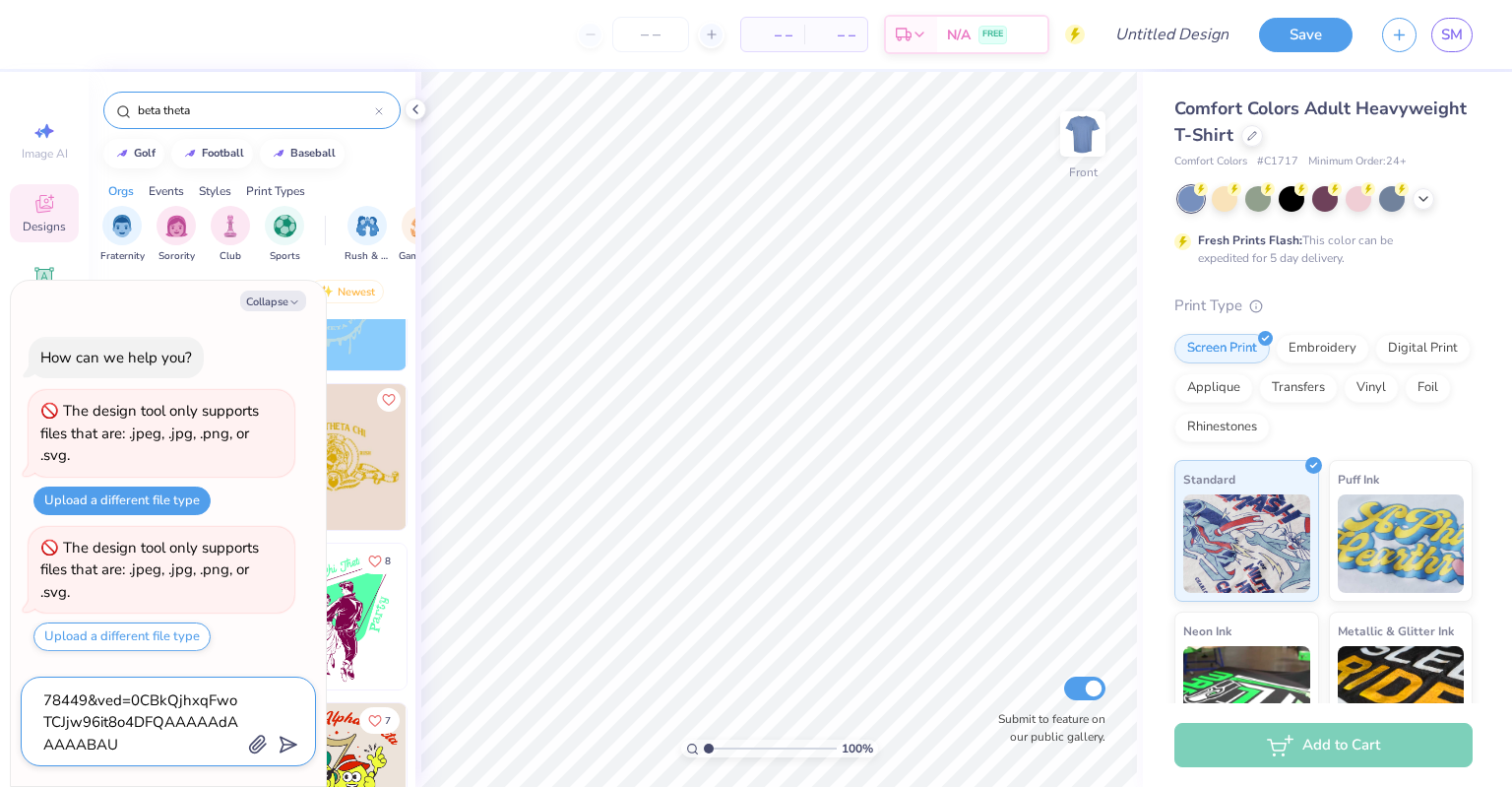 click 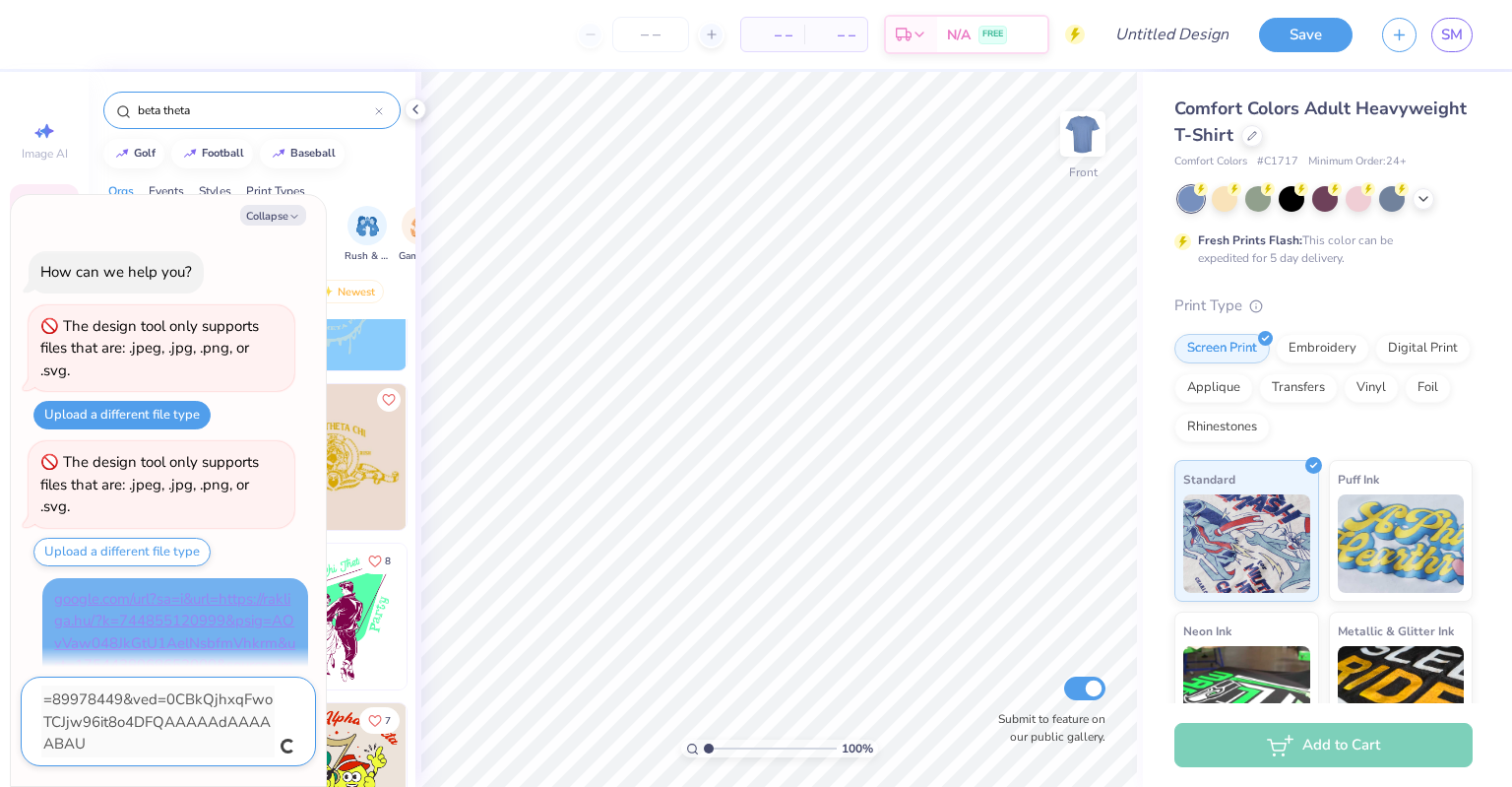 scroll, scrollTop: 99, scrollLeft: 0, axis: vertical 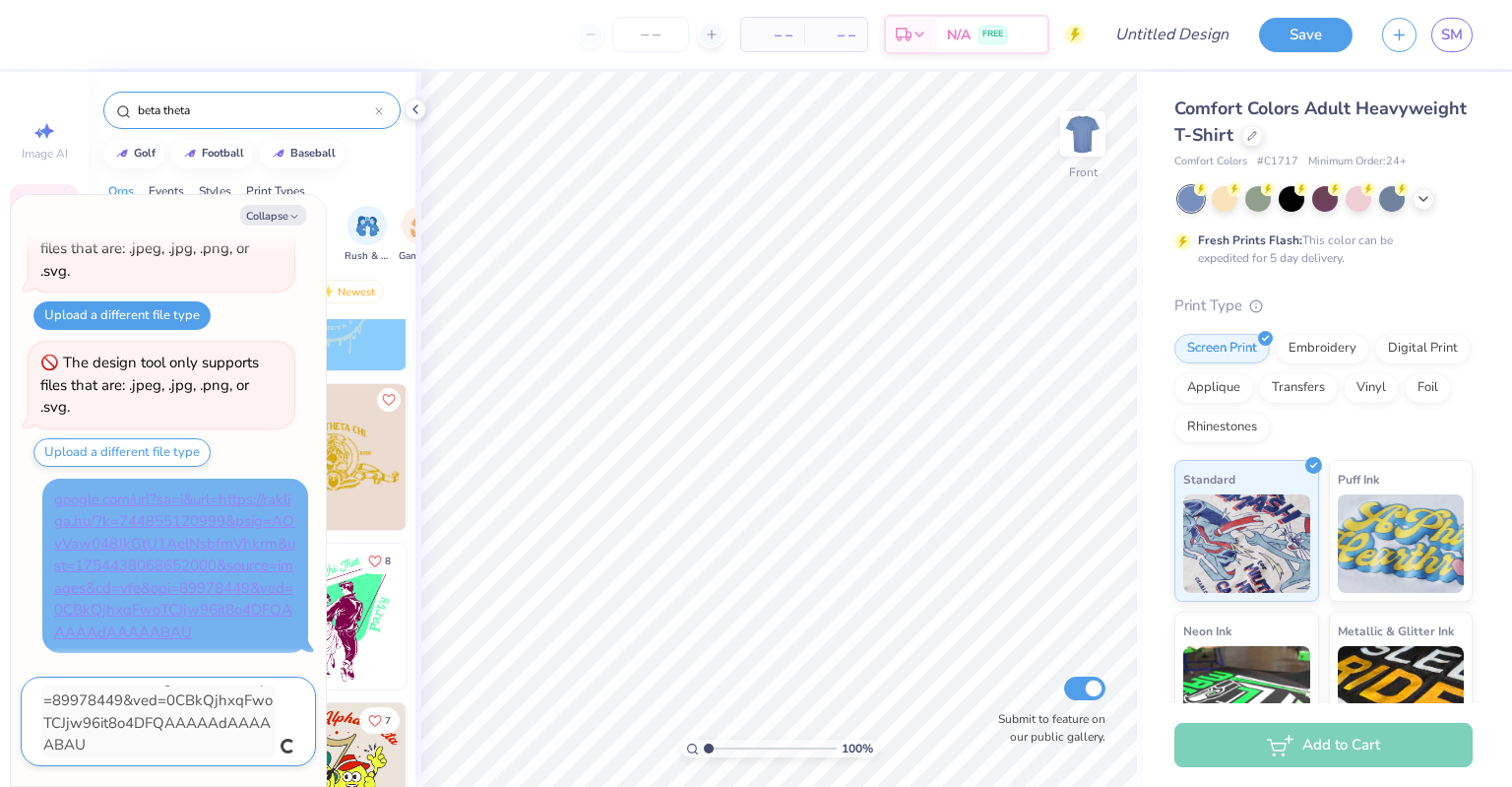 type on "x" 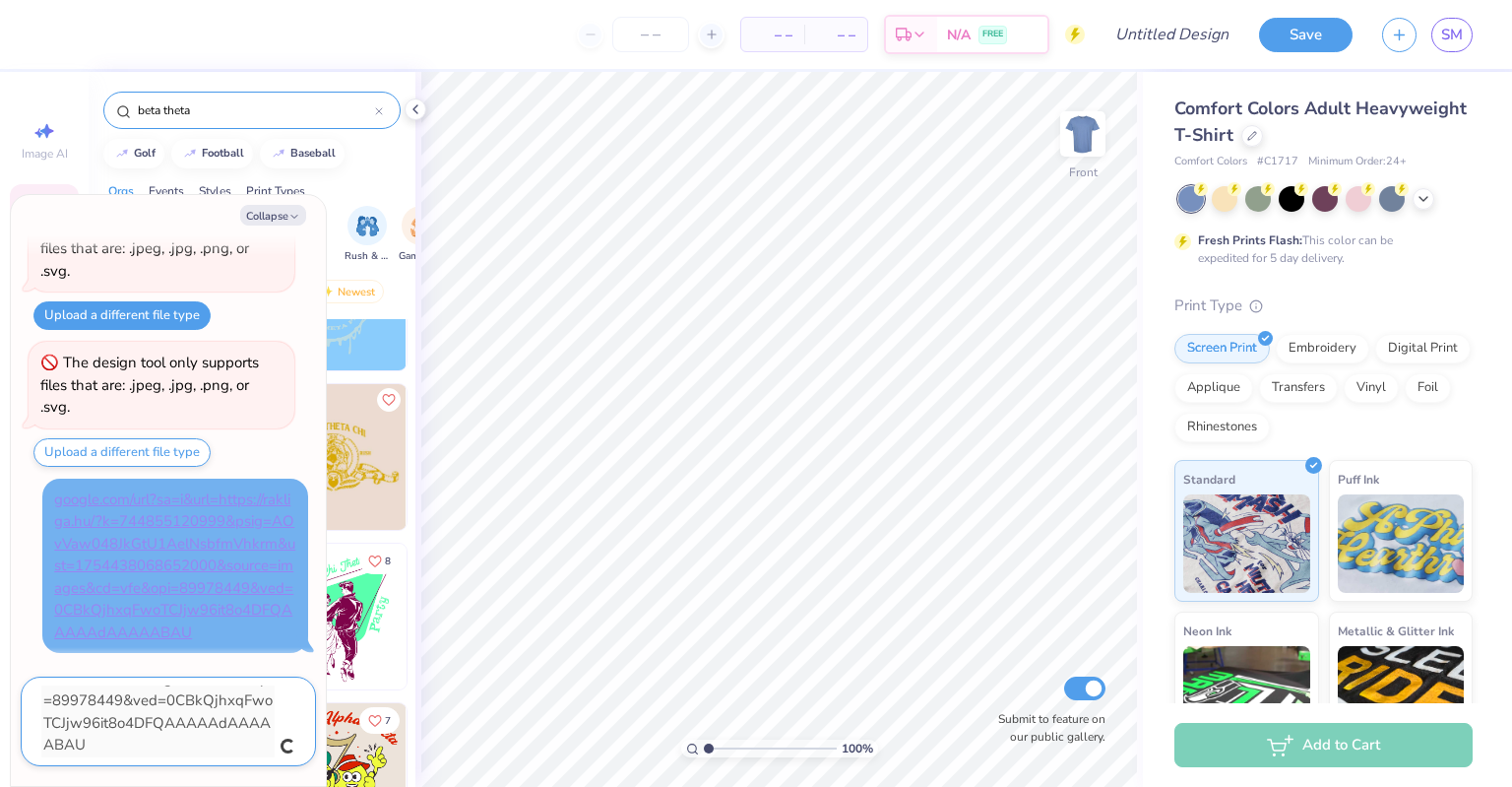 type 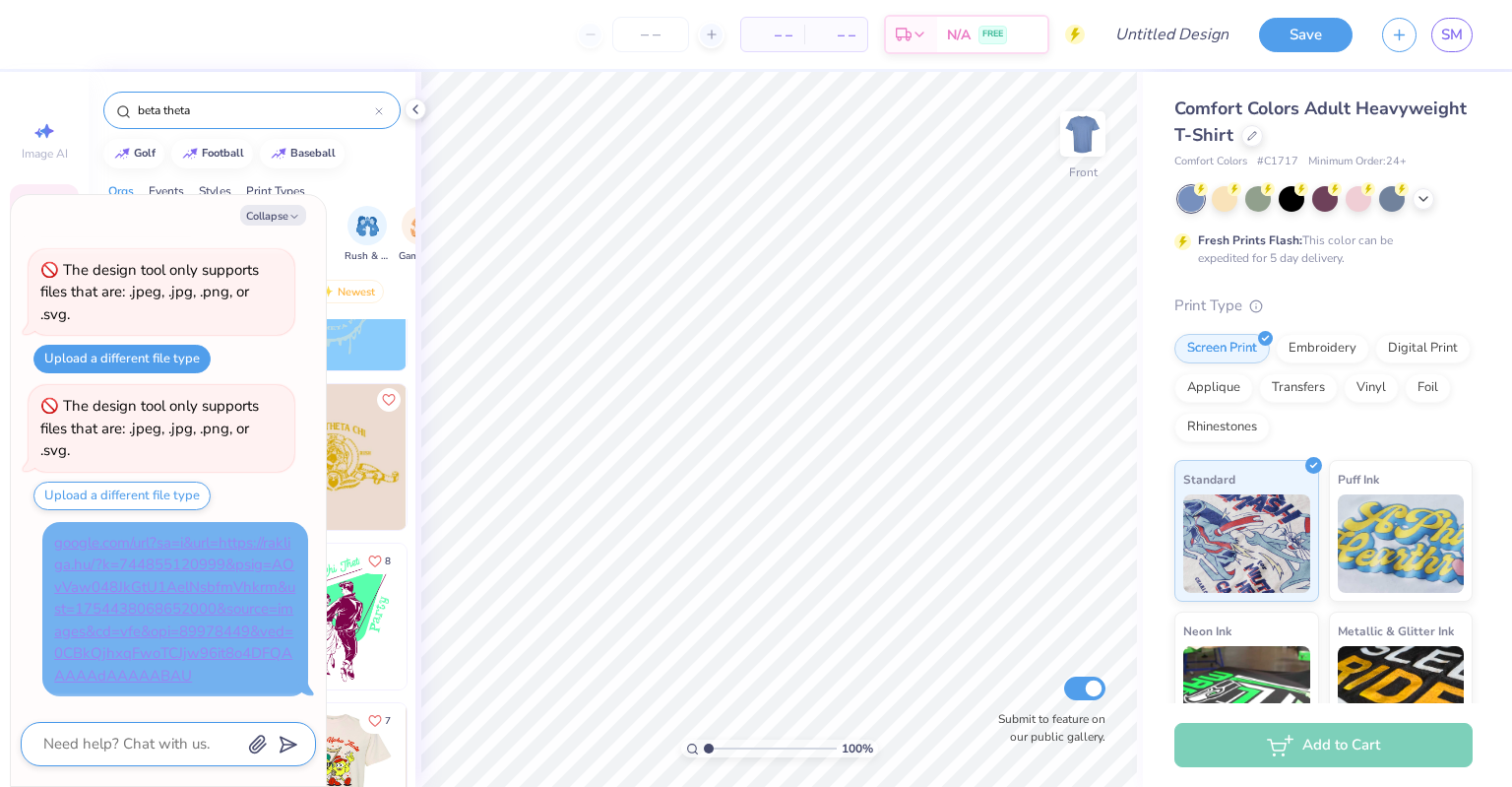 scroll, scrollTop: 0, scrollLeft: 0, axis: both 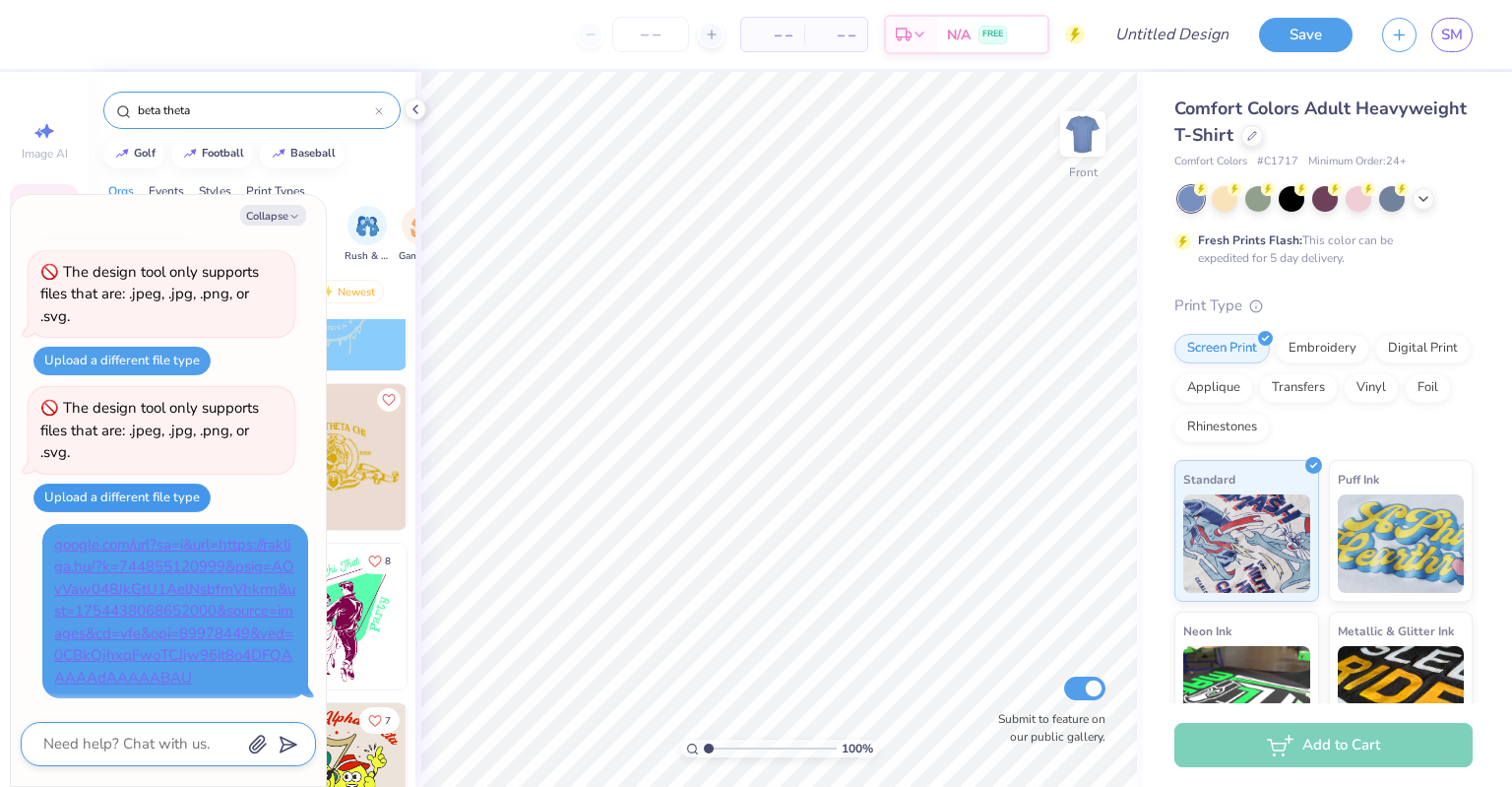 click on "Upload a different file type" at bounding box center [122, 497] 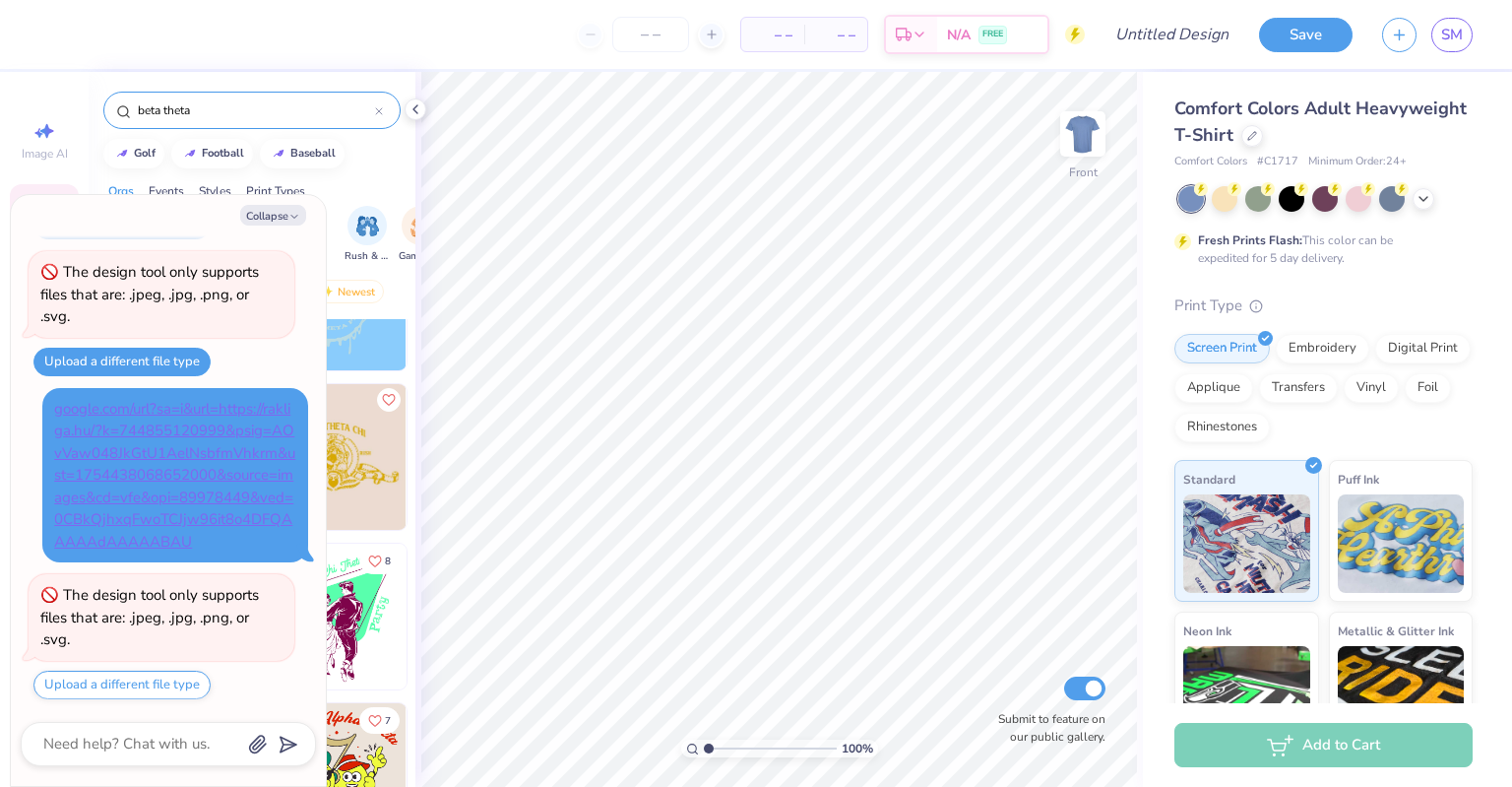scroll, scrollTop: 624, scrollLeft: 0, axis: vertical 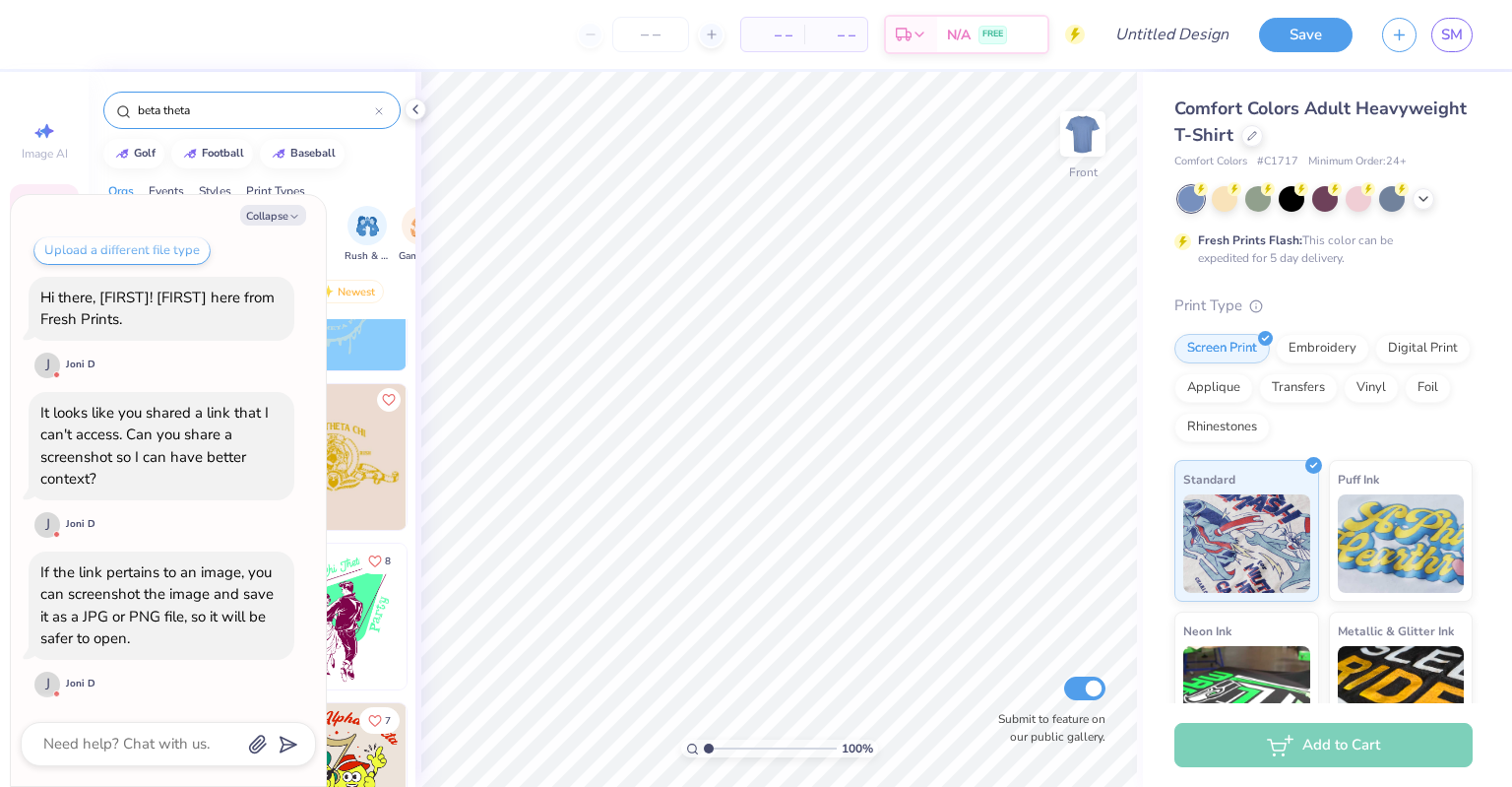 drag, startPoint x: 274, startPoint y: 220, endPoint x: 335, endPoint y: 227, distance: 61.40033 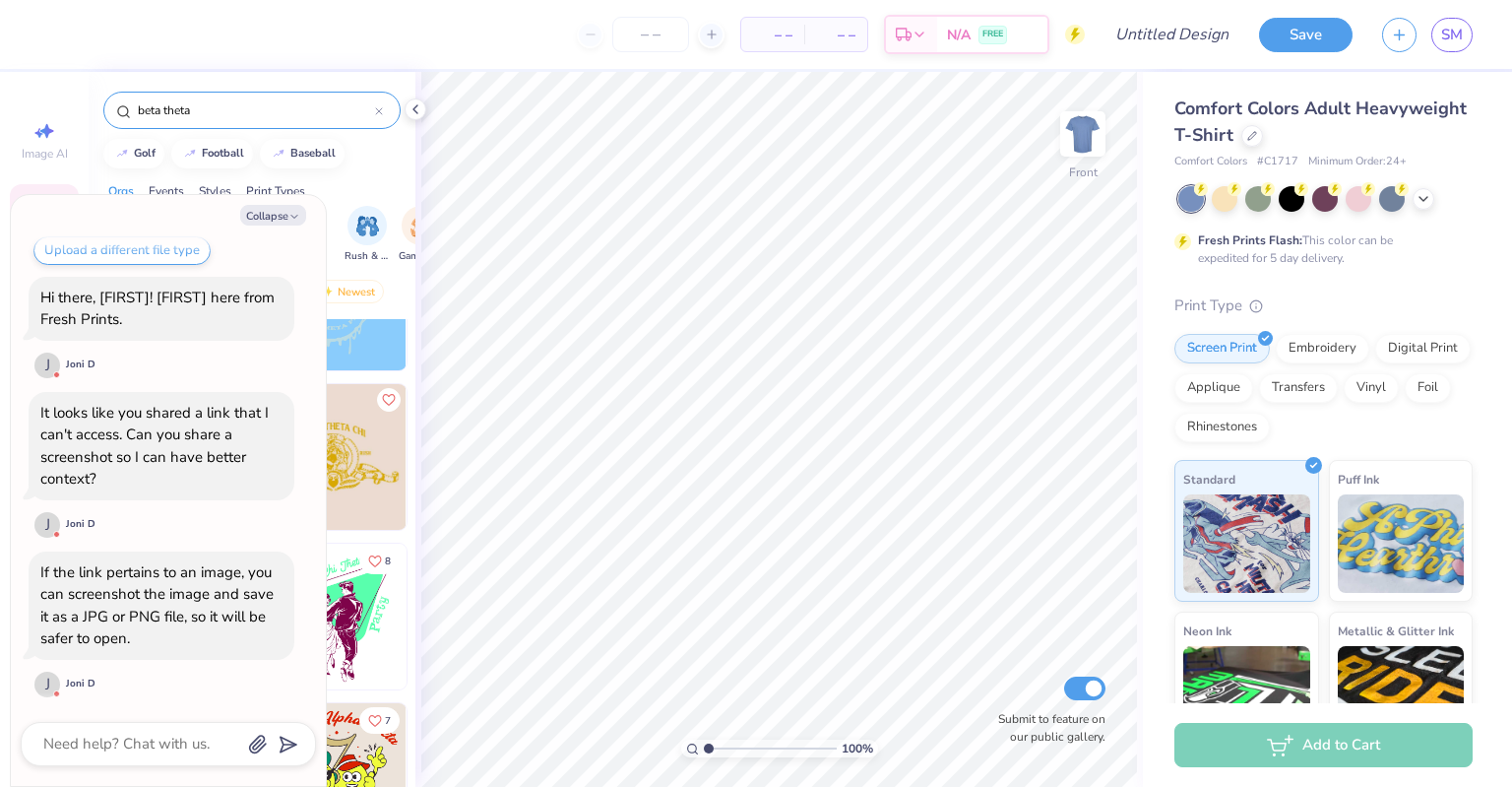 click on "Collapse" at bounding box center [273, 215] 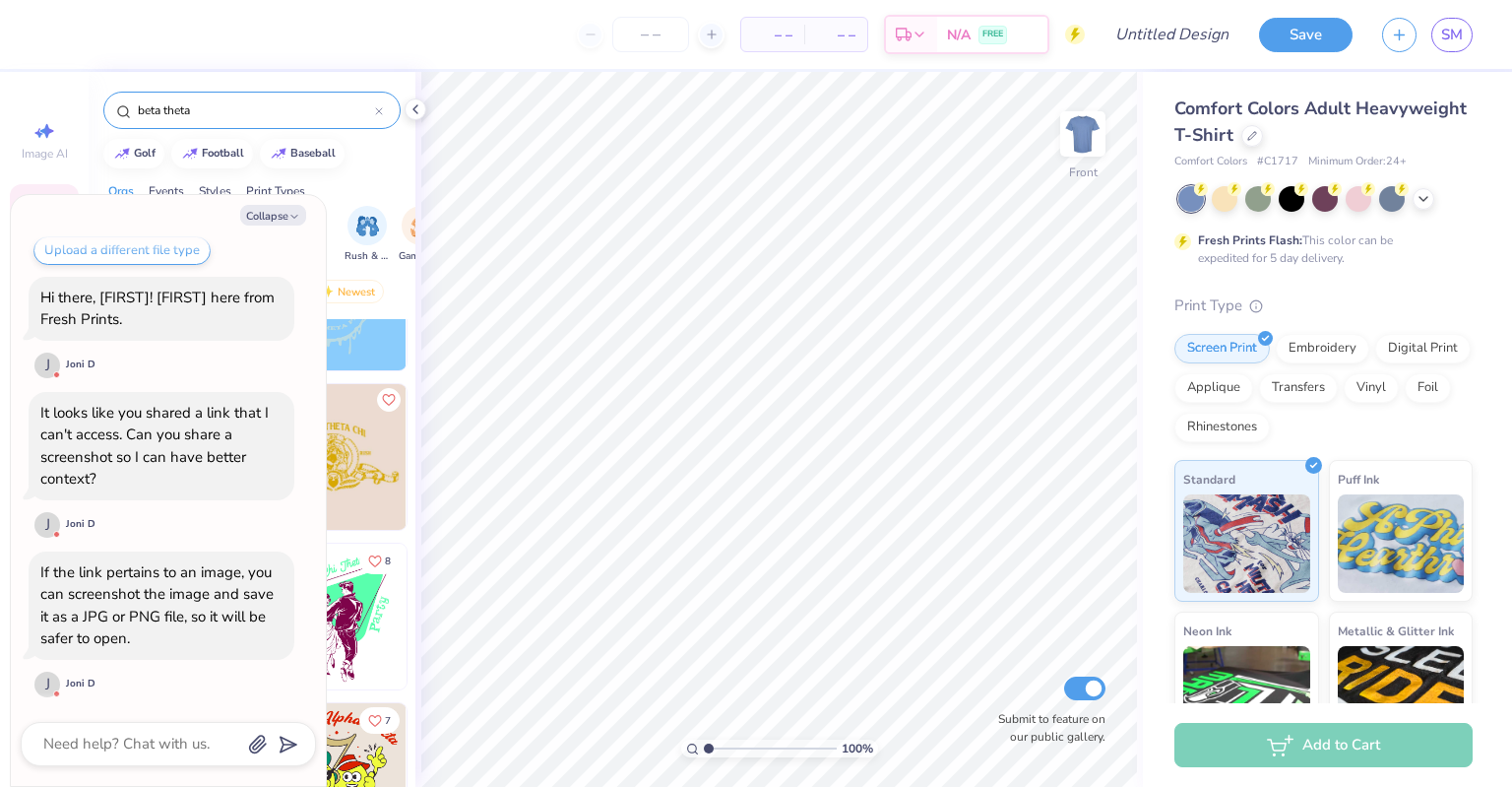 type on "x" 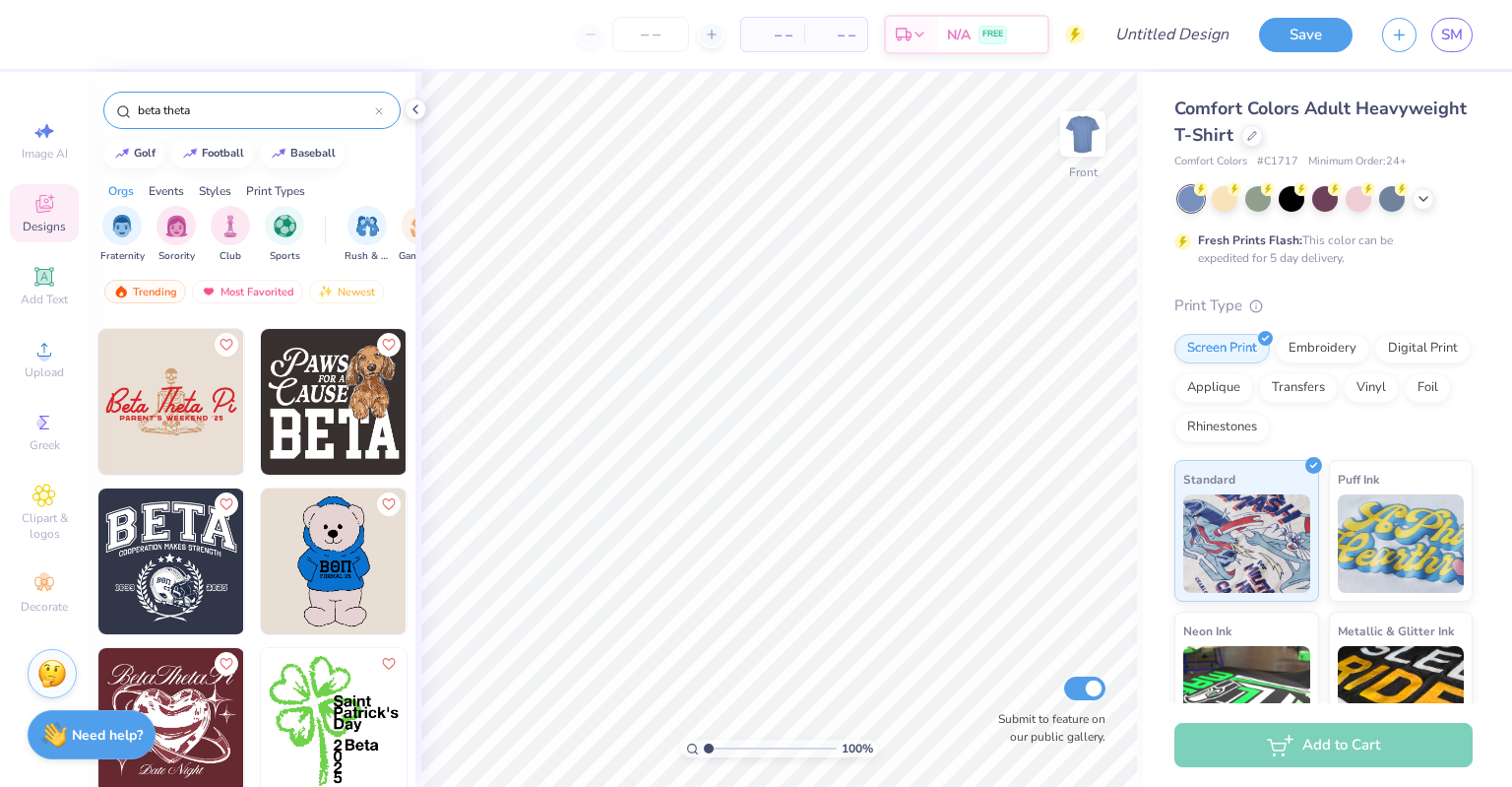 scroll, scrollTop: 3007, scrollLeft: 0, axis: vertical 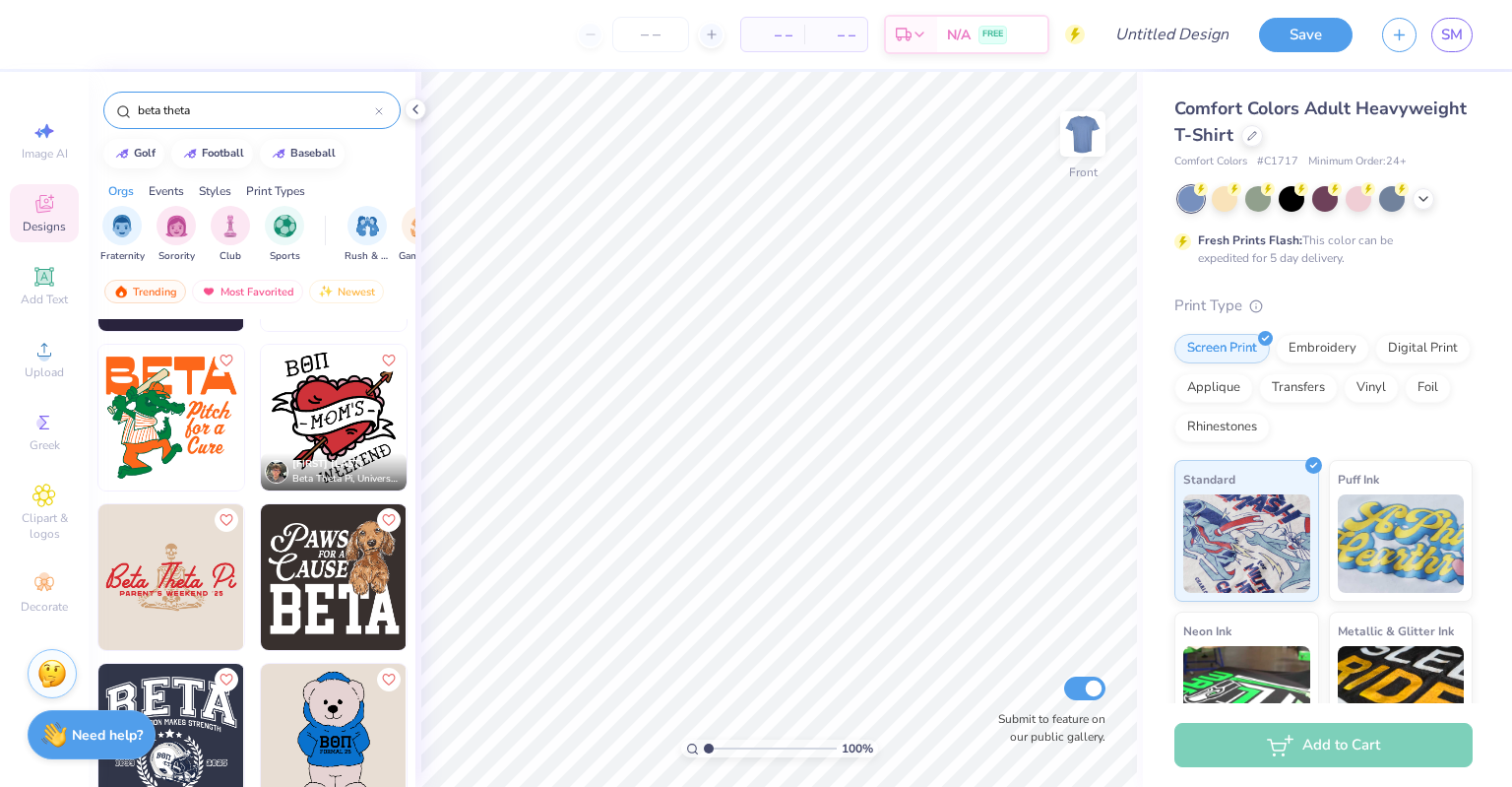 click on "beta theta" at bounding box center [255, 110] 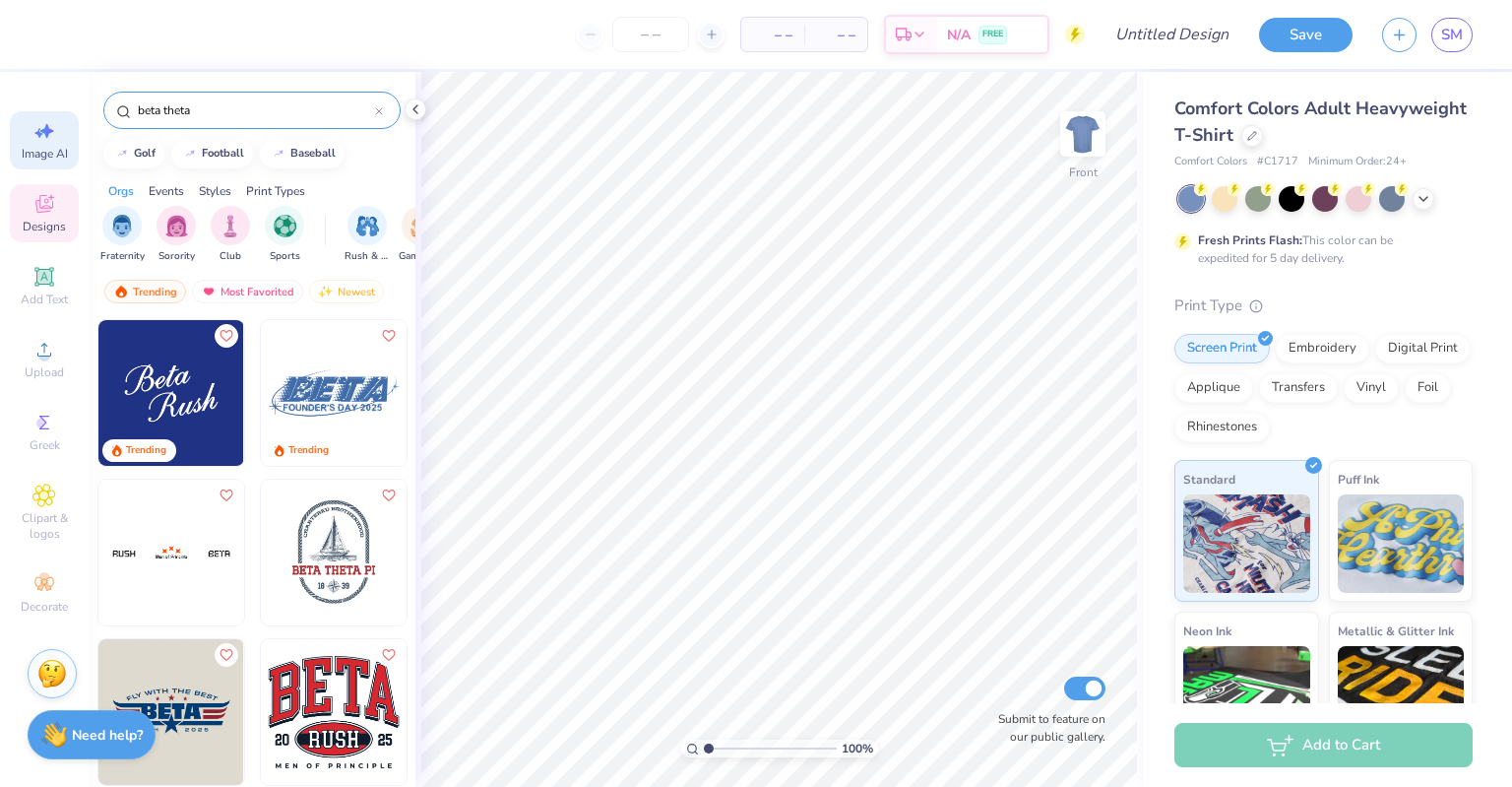 drag, startPoint x: 67, startPoint y: 137, endPoint x: 30, endPoint y: 137, distance: 37 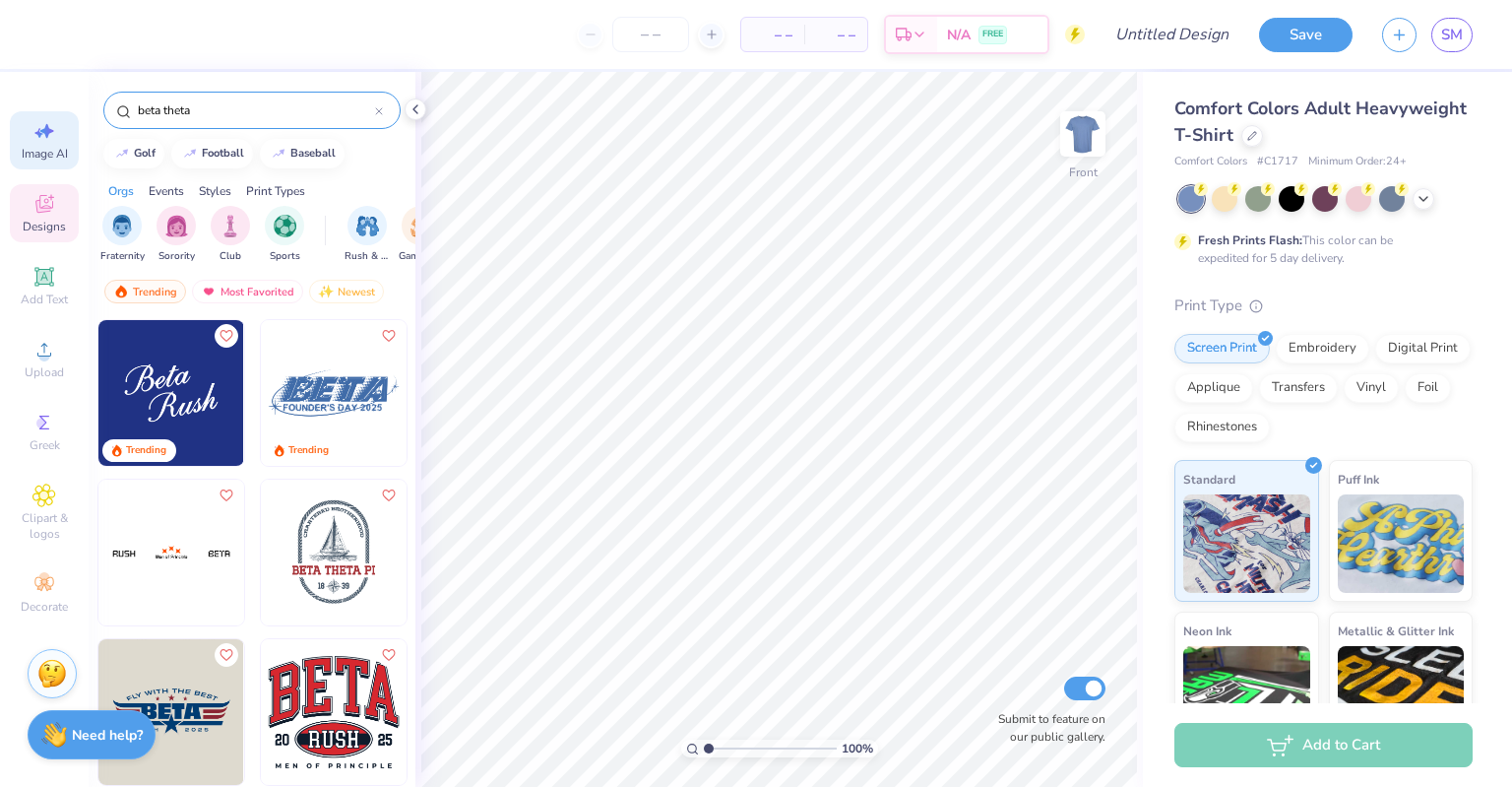 click on "– – Per Item – – Total Est.  Delivery N/A FREE Design Title Save SM Image AI Designs Add Text Upload Greek Clipart & logos Decorate beta theta golf football baseball Orgs Events Styles Print Types Fraternity Sorority Club Sports Rush & Bid Game Day Parent's Weekend PR & General Big Little Reveal Philanthropy Date Parties & Socials Retreat Spring Break Holidays Greek Week Formal & Semi Graduation Founder’s Day Classic Minimalist Varsity Y2K Typography Handdrawn Cartoons Grunge 80s & 90s 60s & 70s Embroidery Screen Print Patches Digital Print Vinyl Transfers Applique Trending Most Favorited Newest Trending Trending 11 Benjamin Cook Beta Theta Pi, University of Tennessee: Martin 100  % Front Submit to feature on our public gallery. Comfort Colors Adult Heavyweight T-Shirt Comfort Colors # C1717 Minimum Order:  24 +   Fresh Prints Flash:  This color can be expedited for 5 day delivery. Print Type Screen Print Embroidery Digital Print Applique Transfers Vinyl Foil Rhinestones Standard Puff Ink Neon Ink" at bounding box center (756, 393) 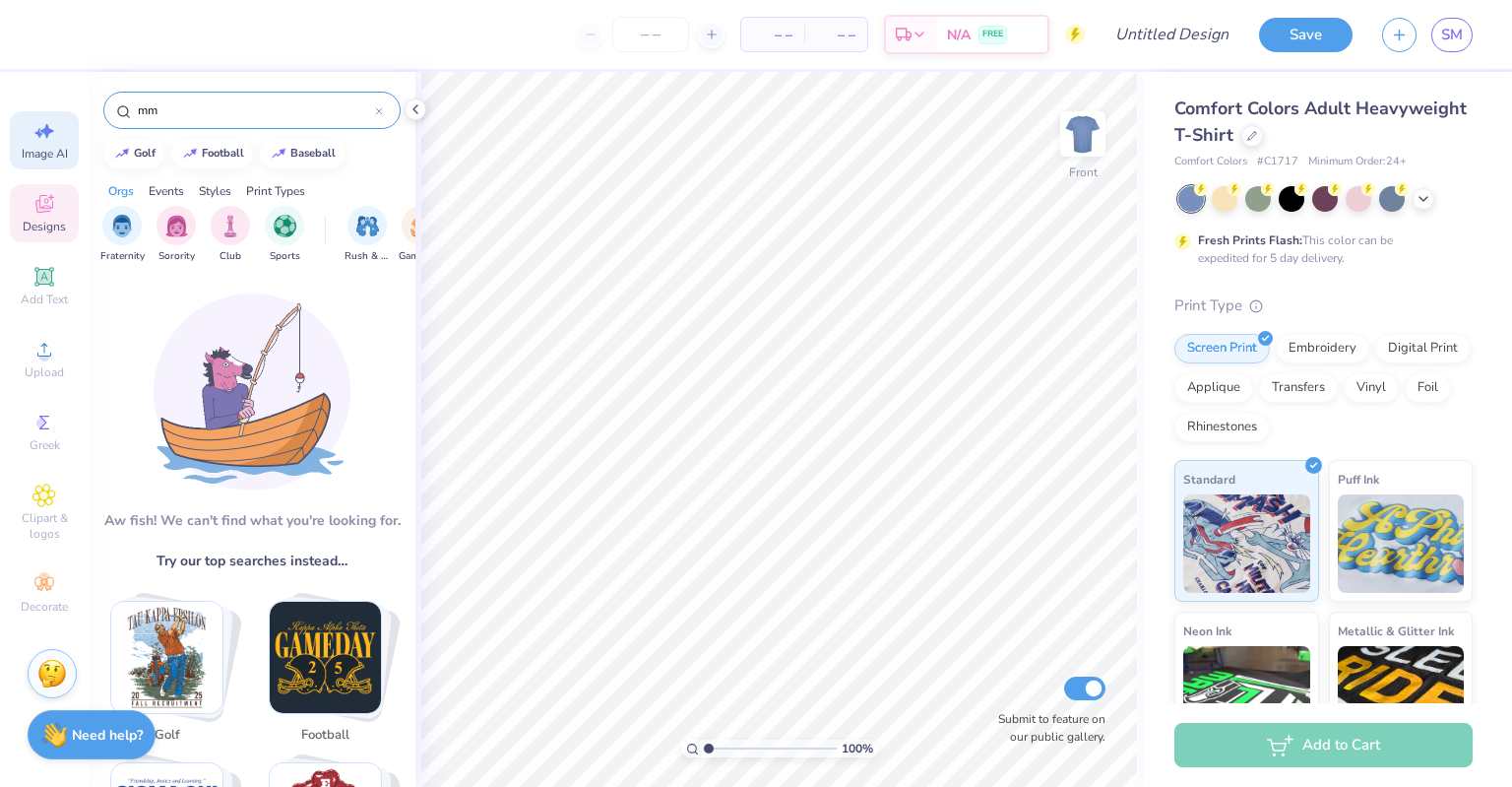 type on "m" 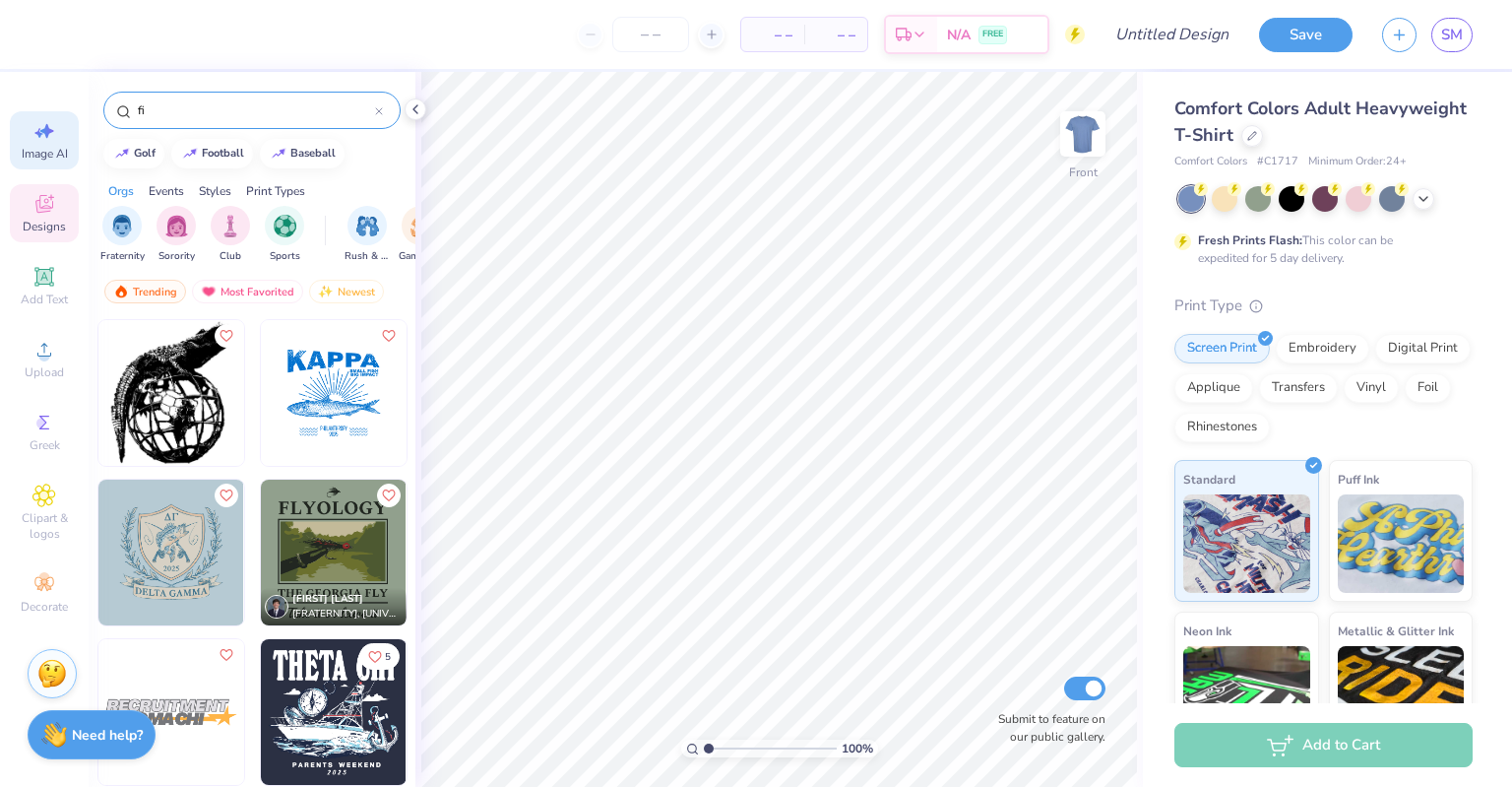type on "f" 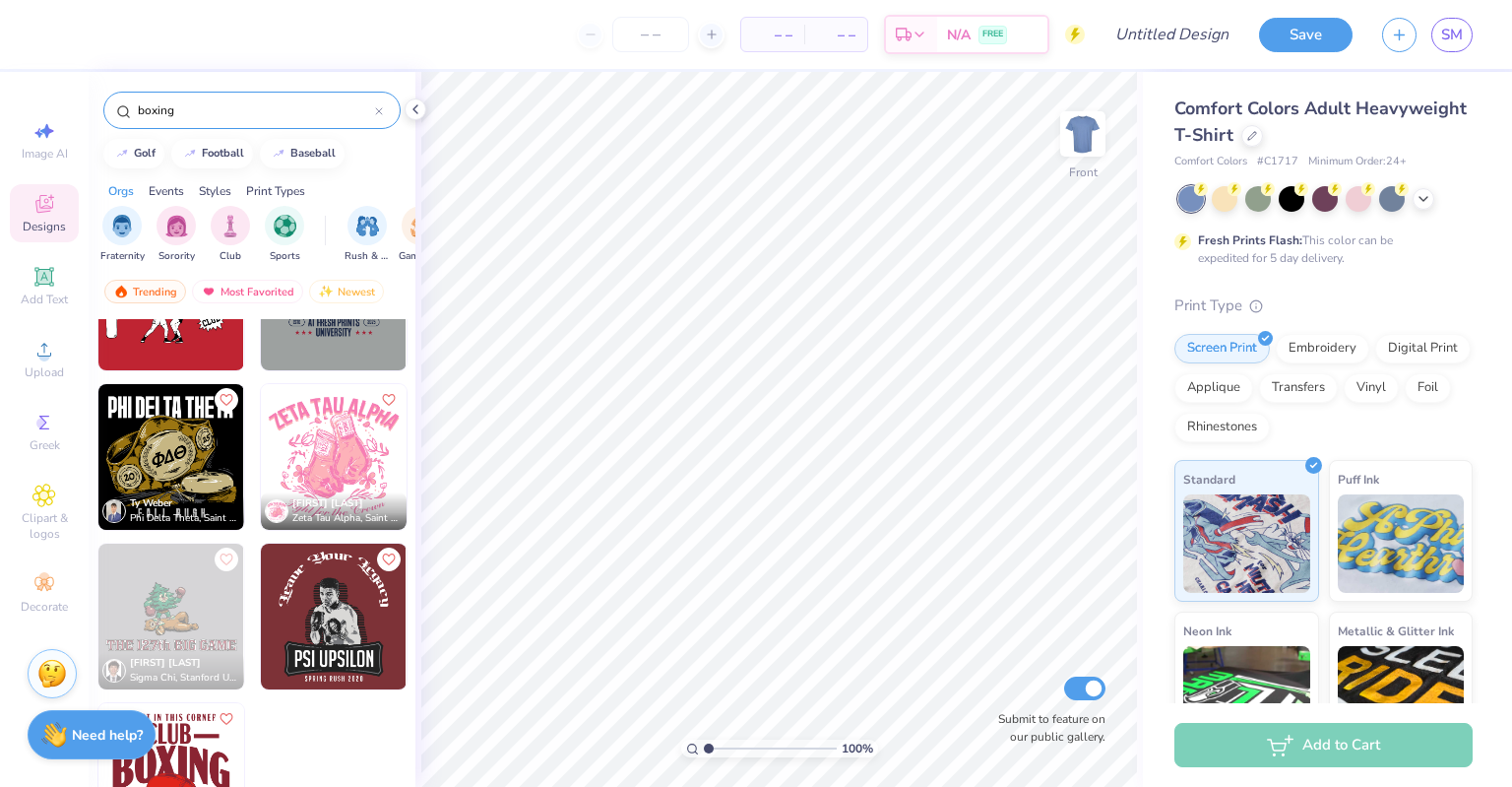 scroll, scrollTop: 0, scrollLeft: 0, axis: both 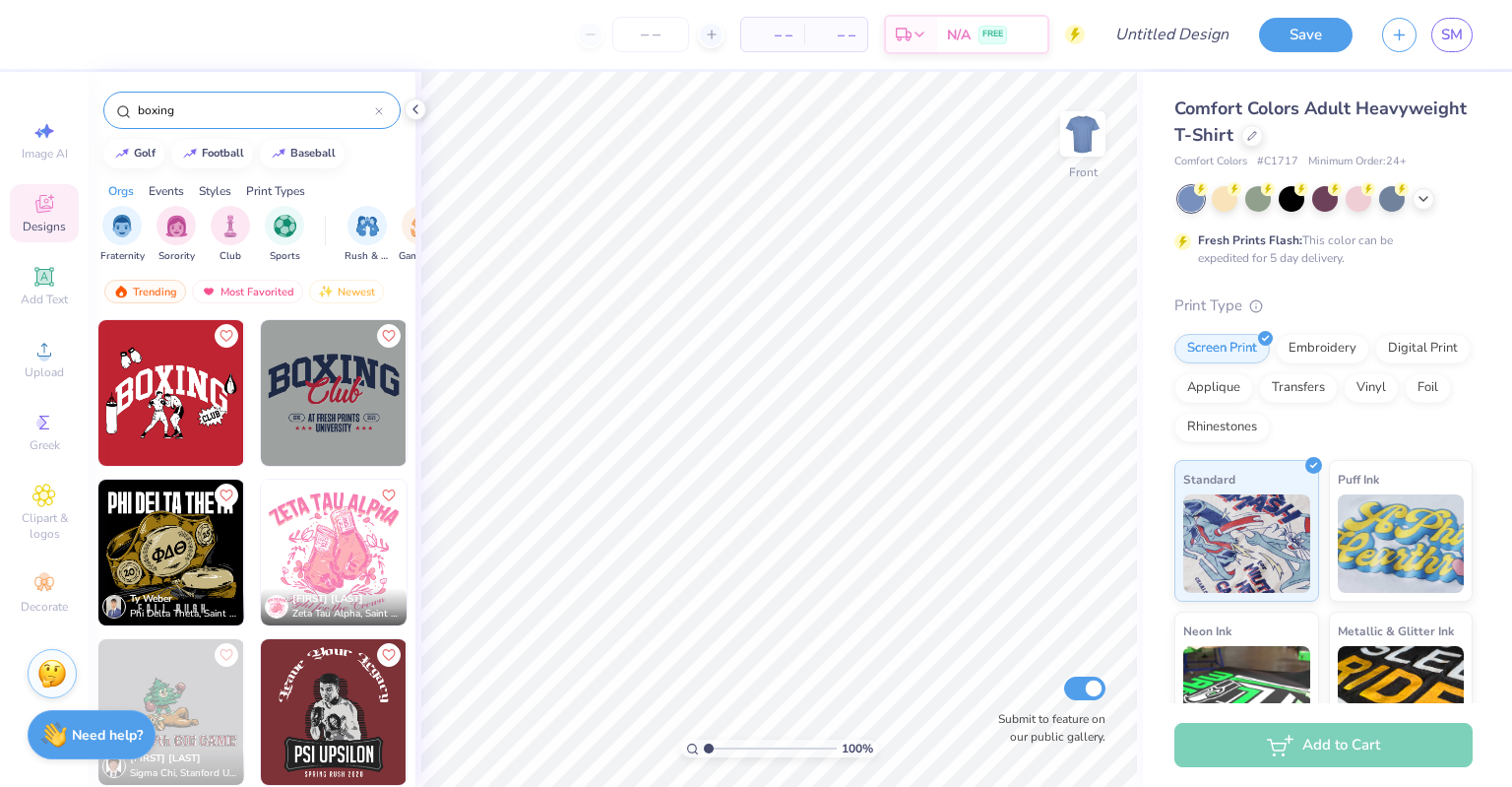 type on "boxing" 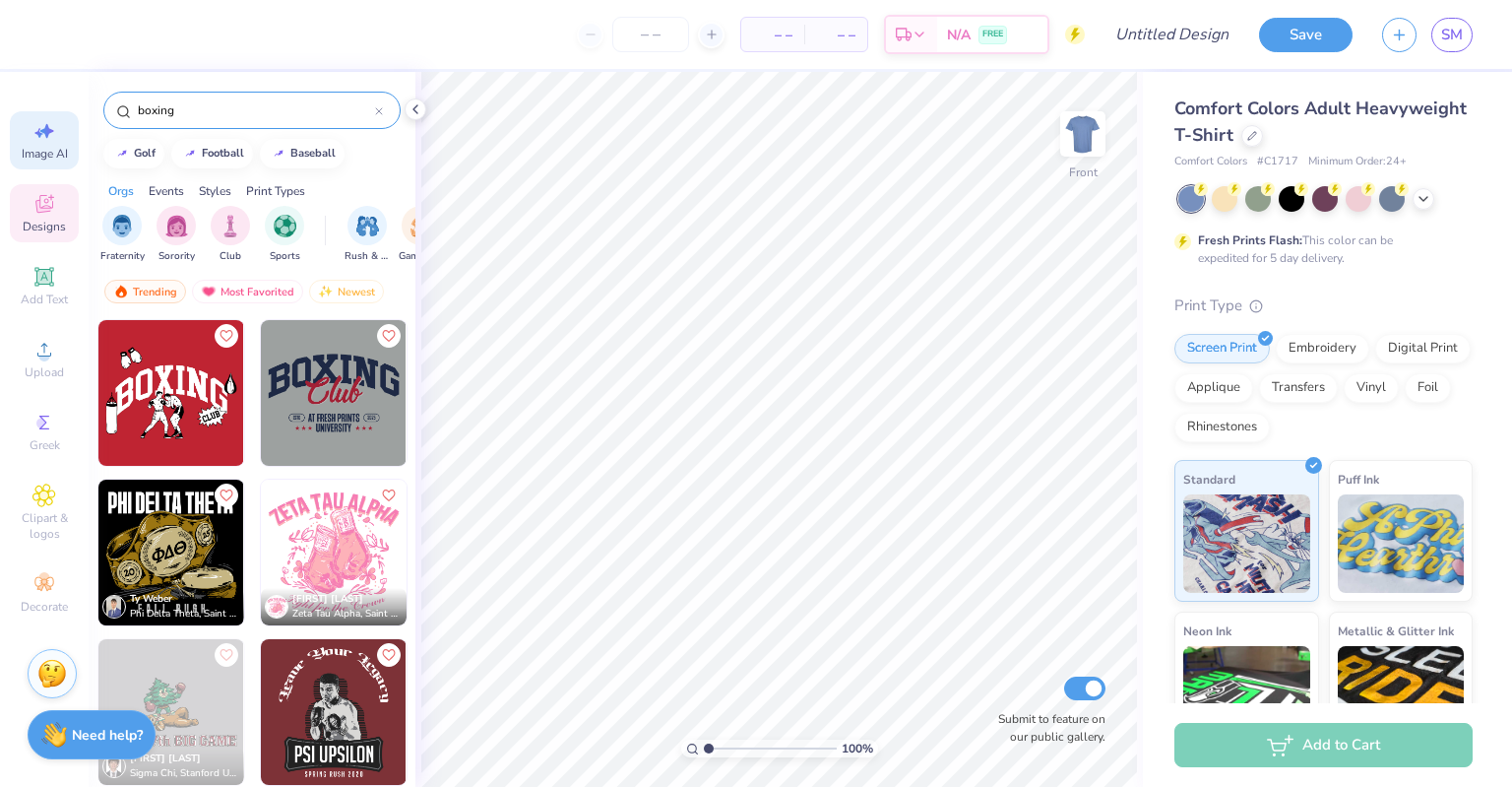click on "Image AI" at bounding box center [44, 140] 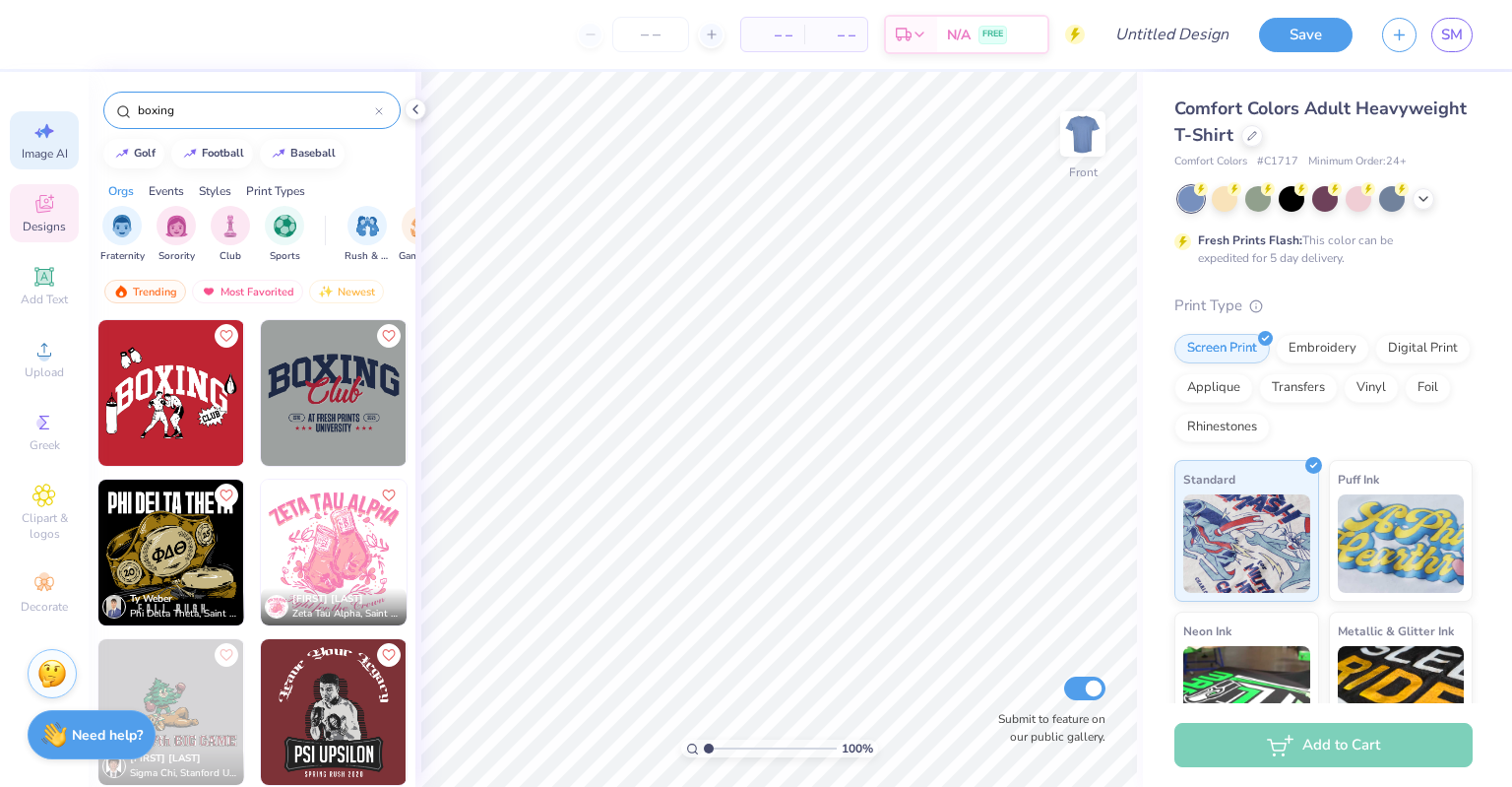 select on "4" 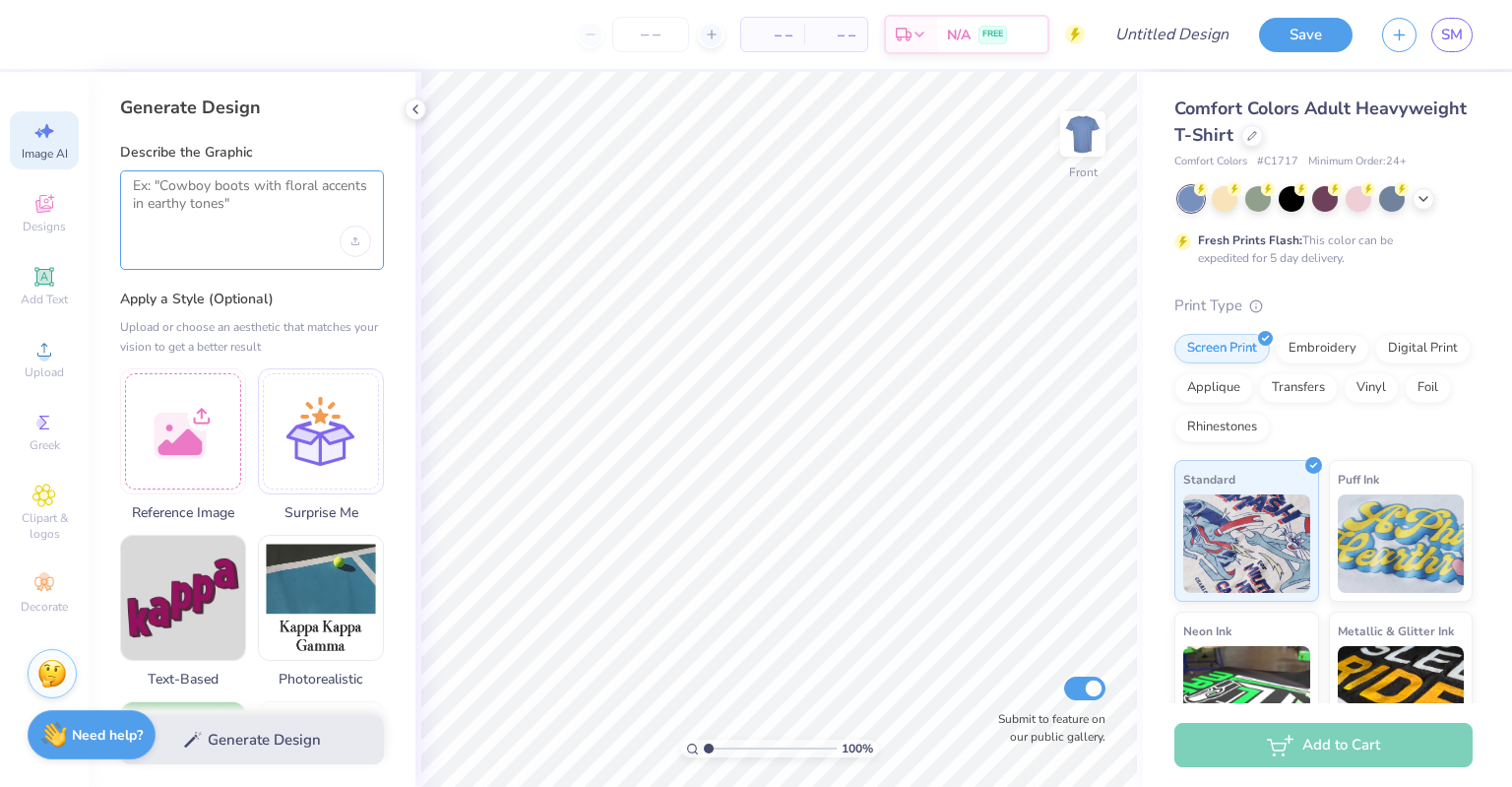 click at bounding box center [252, 202] 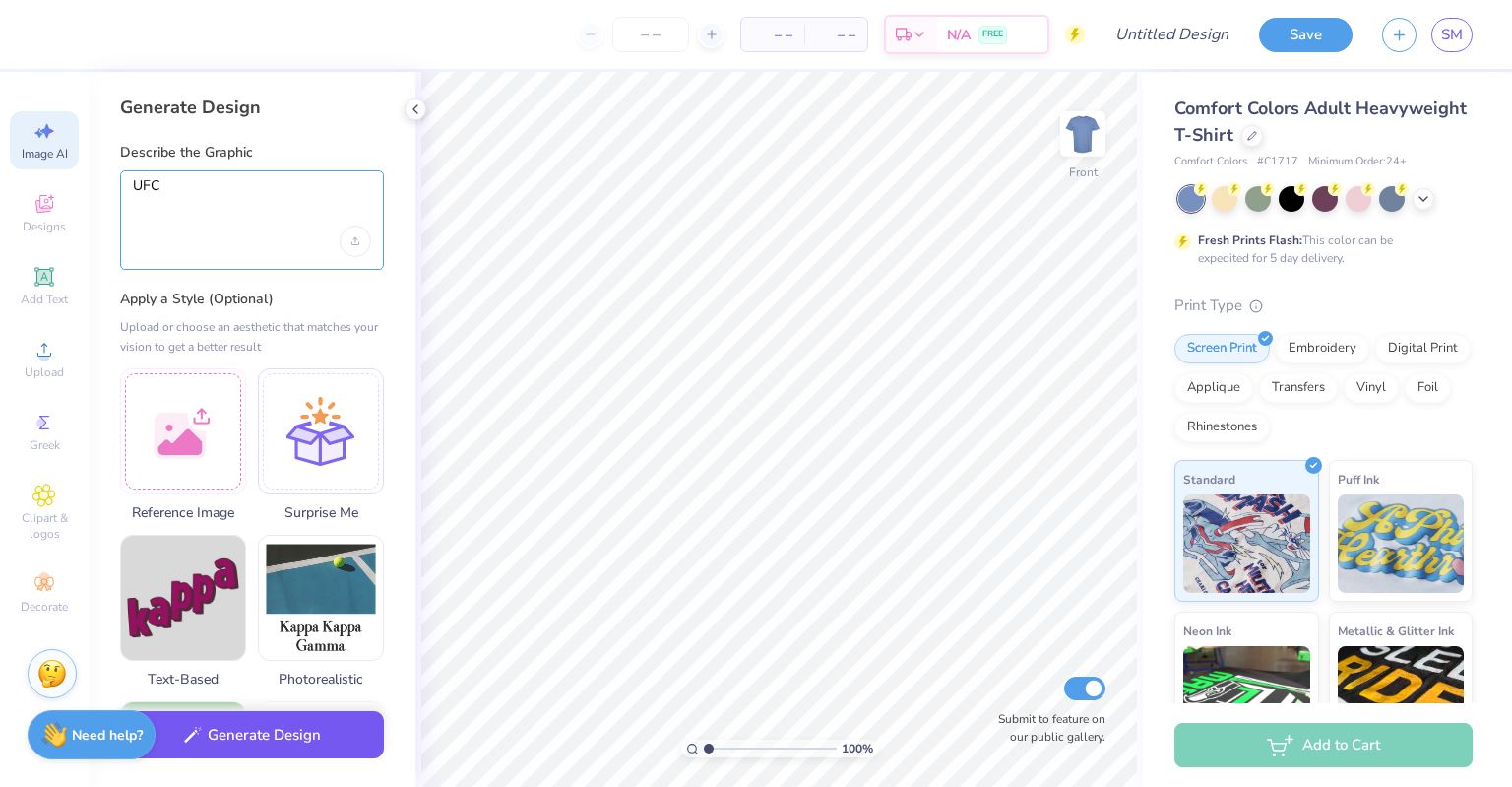 type on "UFC" 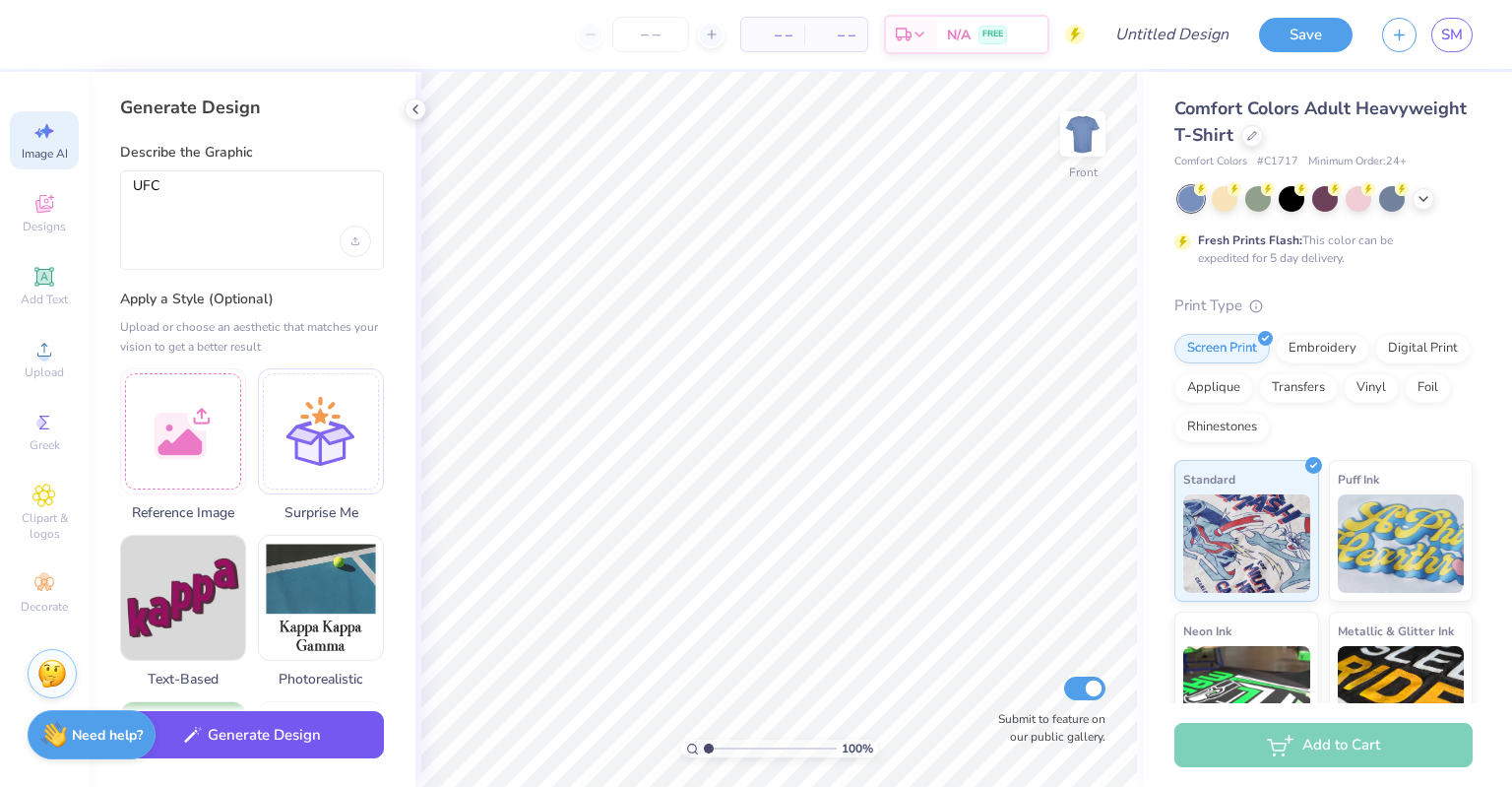 click on "Generate Design" at bounding box center [252, 735] 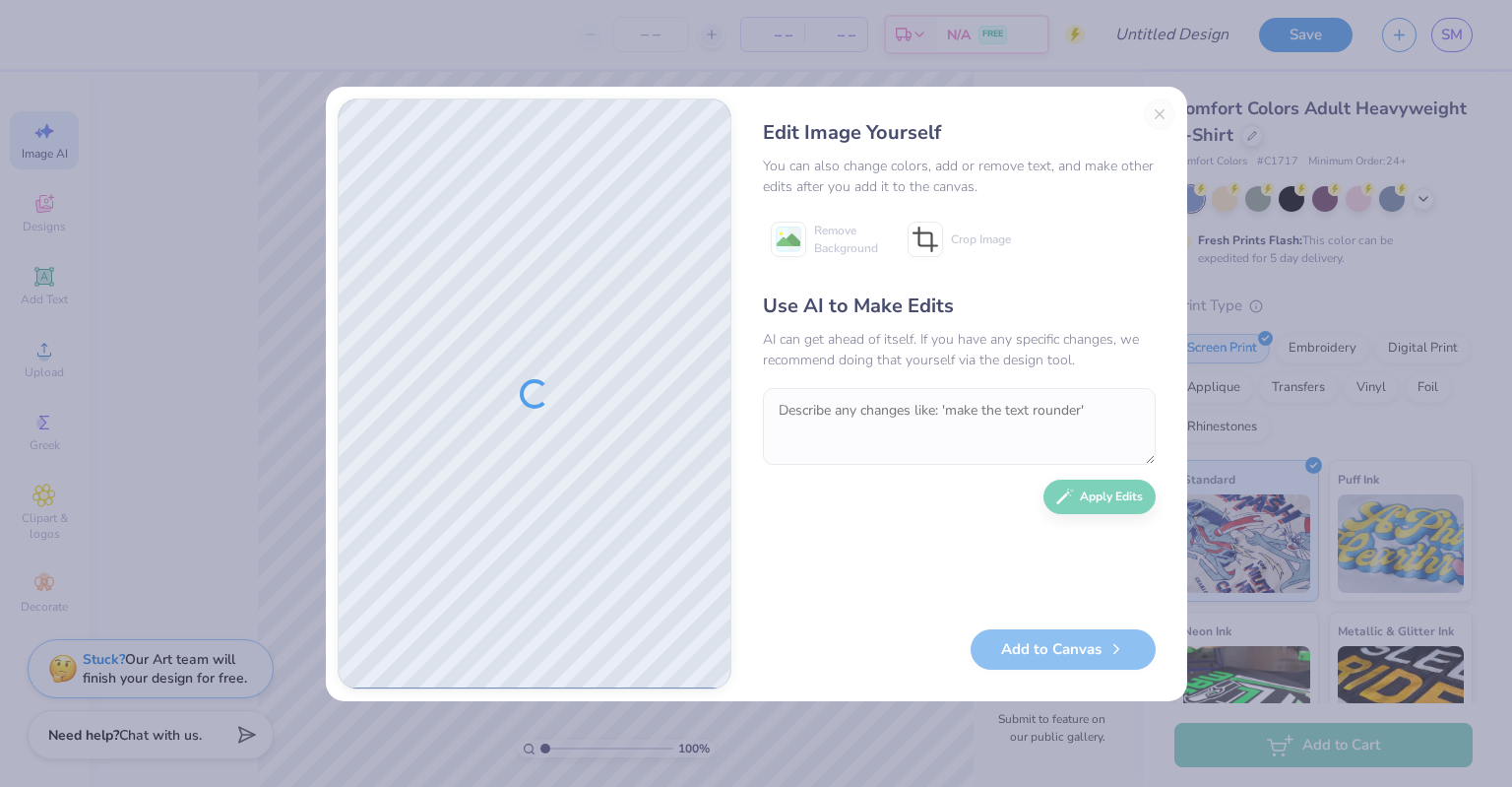 type on "x" 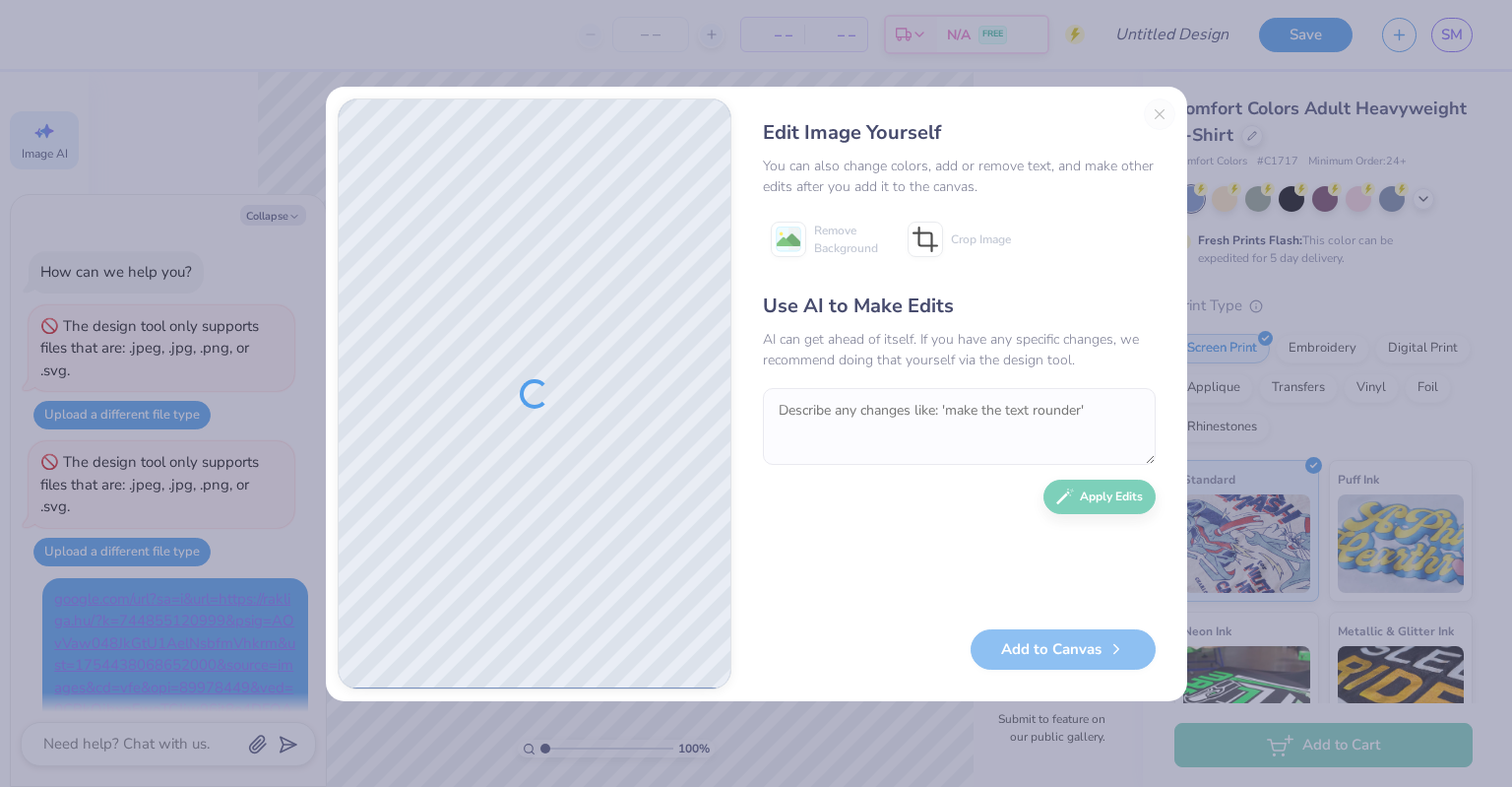 scroll, scrollTop: 740, scrollLeft: 0, axis: vertical 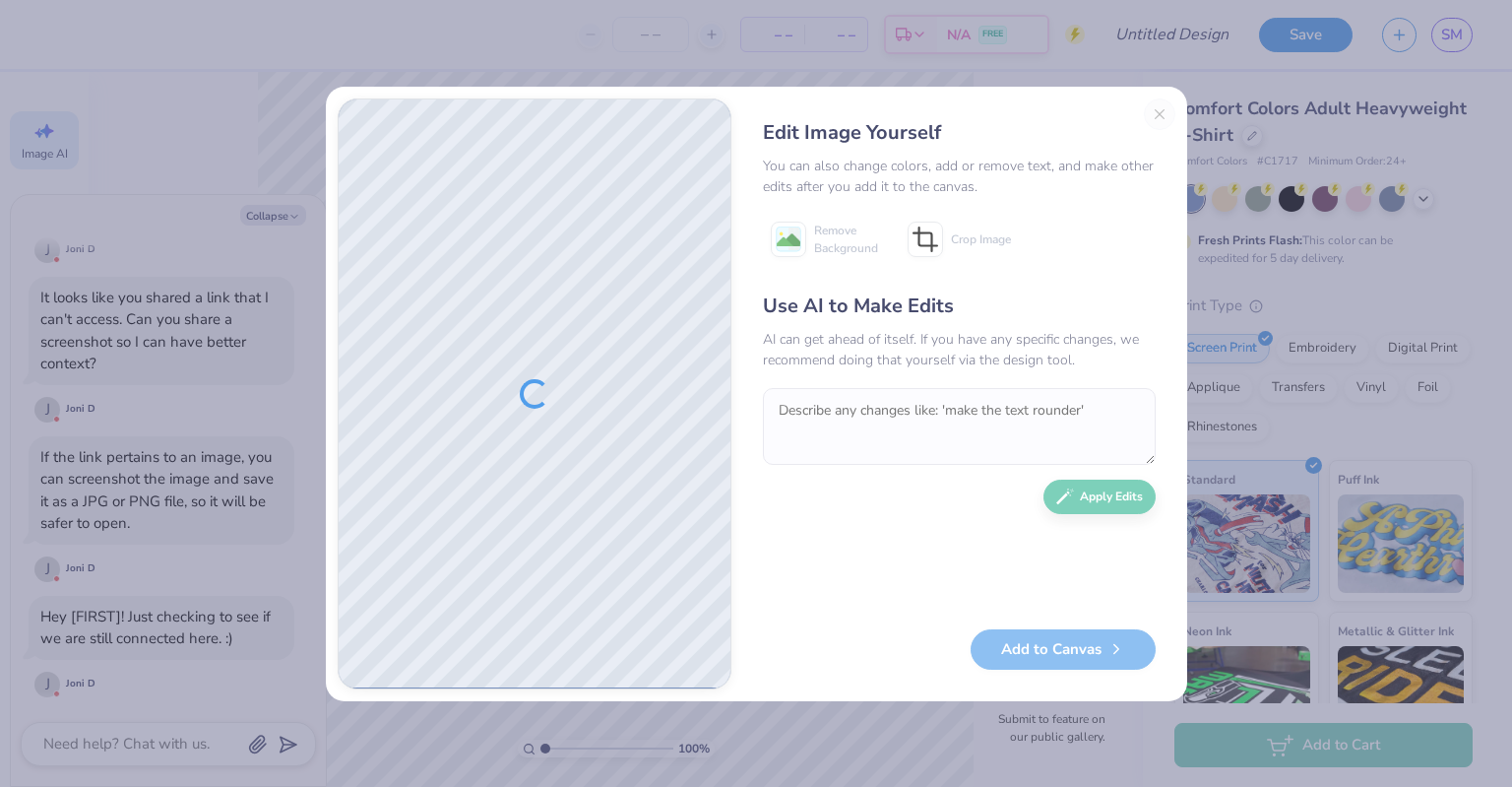 click on "Edit Image Yourself You can also change colors, add or remove text, and make other edits after you add it to the canvas. Remove Background Crop Image Use AI to Make Edits AI can get ahead of itself. If you have any specific changes, we recommend doing that yourself via the design tool. Apply Edits Add to Canvas" at bounding box center [959, 394] 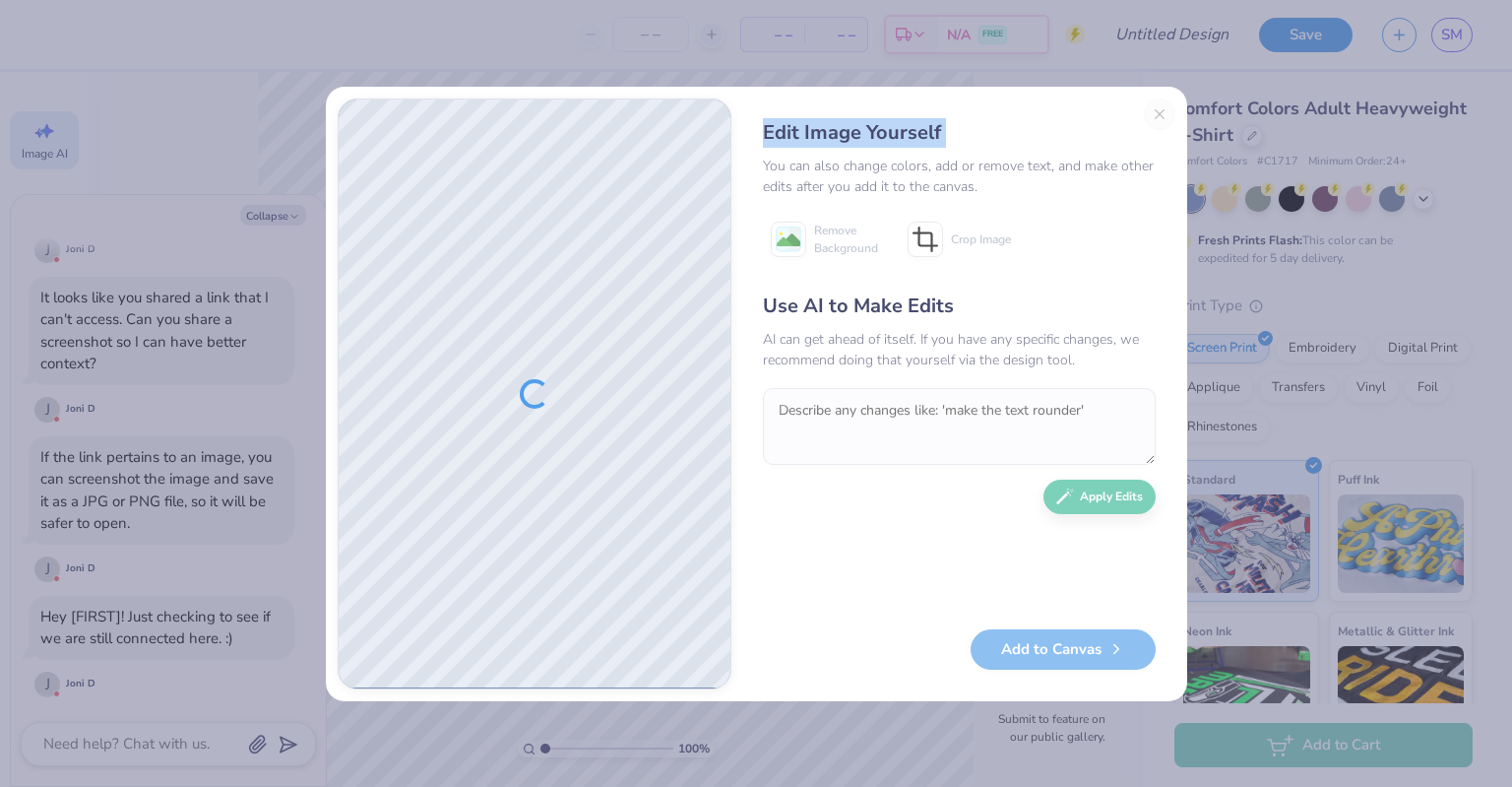 click on "Edit Image Yourself You can also change colors, add or remove text, and make other edits after you add it to the canvas. Remove Background Crop Image Use AI to Make Edits AI can get ahead of itself. If you have any specific changes, we recommend doing that yourself via the design tool. Apply Edits Add to Canvas" at bounding box center [959, 394] 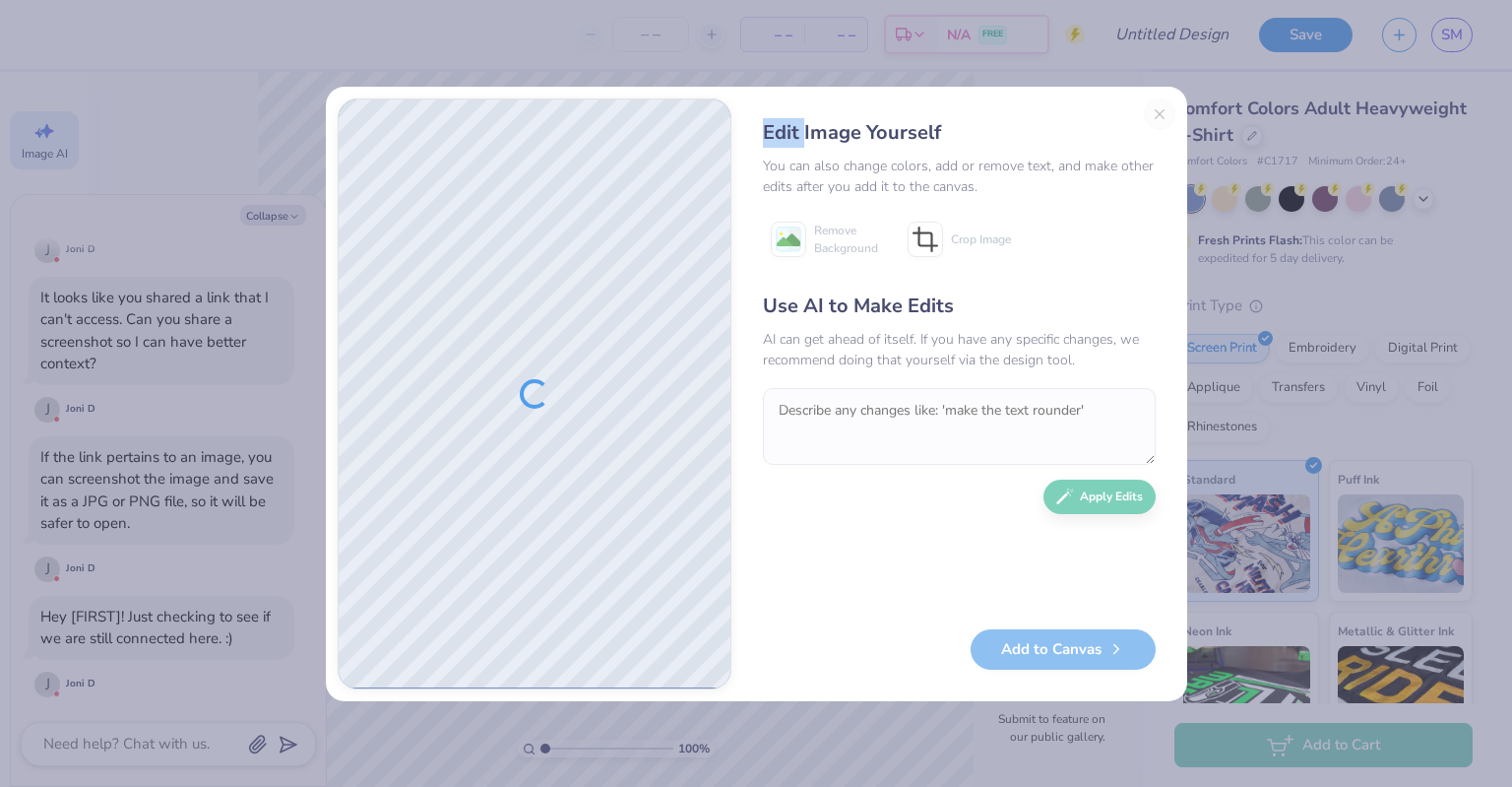 click on "Edit Image Yourself You can also change colors, add or remove text, and make other edits after you add it to the canvas. Remove Background Crop Image Use AI to Make Edits AI can get ahead of itself. If you have any specific changes, we recommend doing that yourself via the design tool. Apply Edits Add to Canvas" at bounding box center [756, 393] 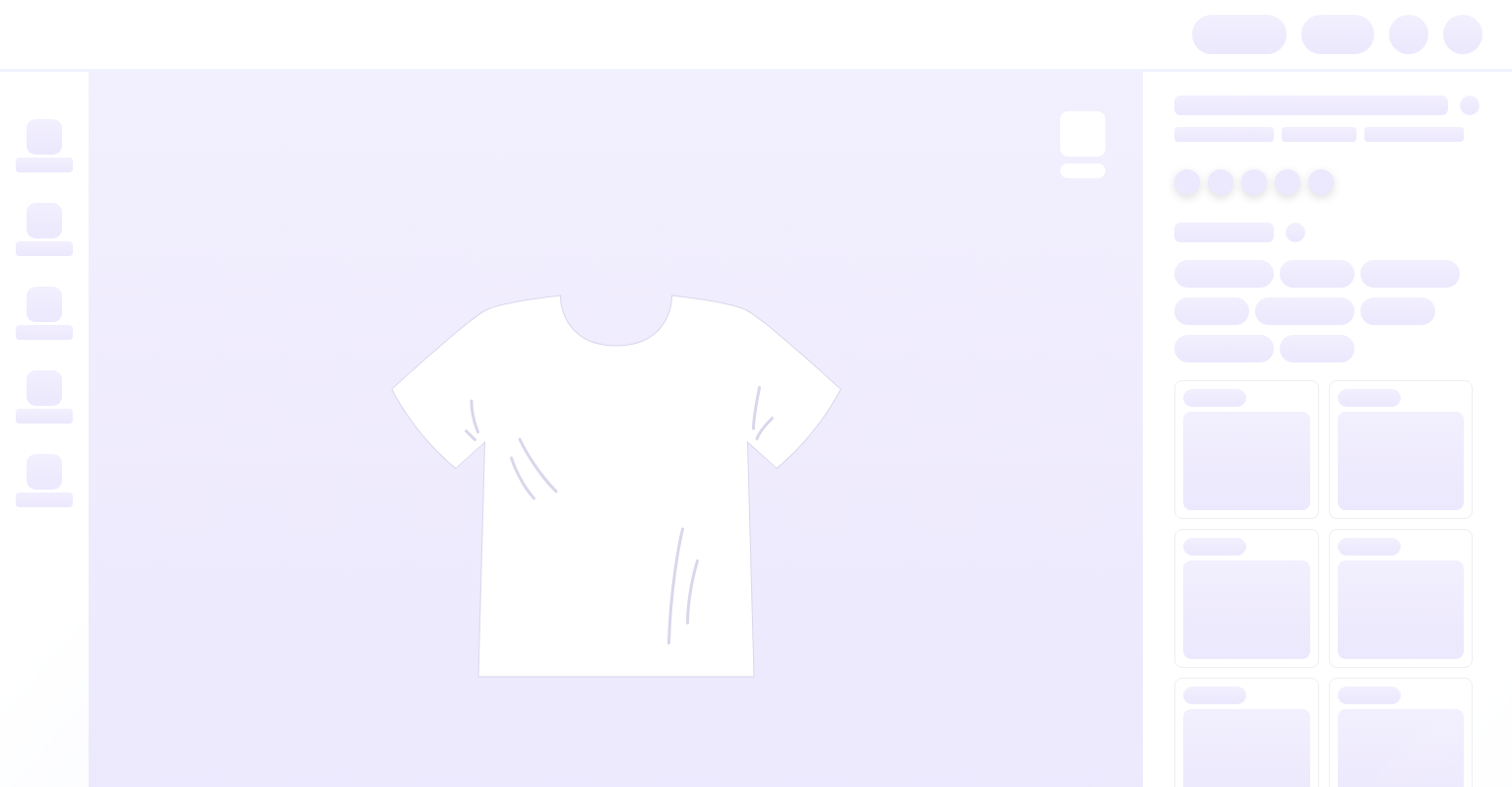 scroll, scrollTop: 0, scrollLeft: 0, axis: both 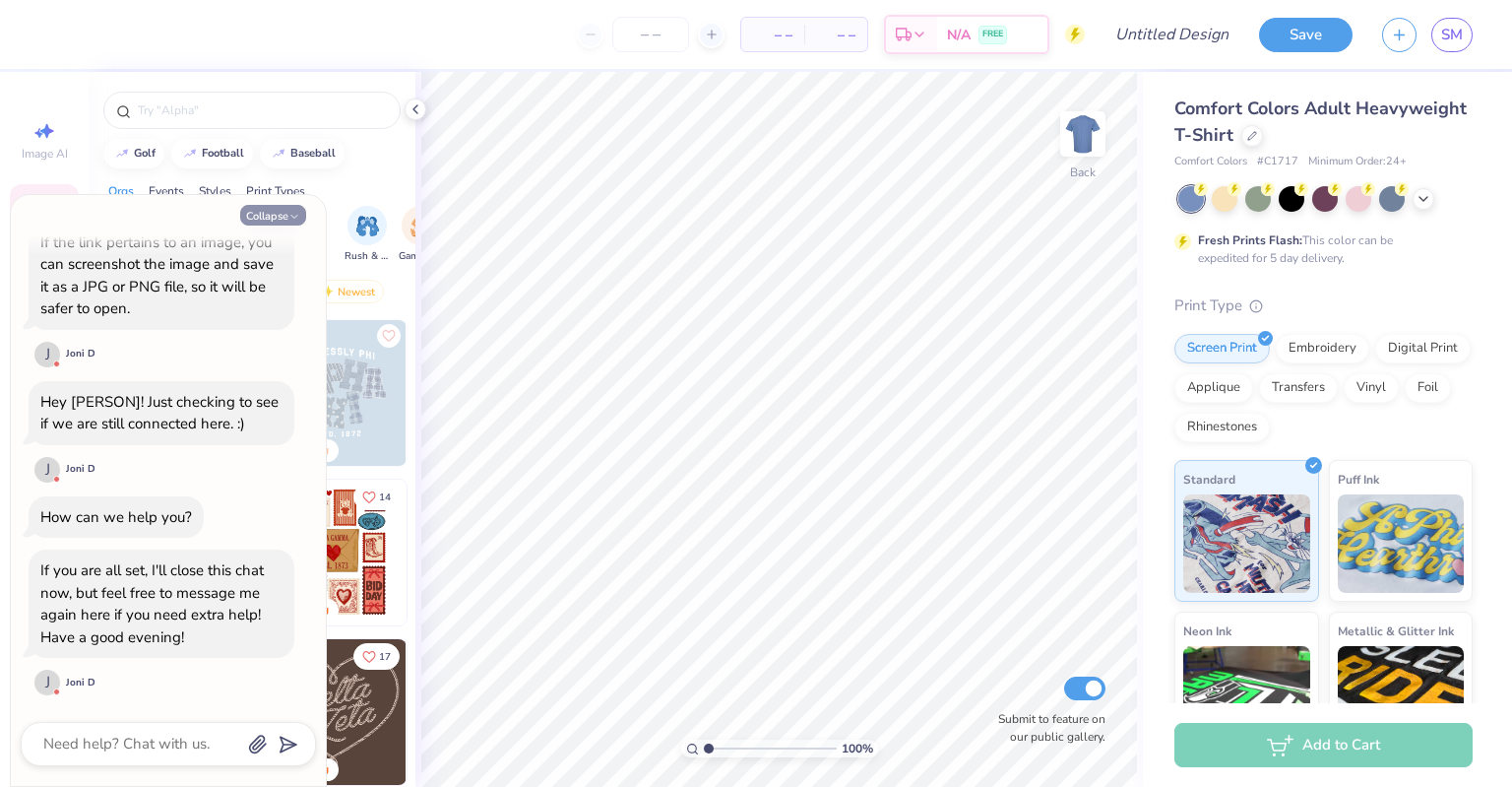 click 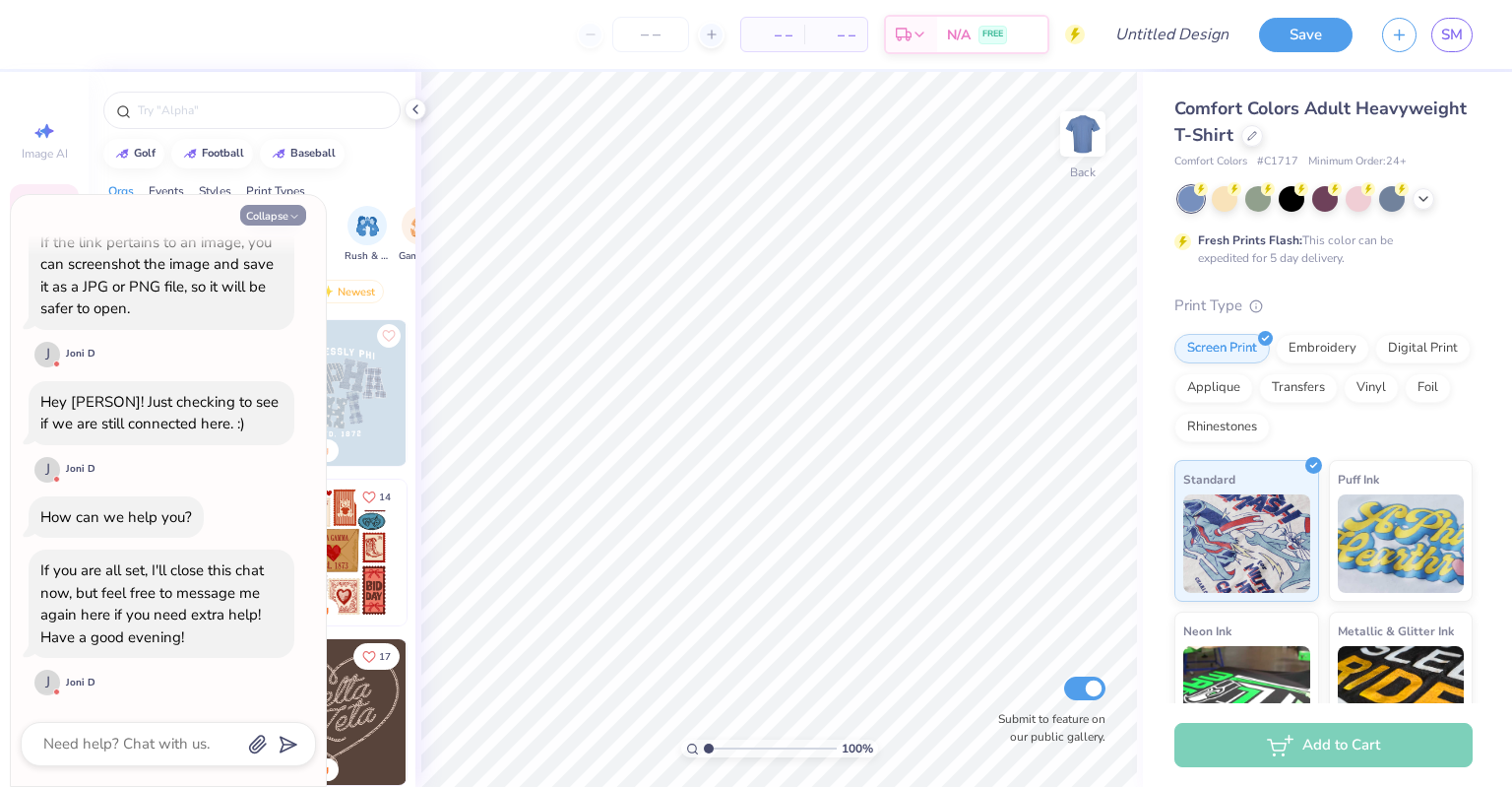 type on "x" 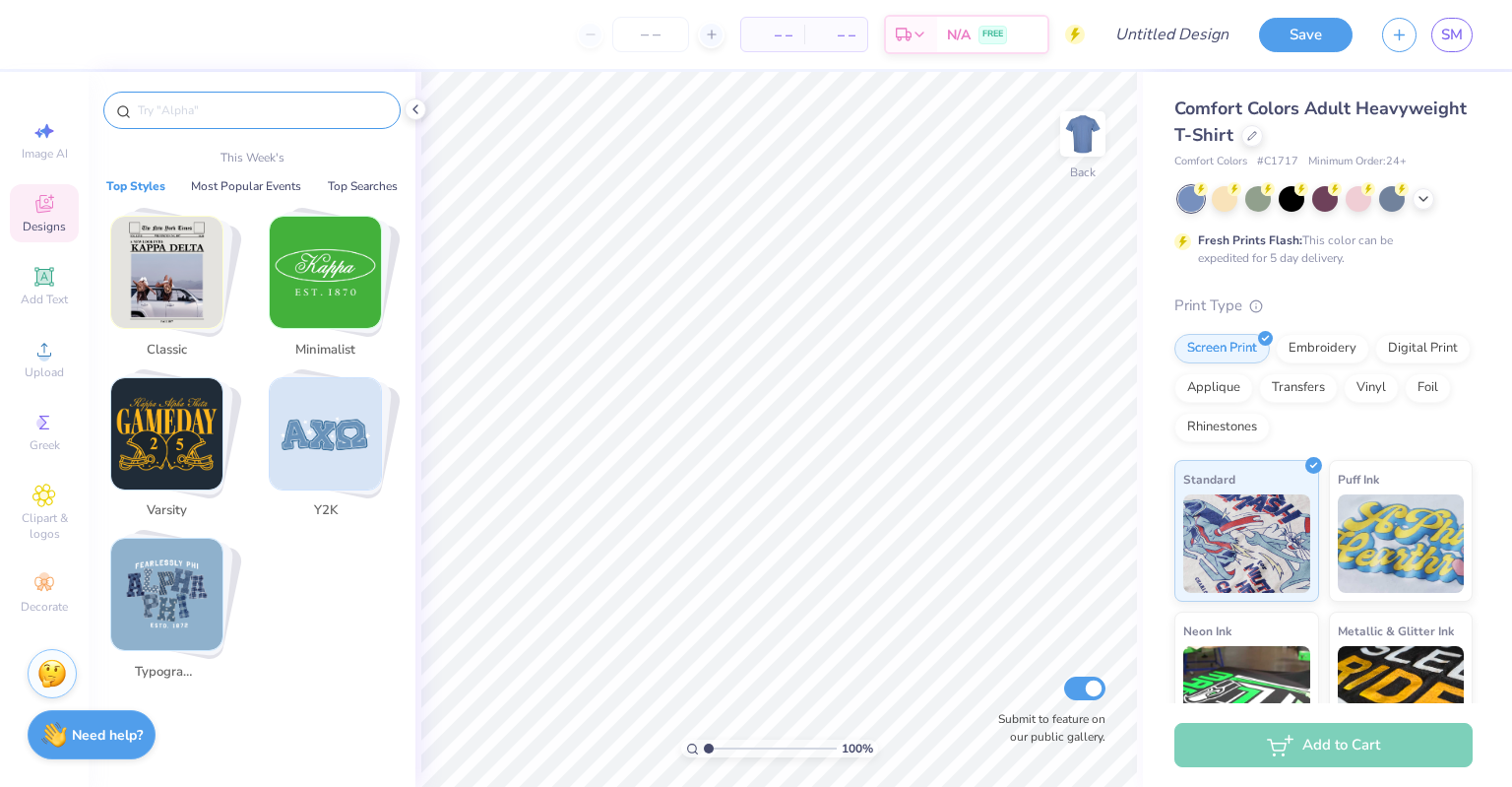 click at bounding box center (262, 110) 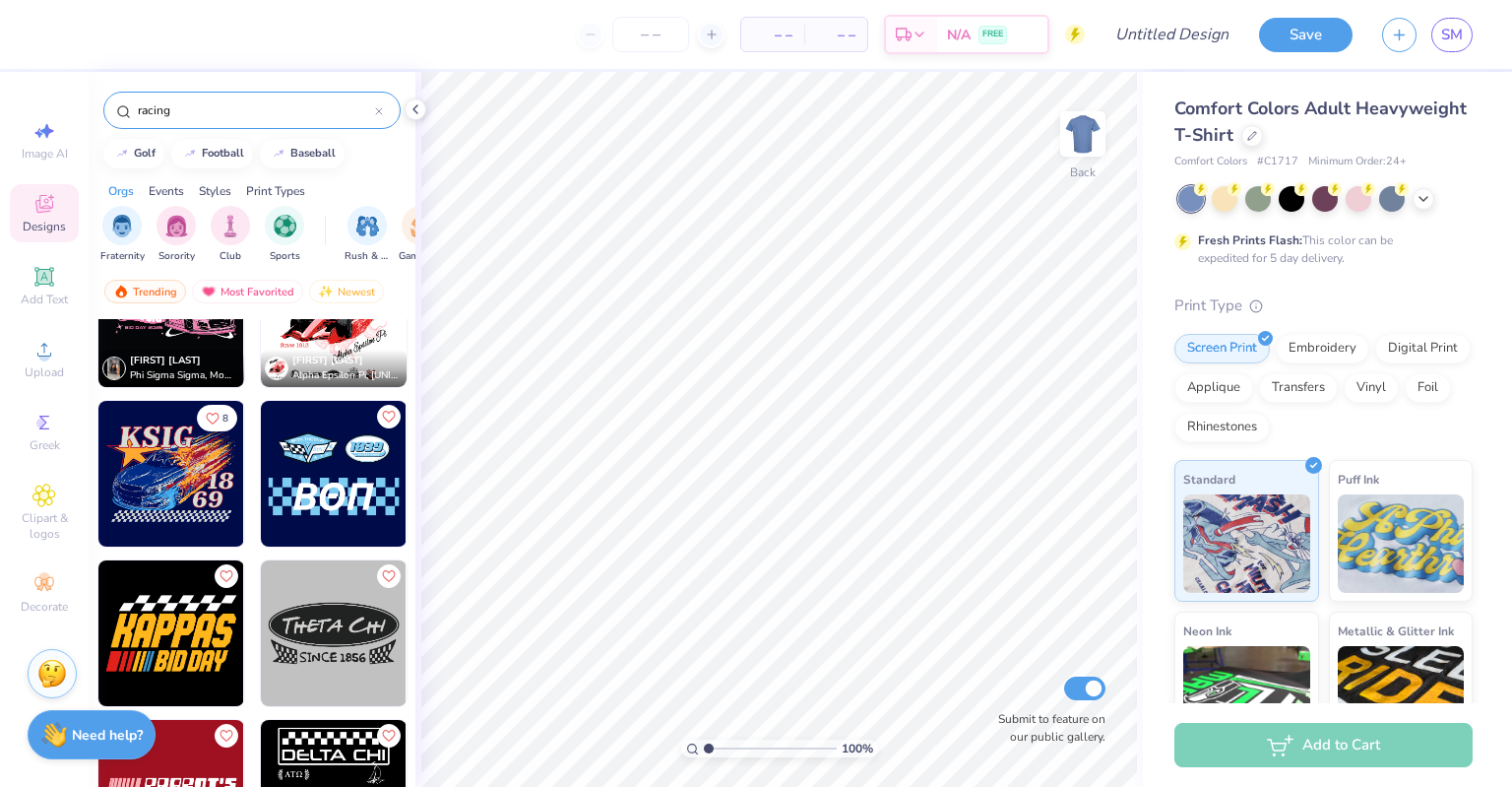 scroll, scrollTop: 1851, scrollLeft: 0, axis: vertical 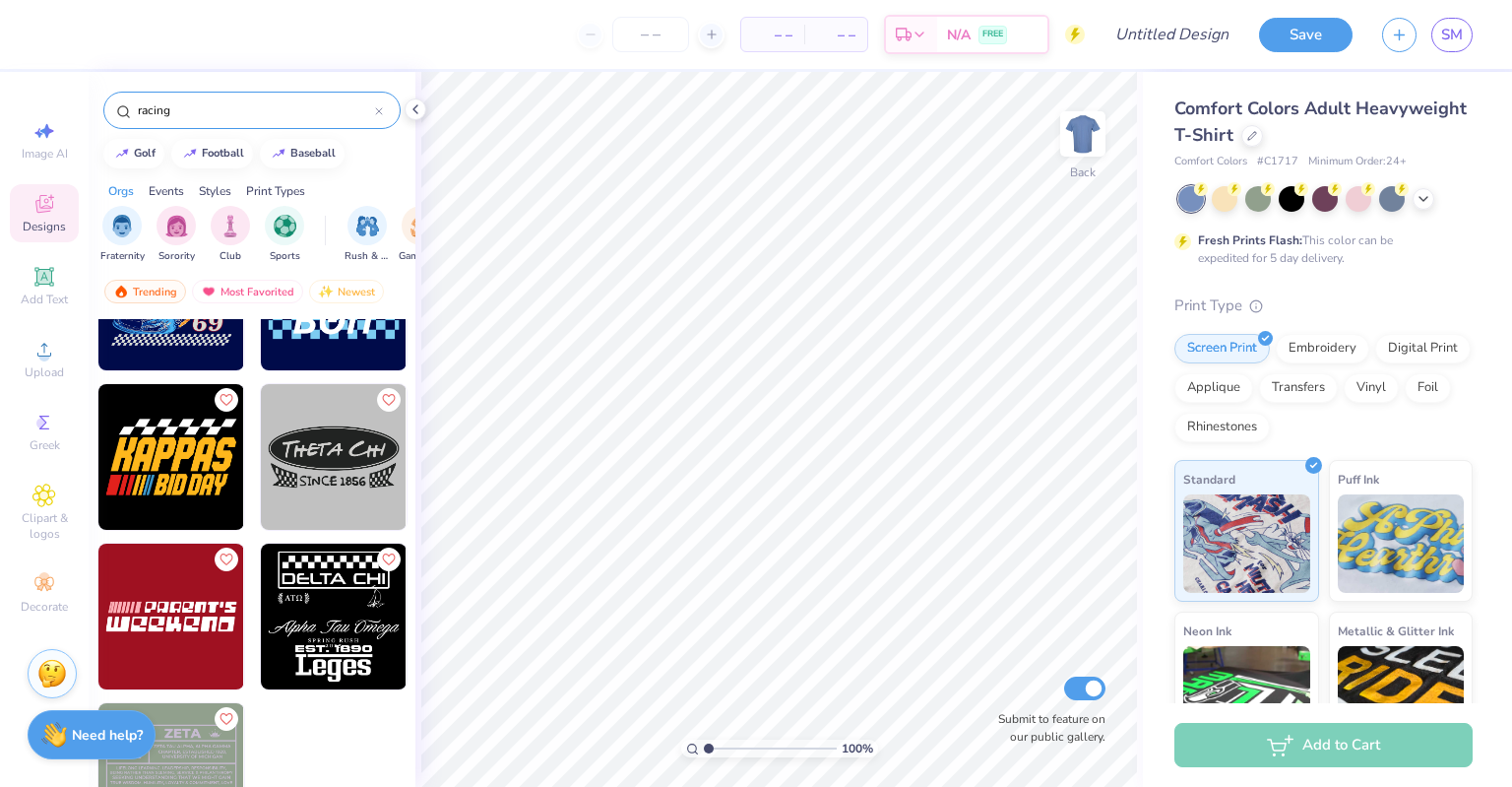 type on "racing" 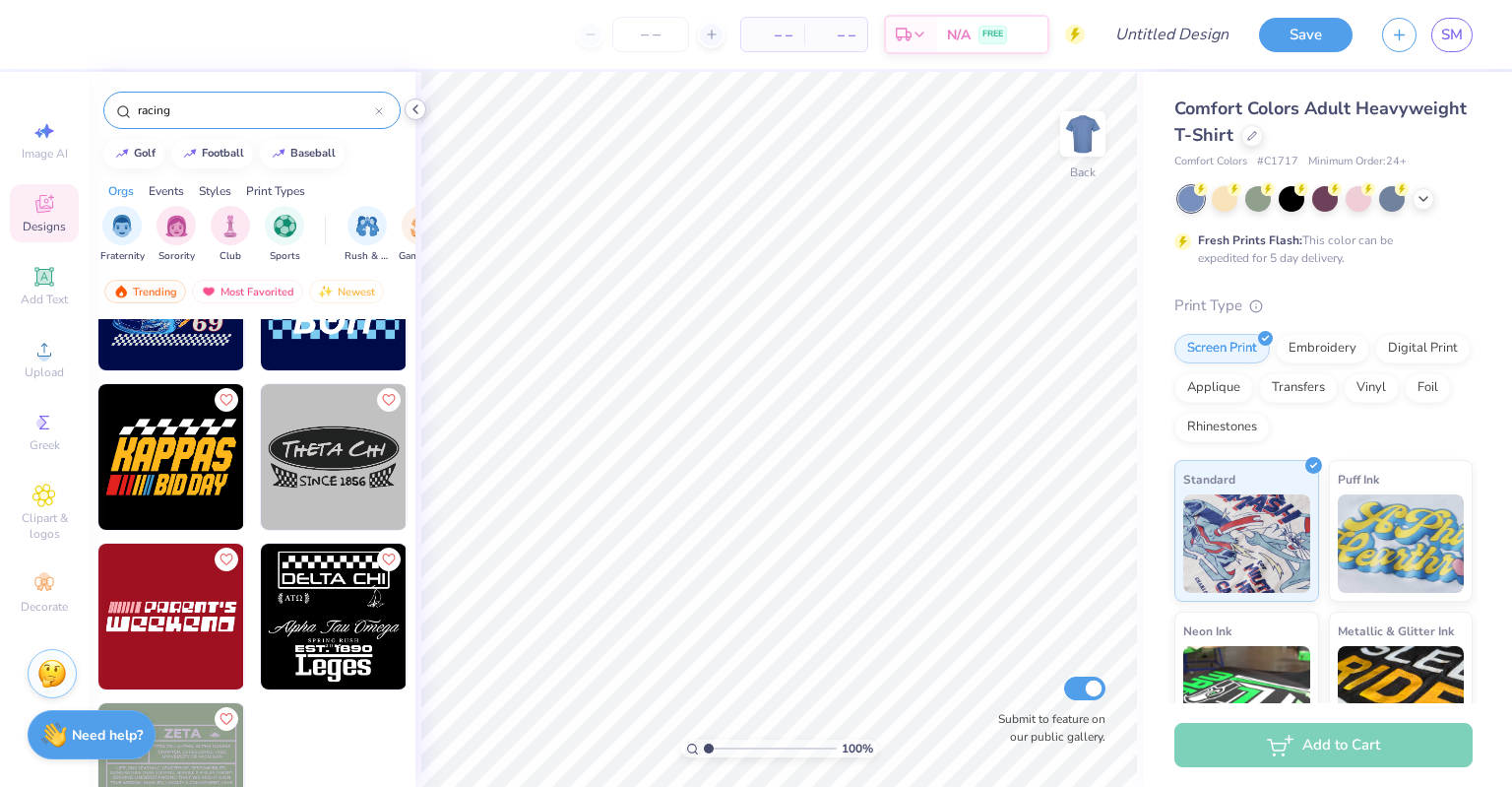 click 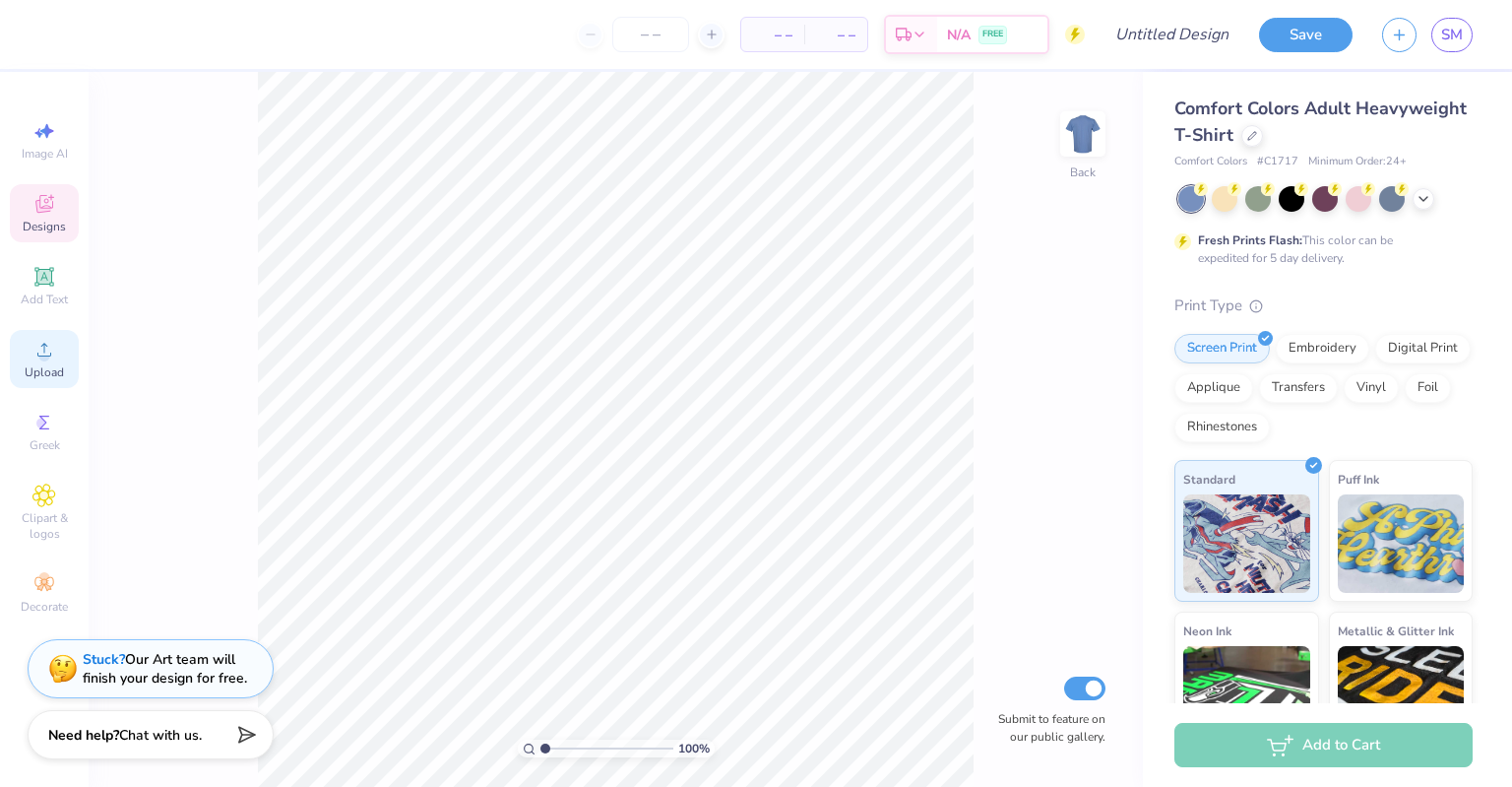click 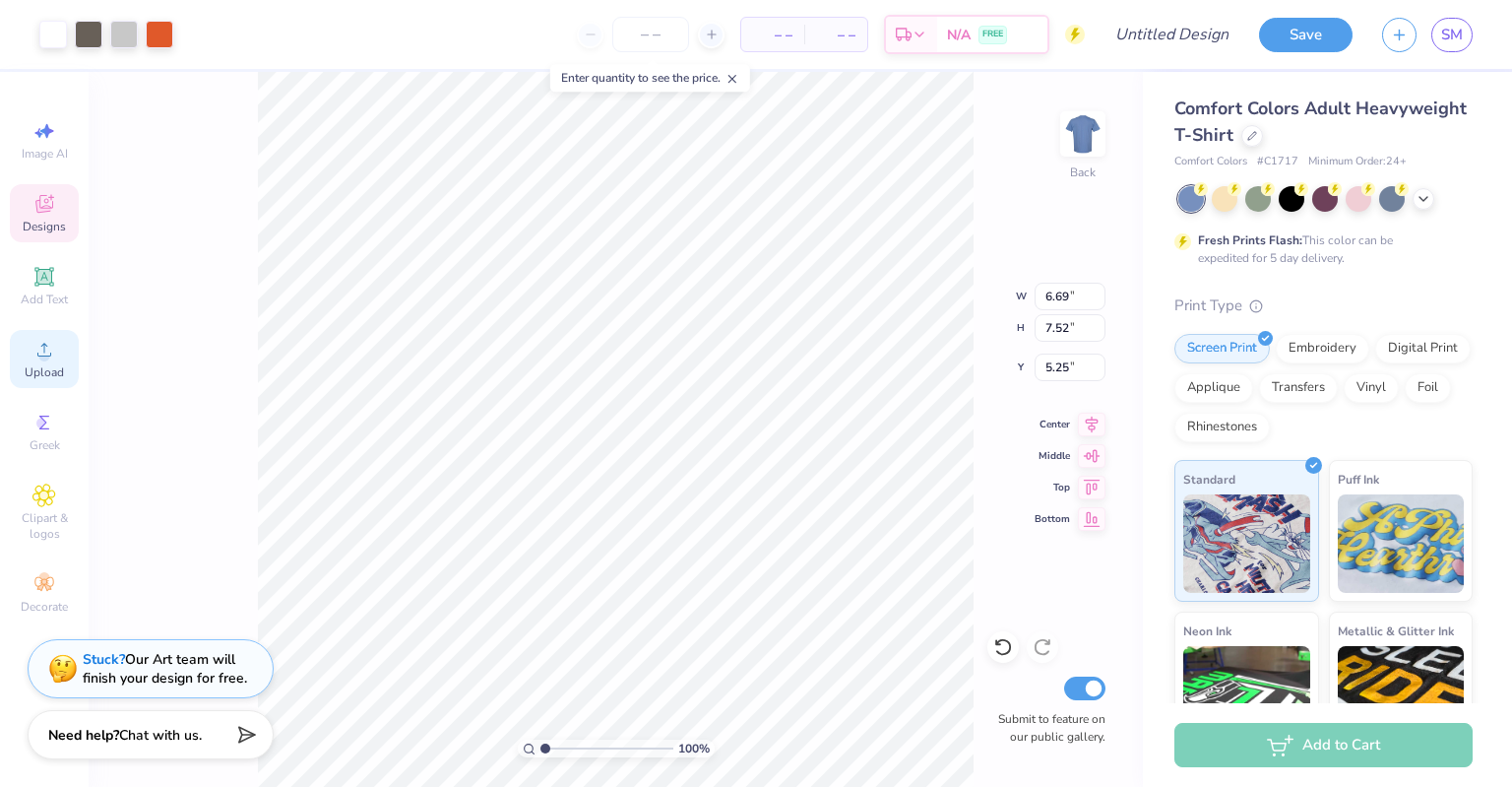 type on "6.69" 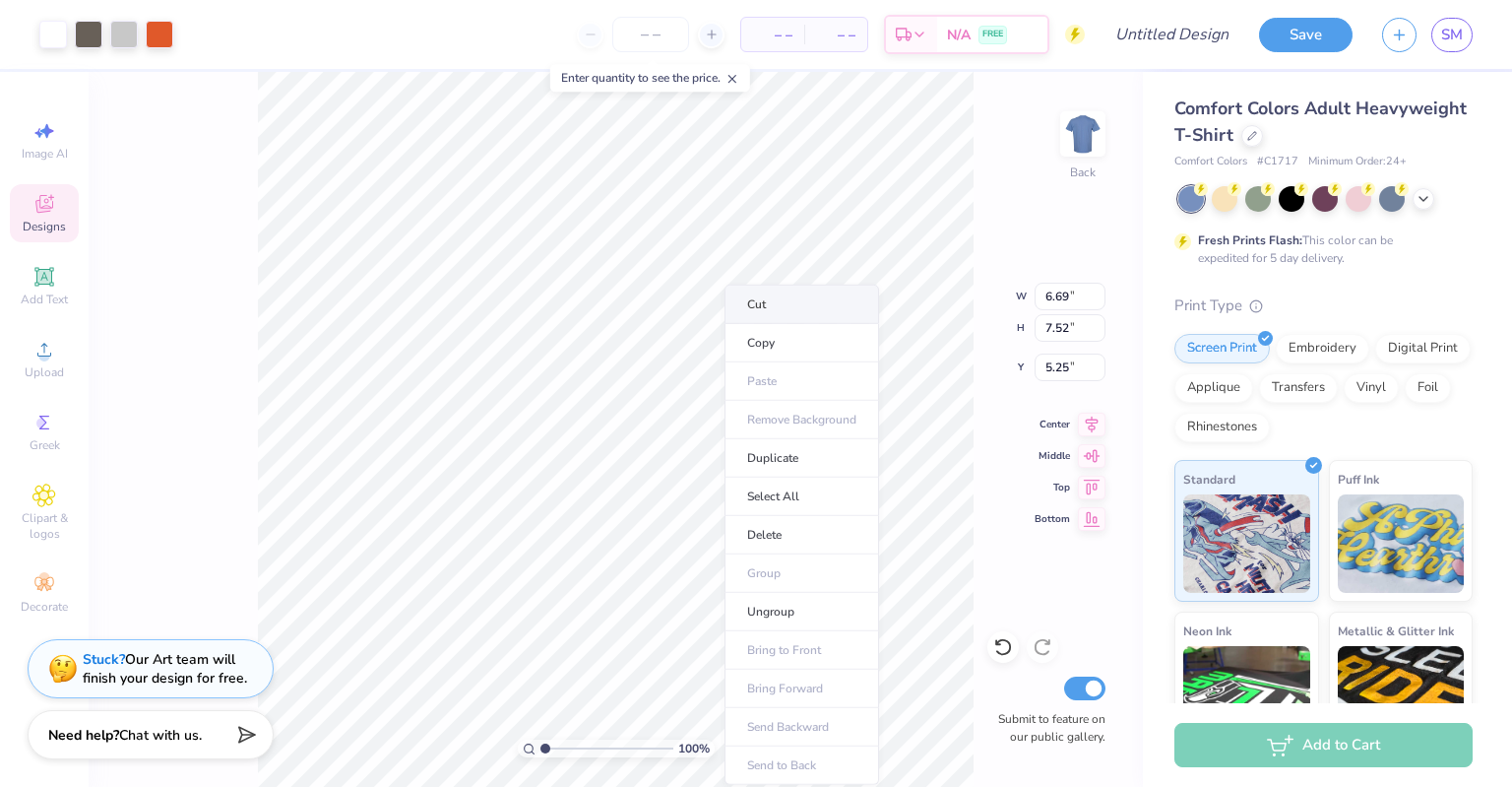 click on "Cut" at bounding box center [801, 304] 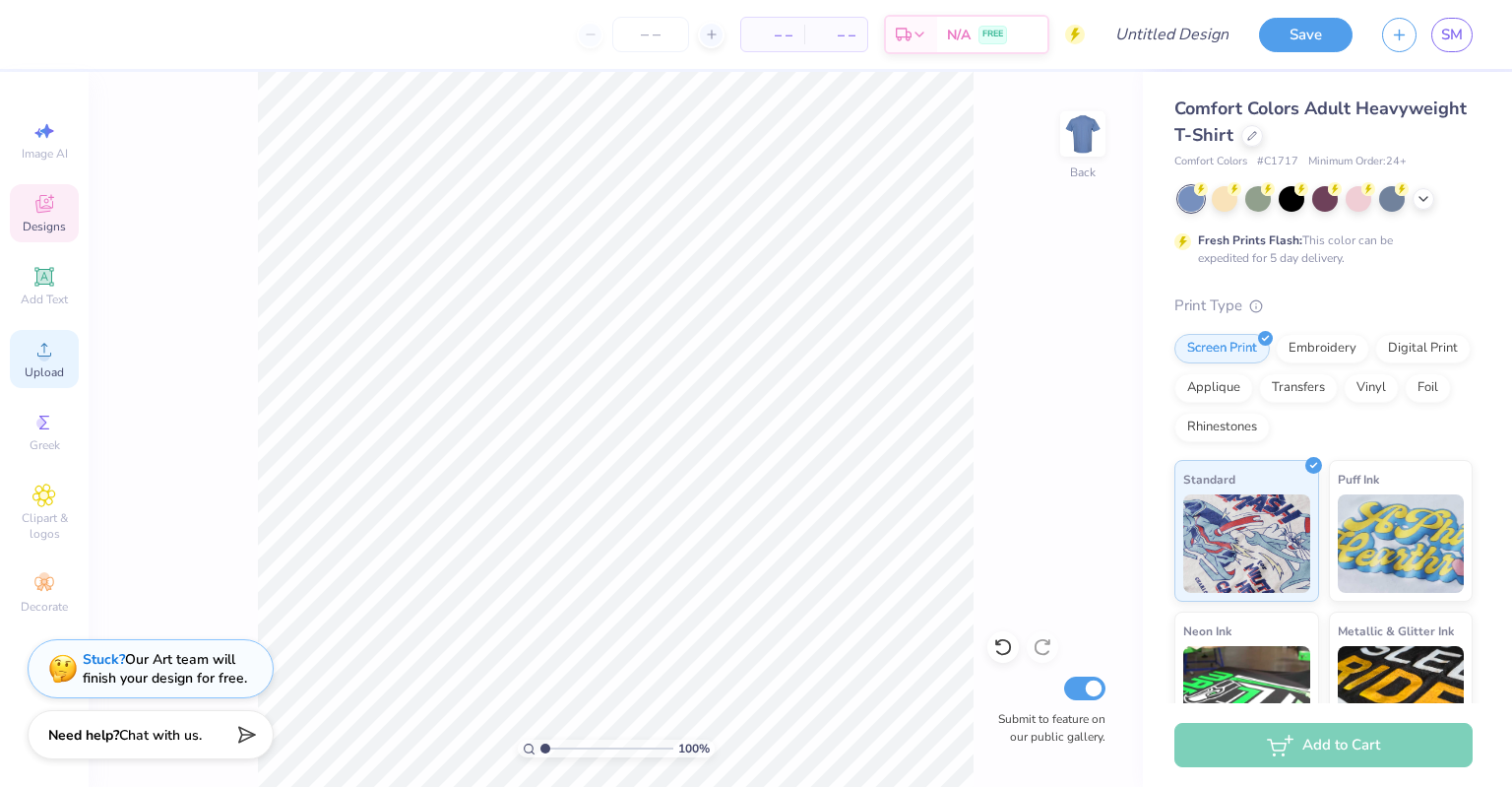 click on "Upload" at bounding box center [44, 372] 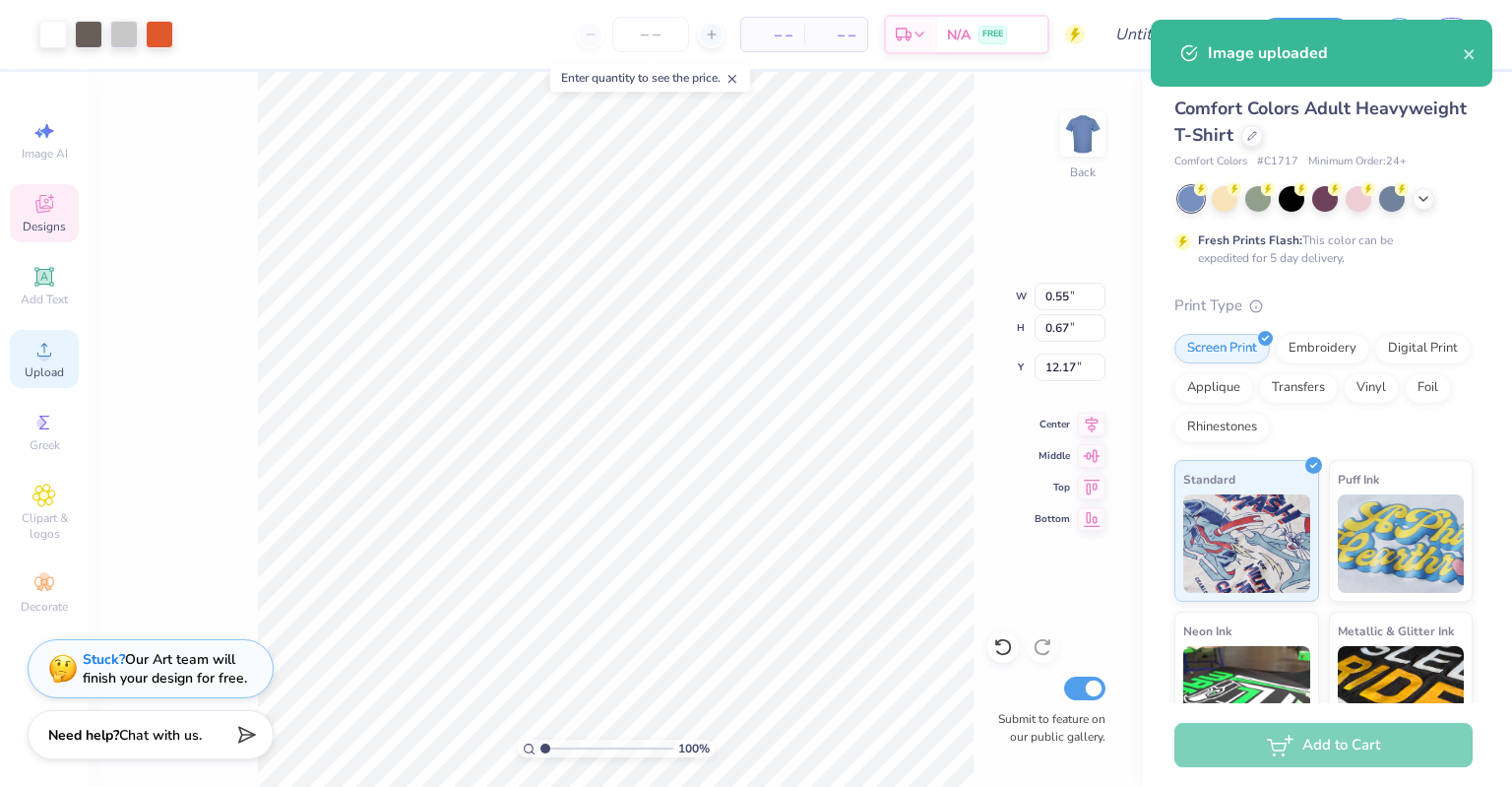 type on "5.73" 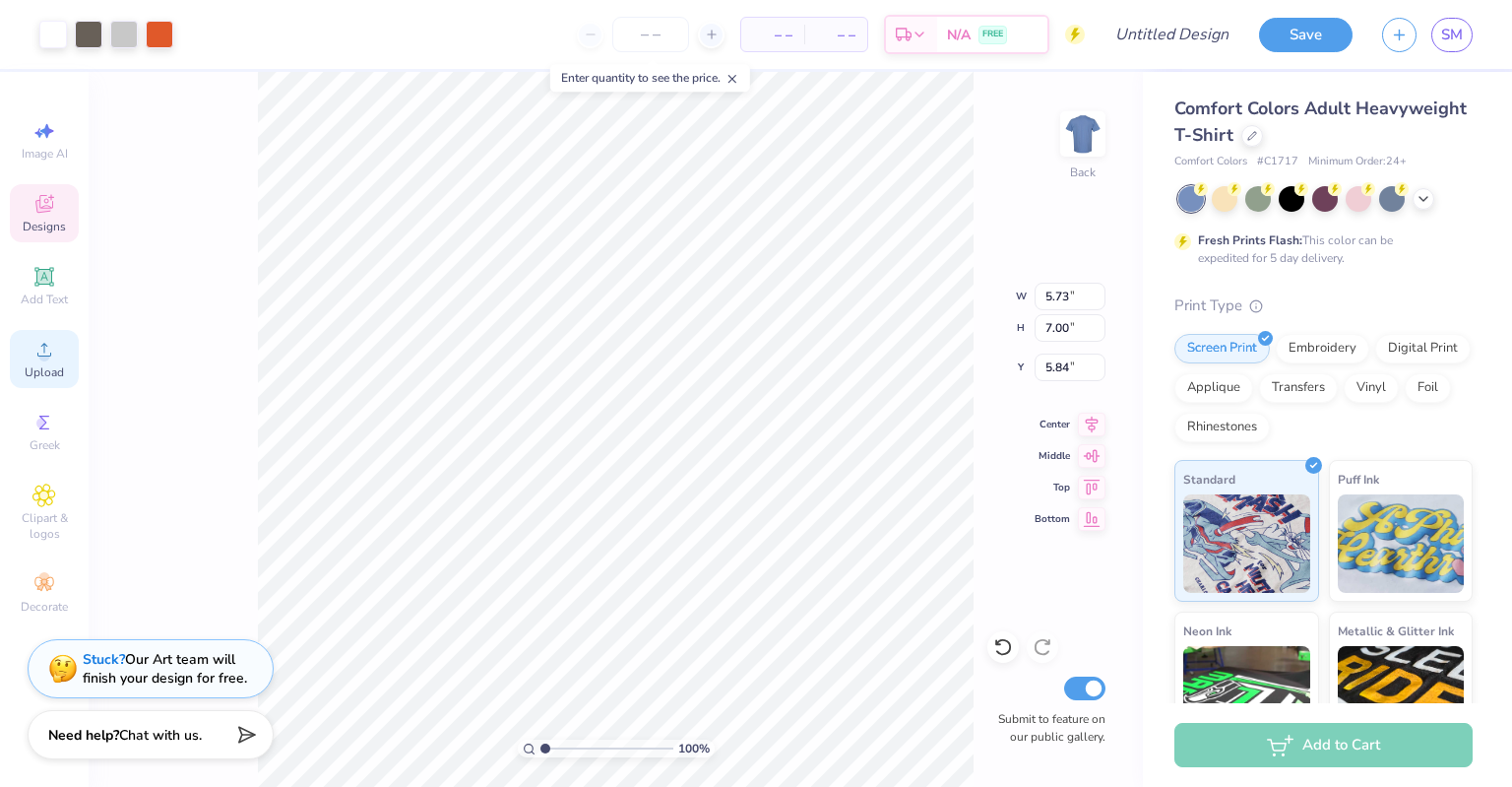 type on "10.94" 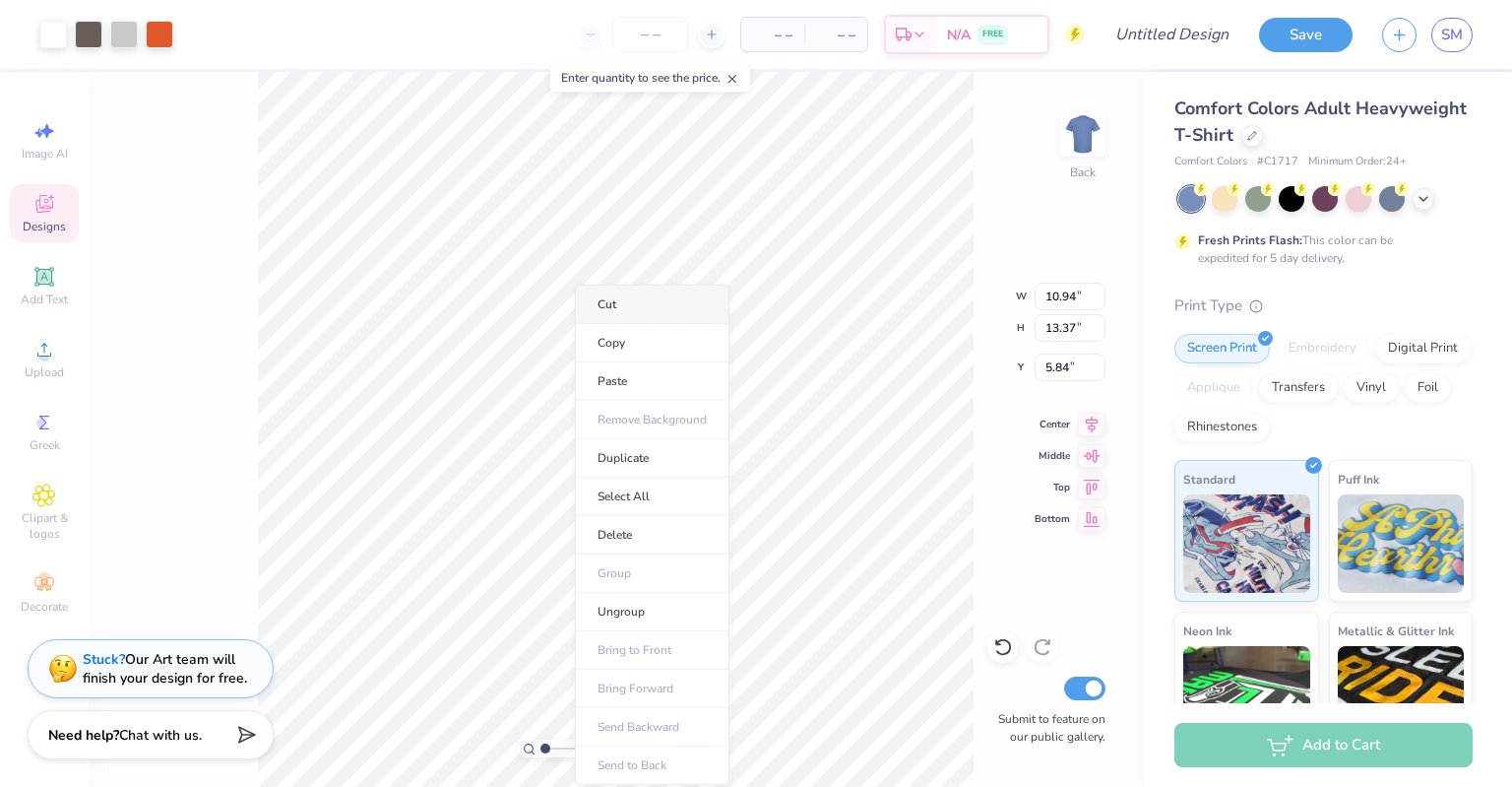 click on "Cut" 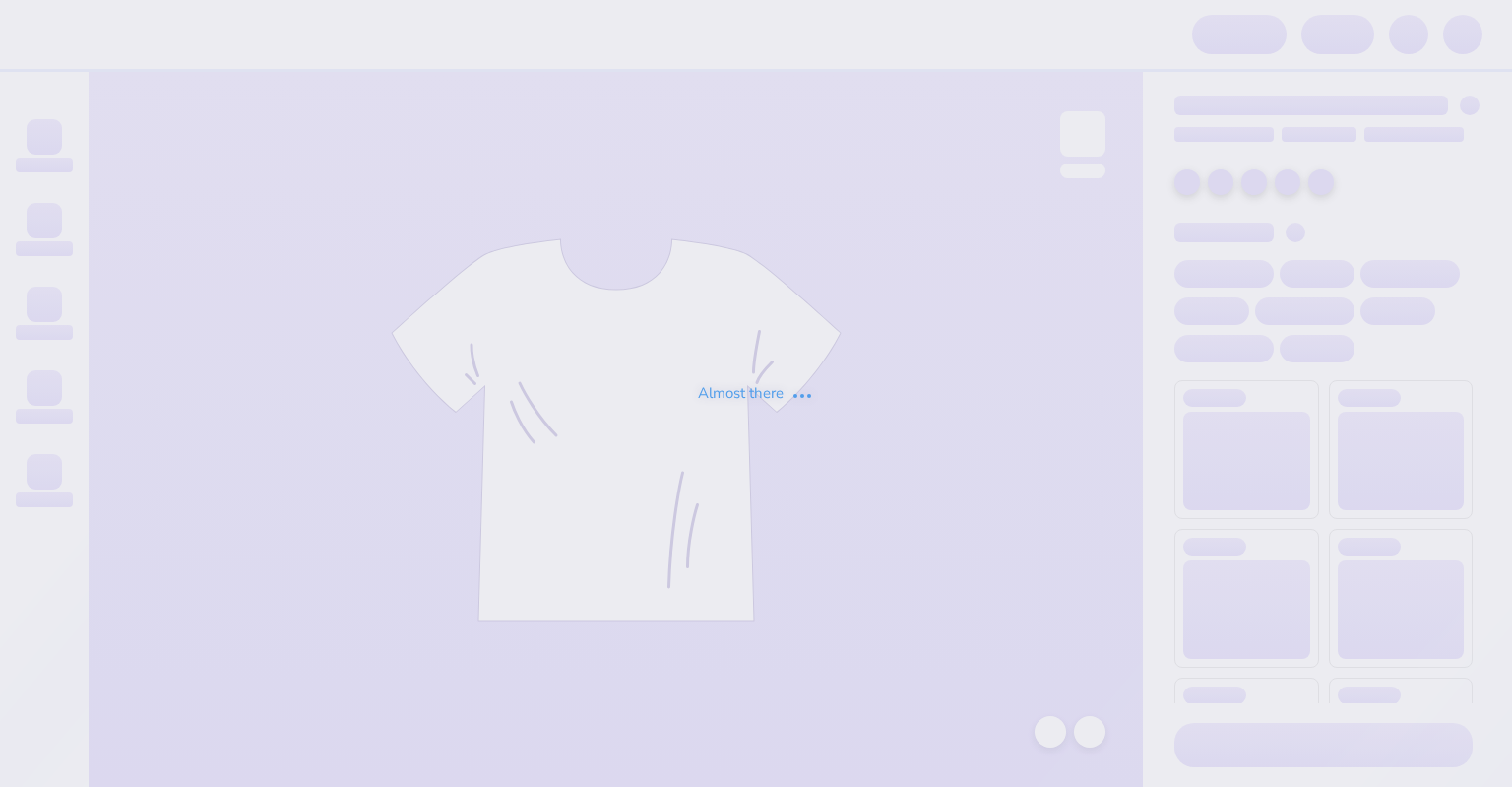 scroll, scrollTop: 0, scrollLeft: 0, axis: both 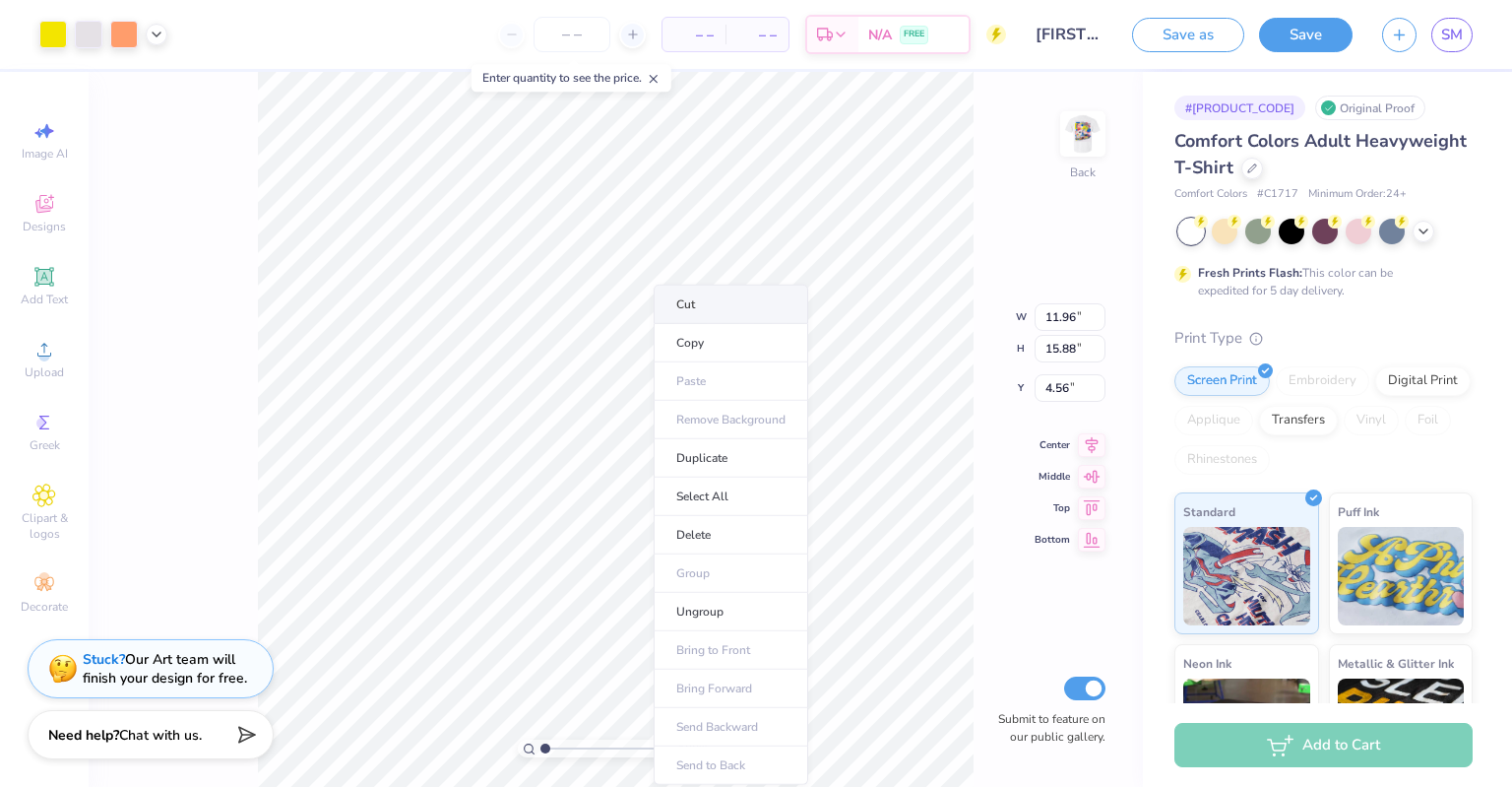 click on "Cut" at bounding box center (730, 304) 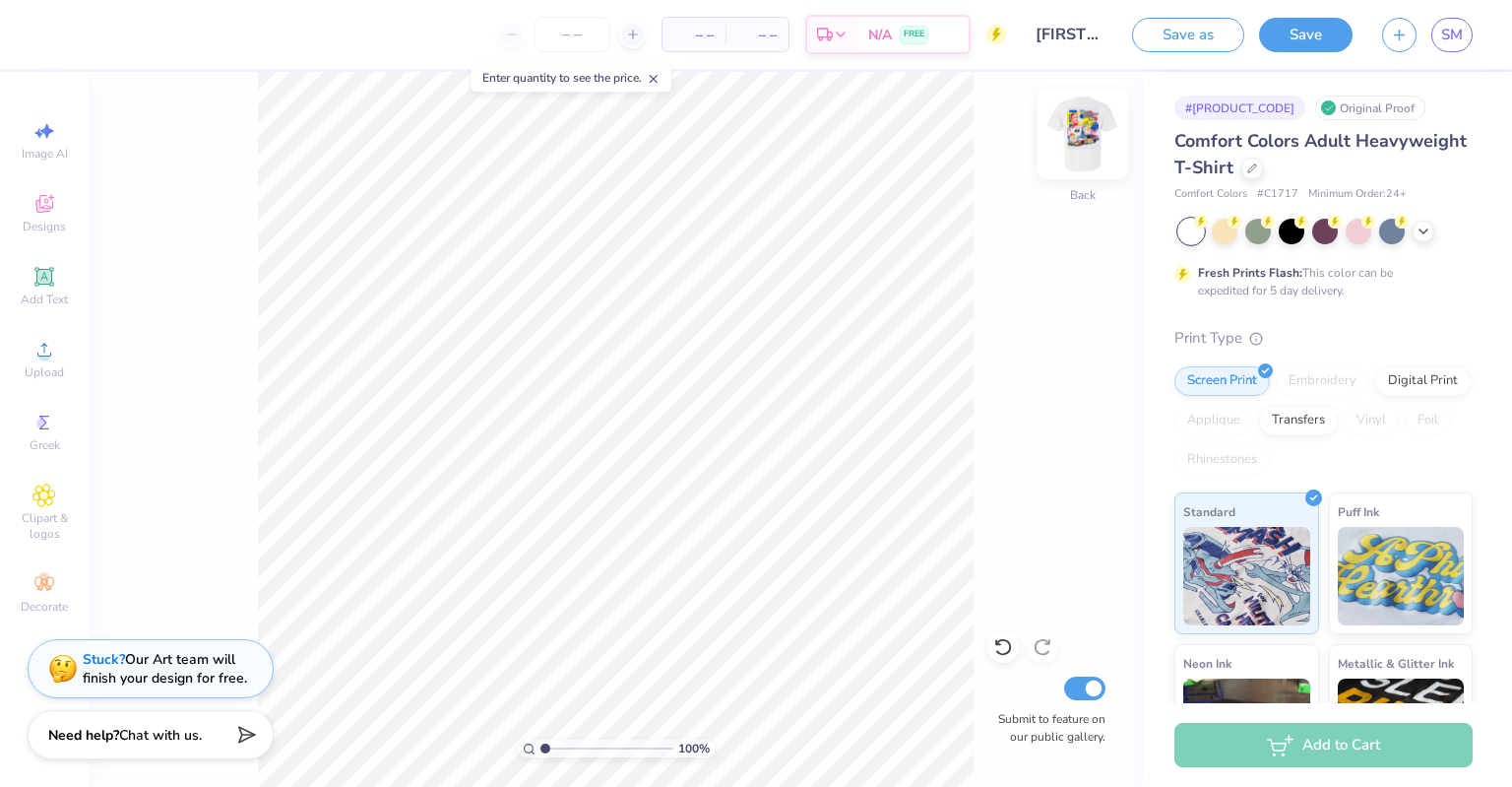 click at bounding box center [1083, 134] 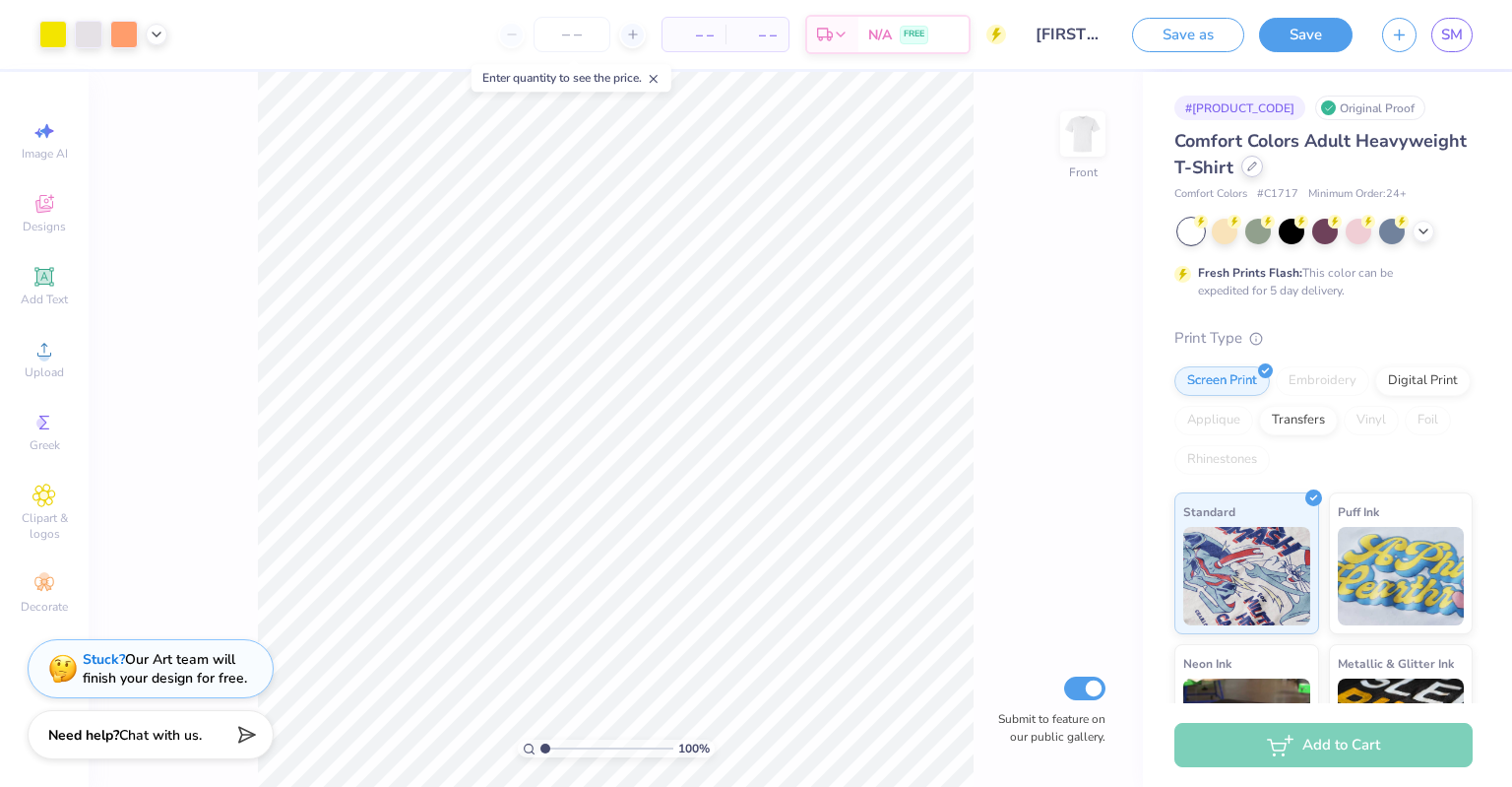 drag, startPoint x: 1378, startPoint y: 171, endPoint x: 1367, endPoint y: 173, distance: 11.18034 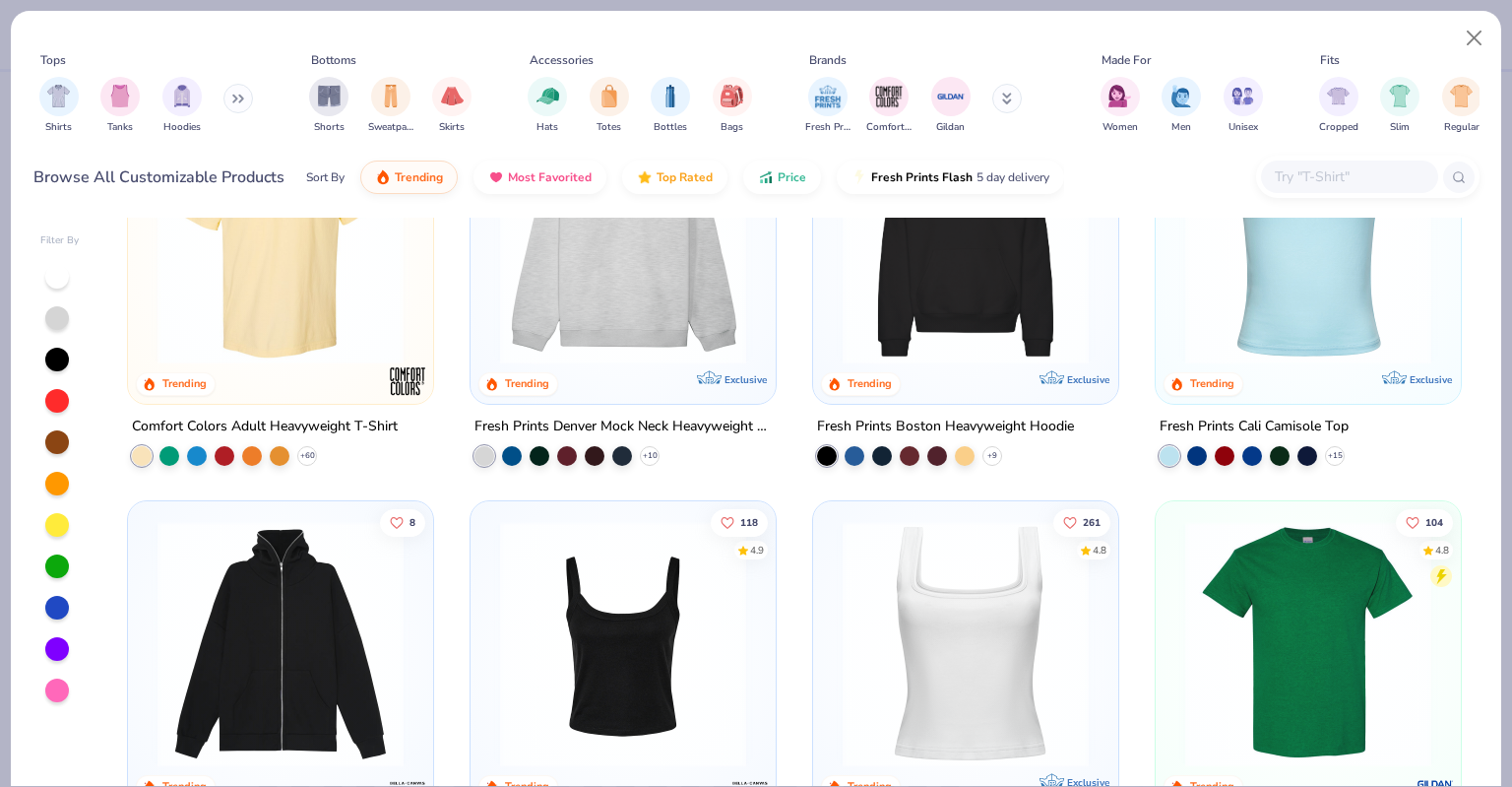 scroll, scrollTop: 0, scrollLeft: 0, axis: both 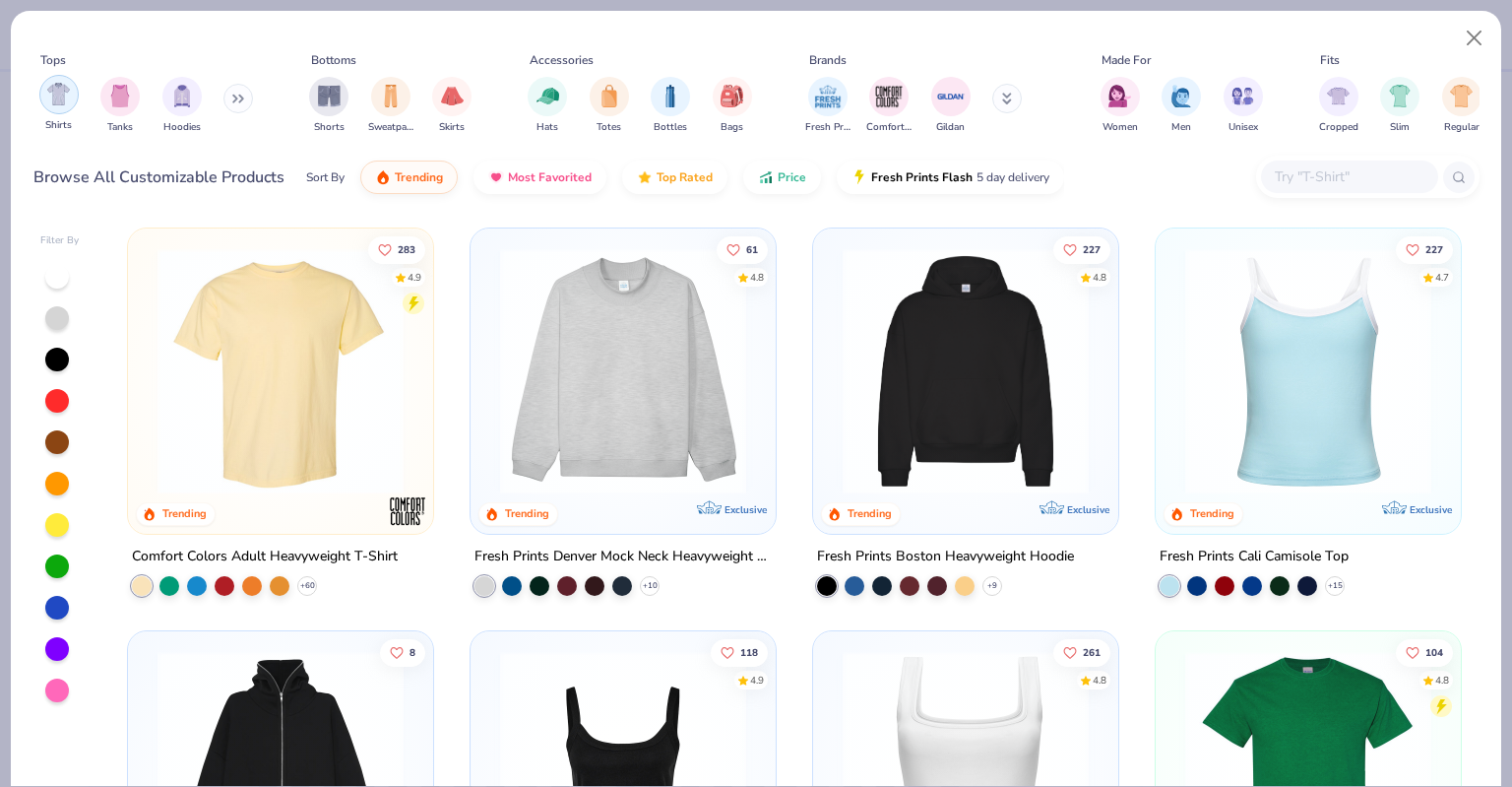 click at bounding box center [58, 94] 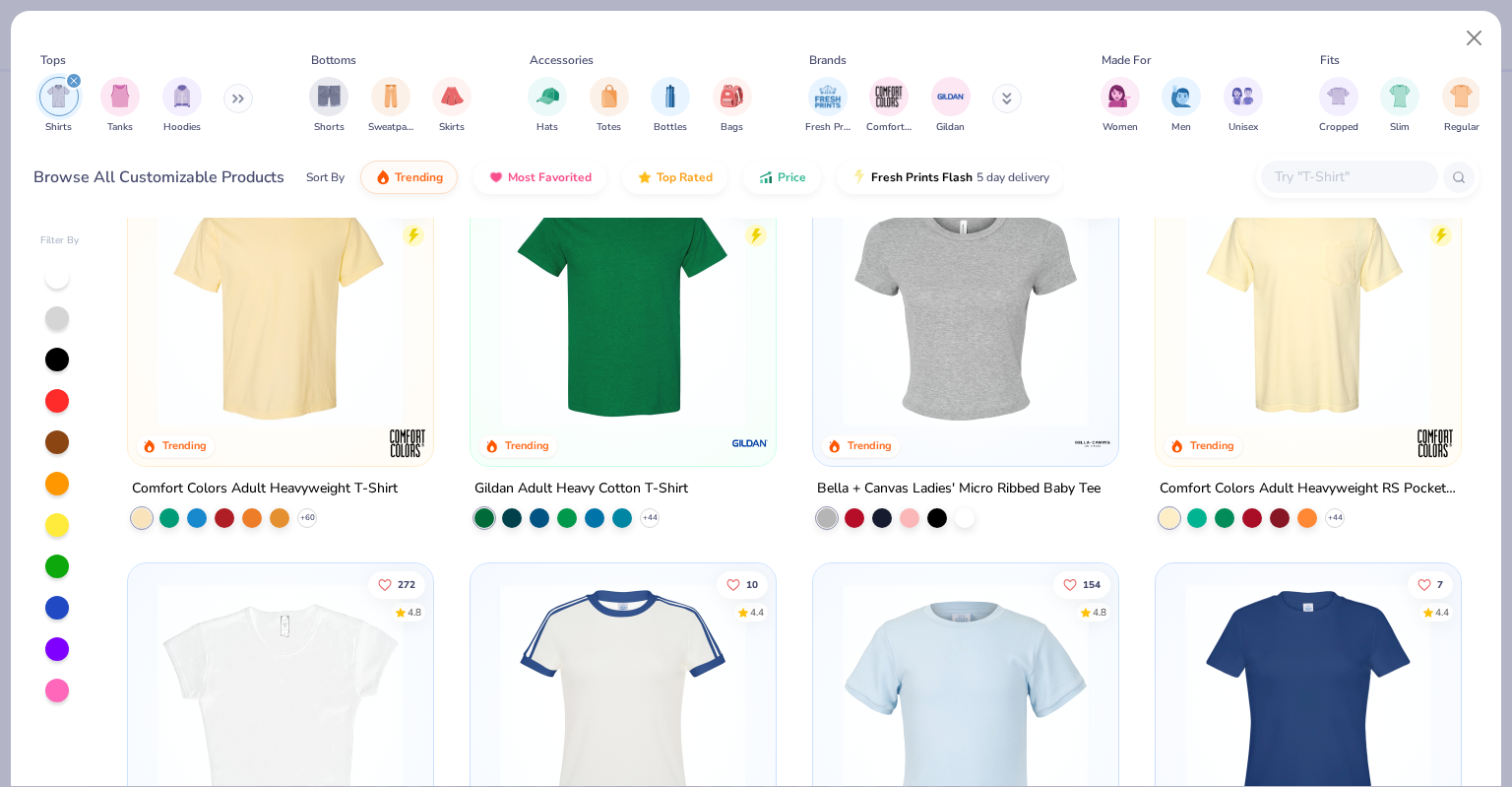 scroll, scrollTop: 0, scrollLeft: 0, axis: both 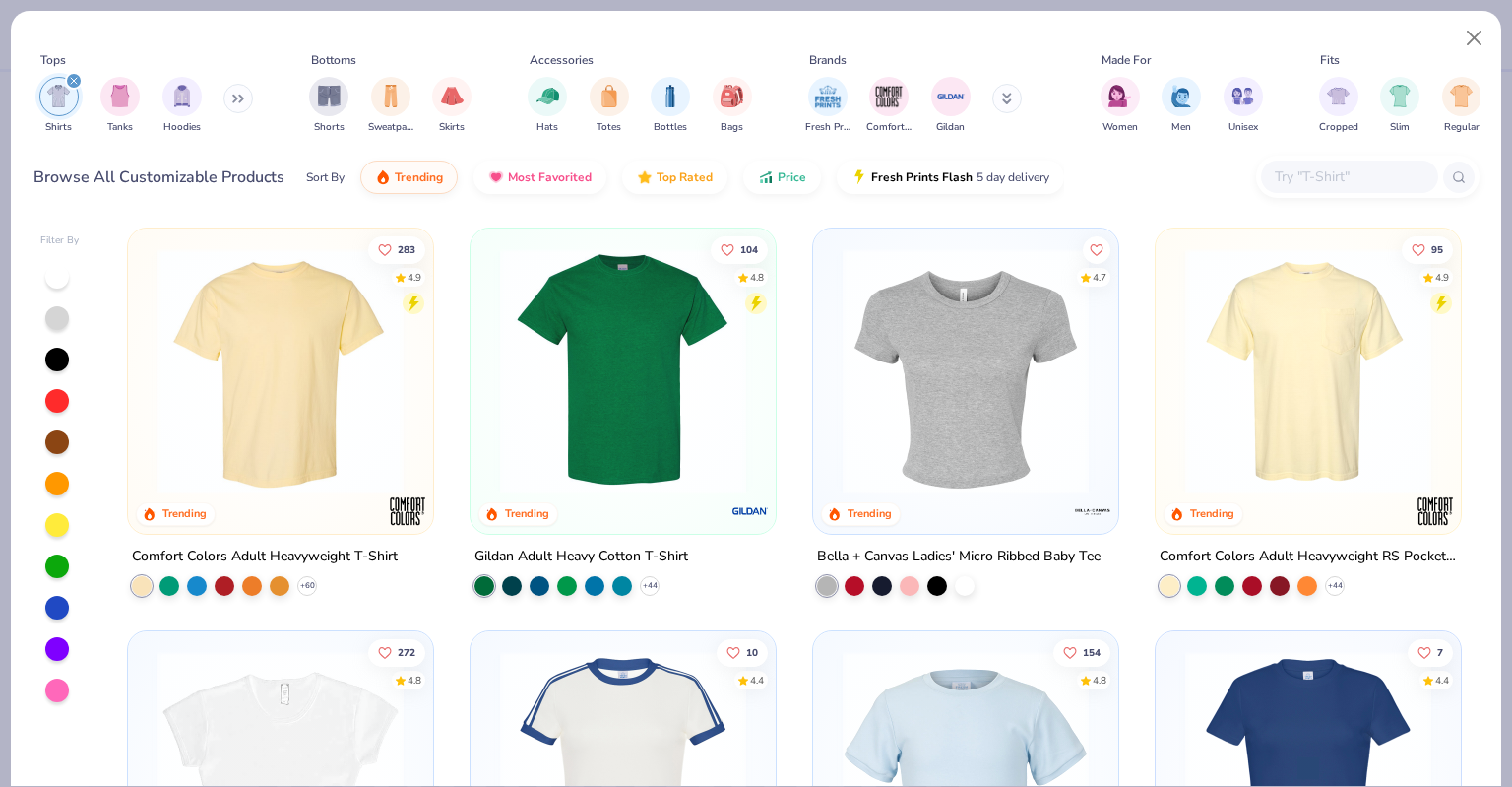click at bounding box center [1308, 371] 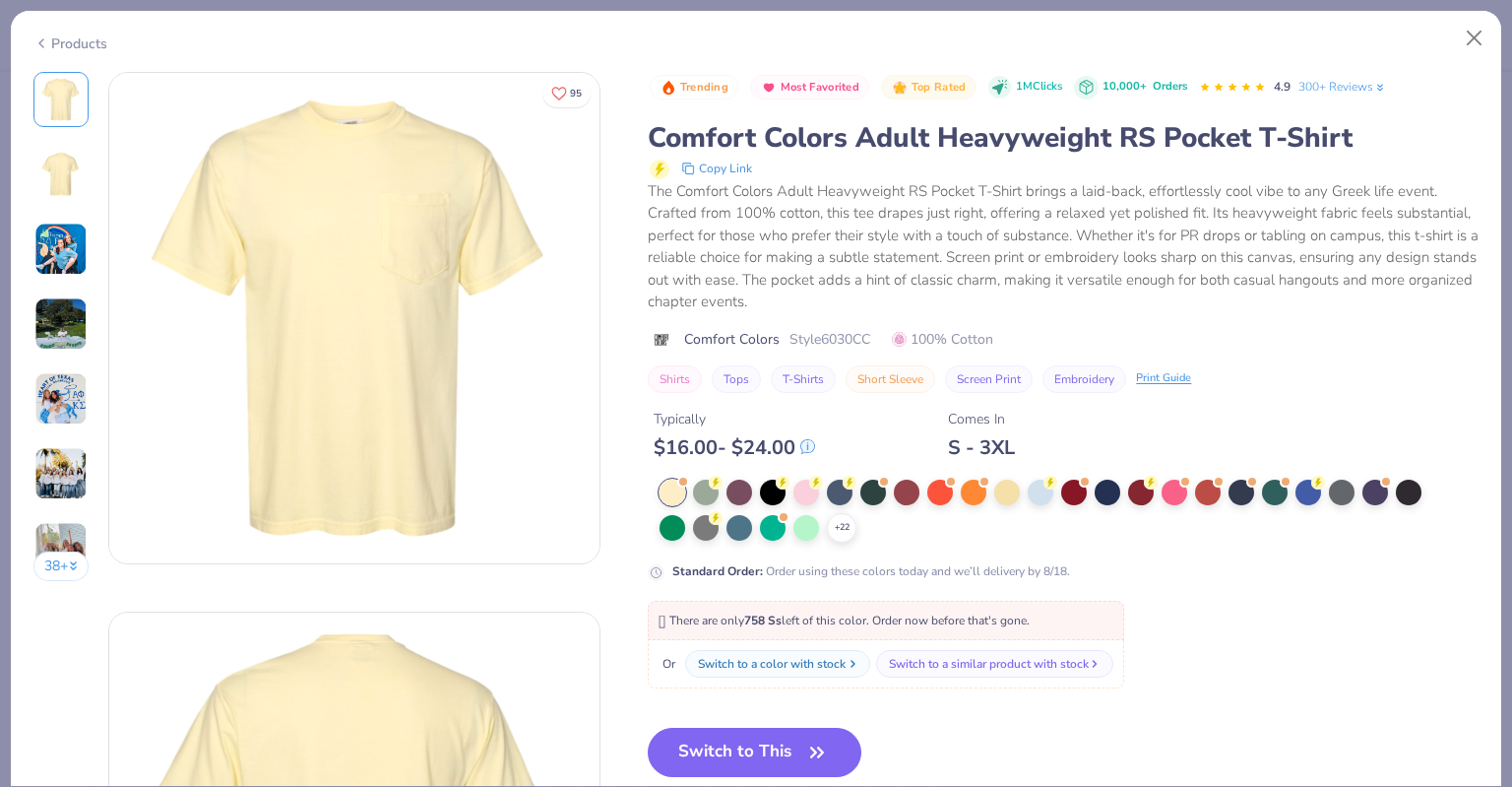 click on "Switch to a color with stock" at bounding box center [772, 664] 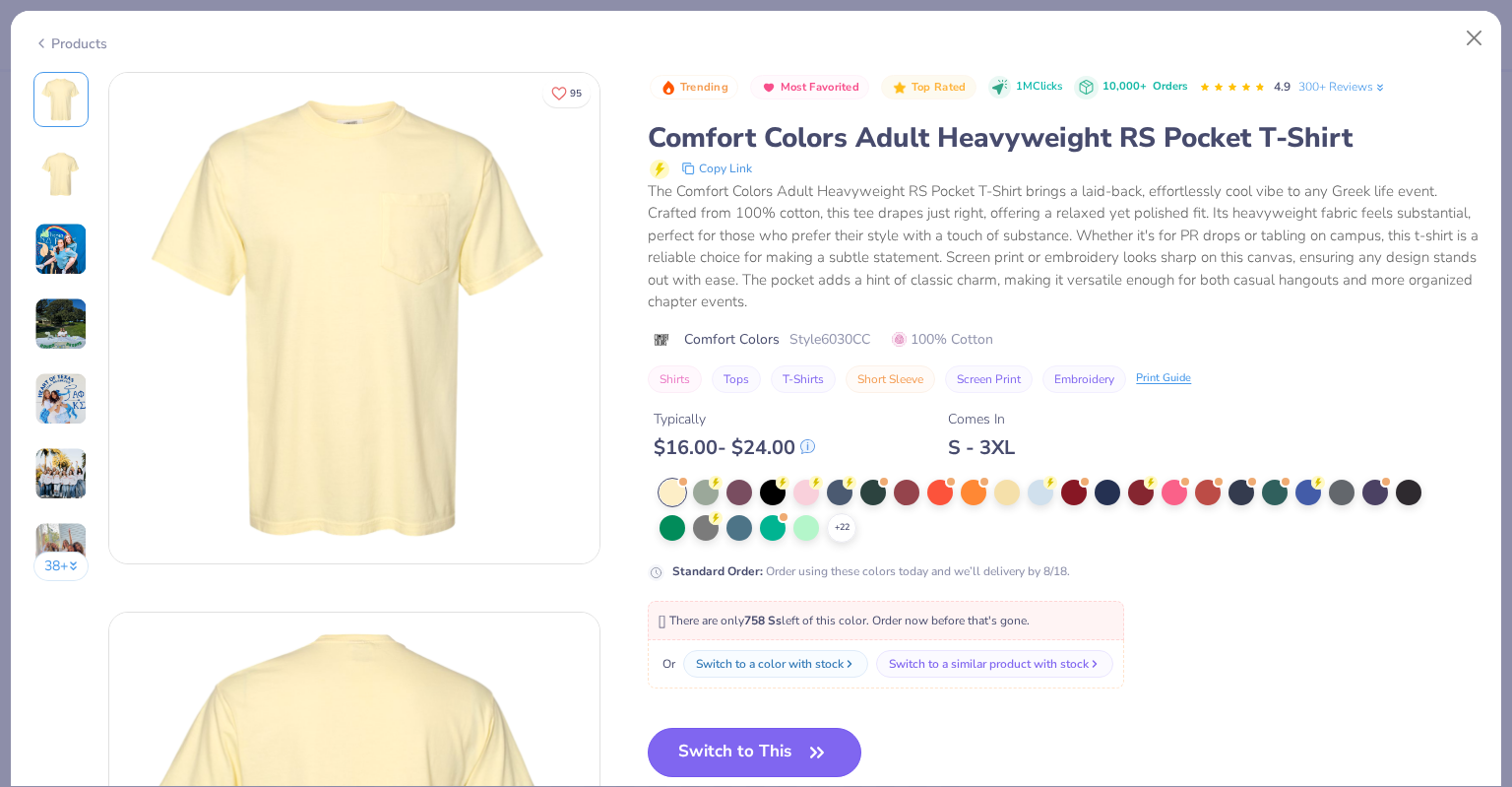 click on "Switch to This" at bounding box center (754, 753) 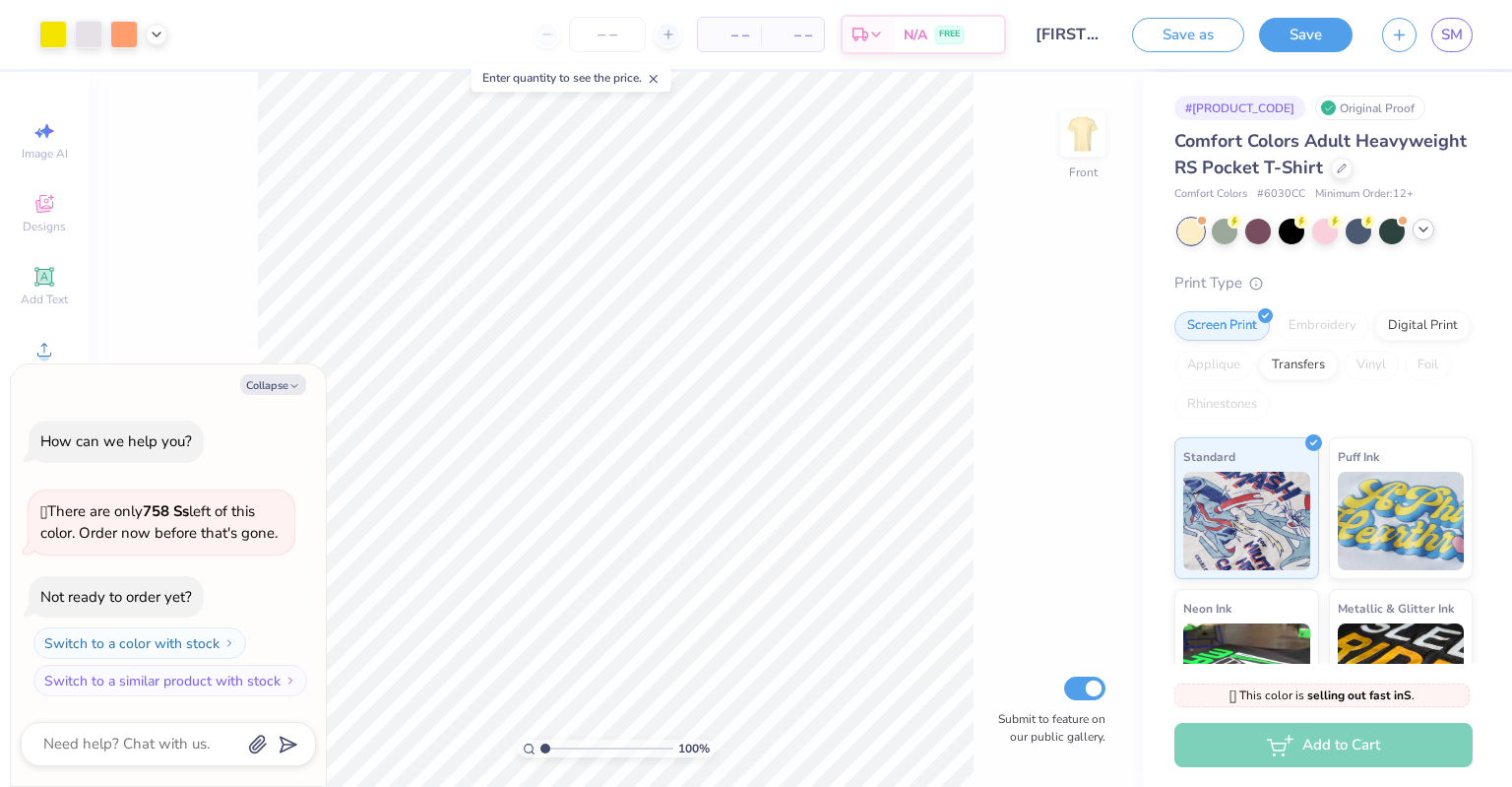 click at bounding box center [1423, 230] 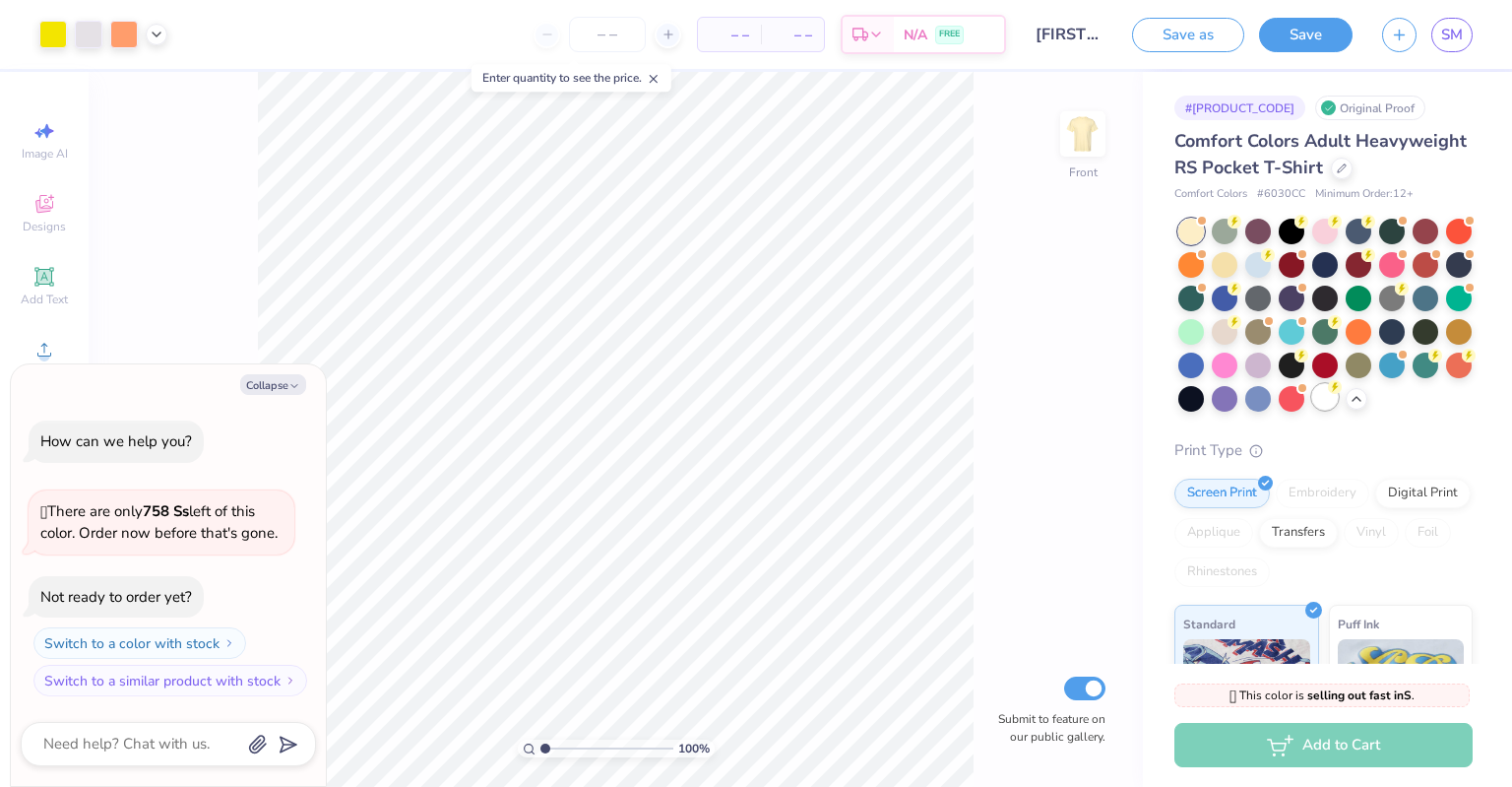 click at bounding box center [1325, 397] 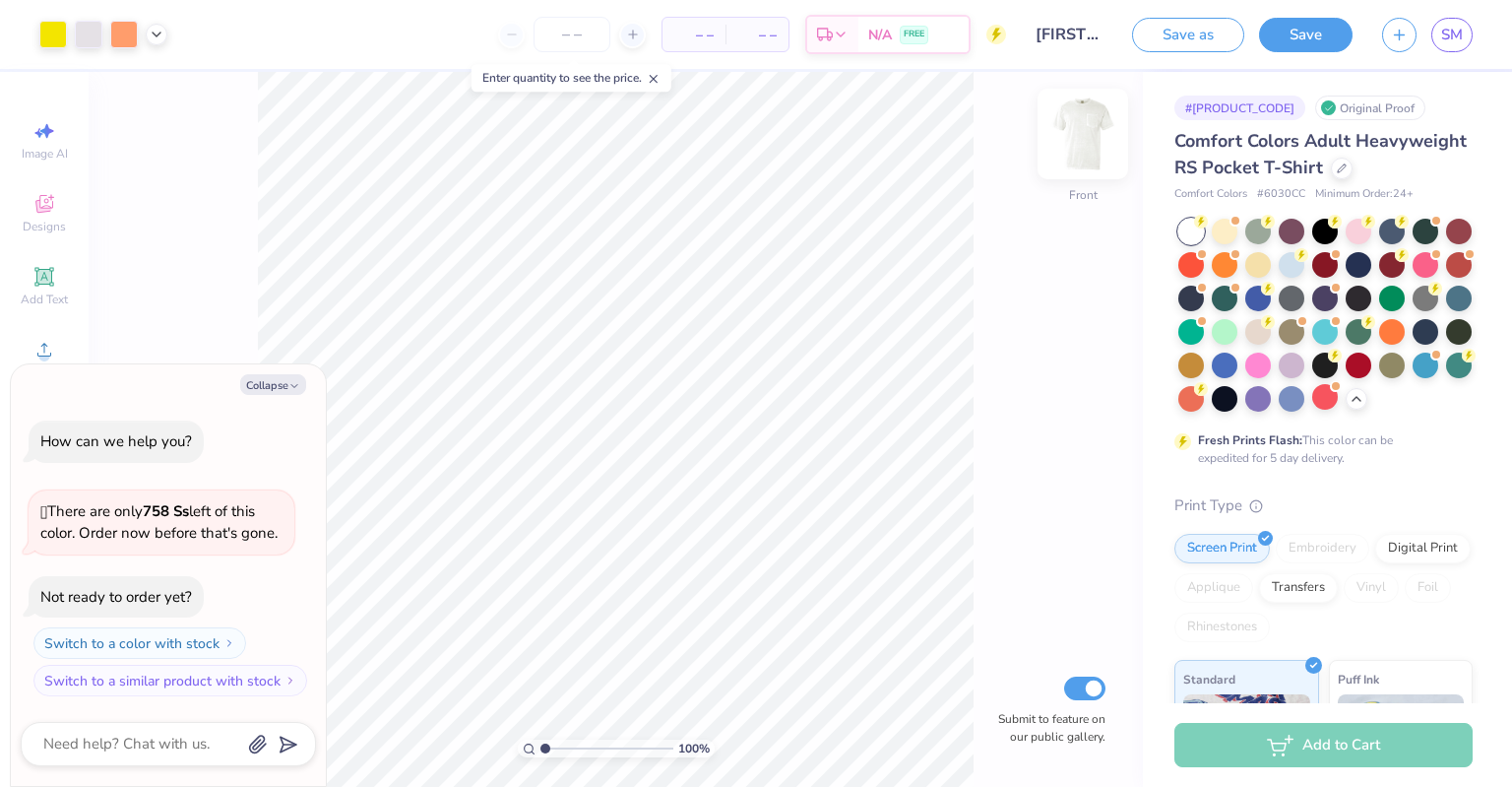 click at bounding box center (1083, 134) 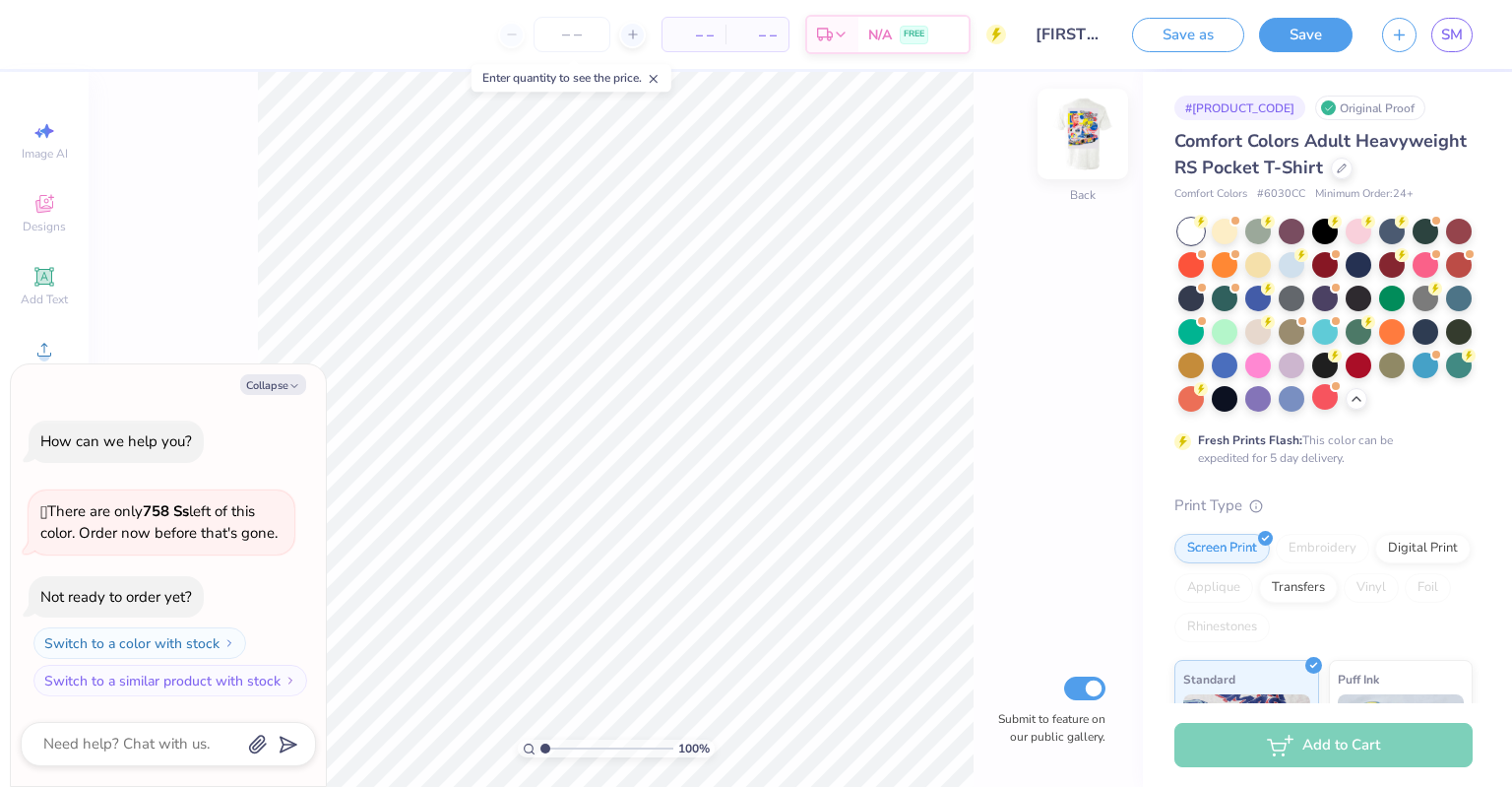 click at bounding box center (1083, 134) 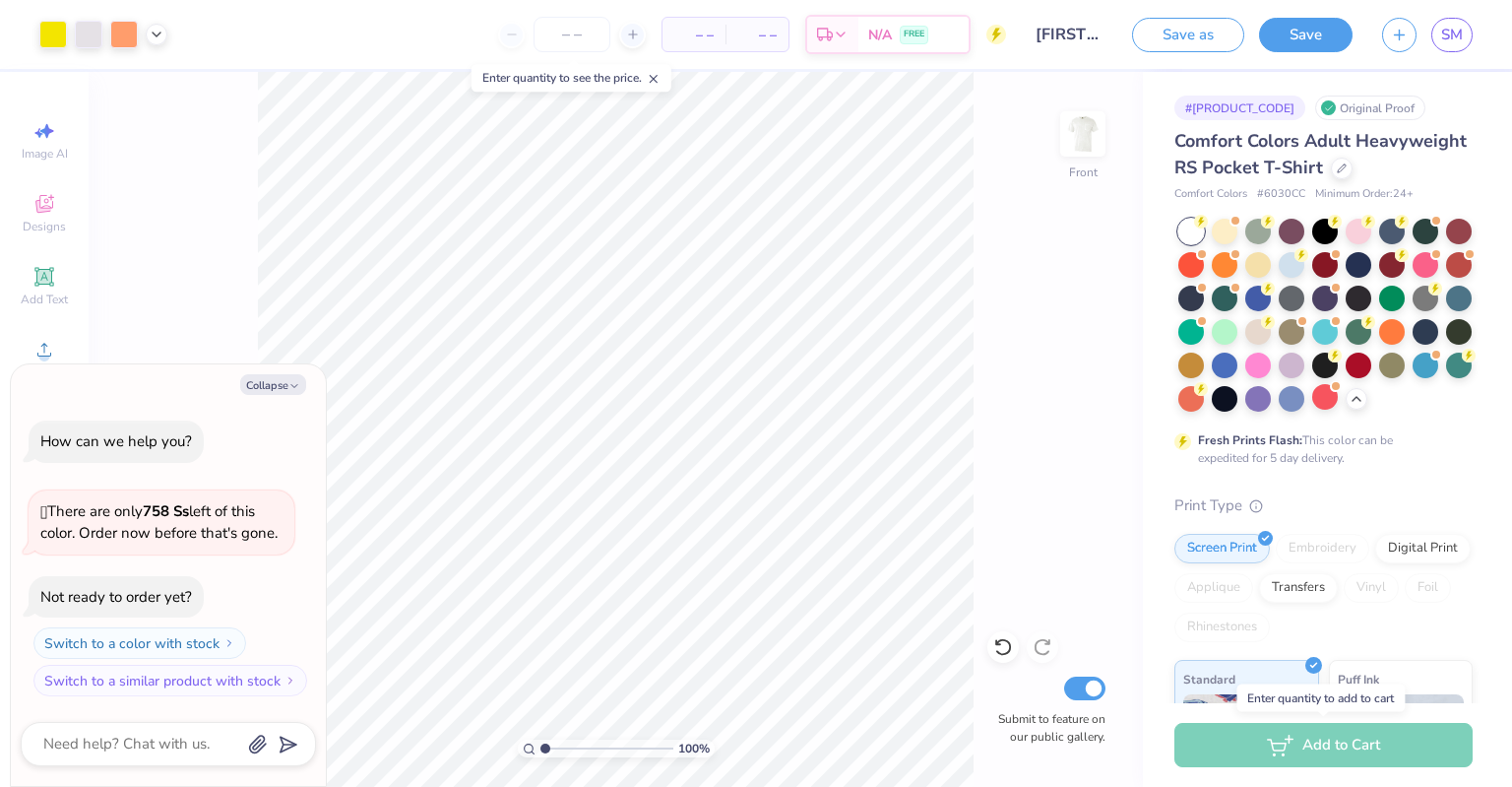 click on "Add to Cart" at bounding box center [1323, 745] 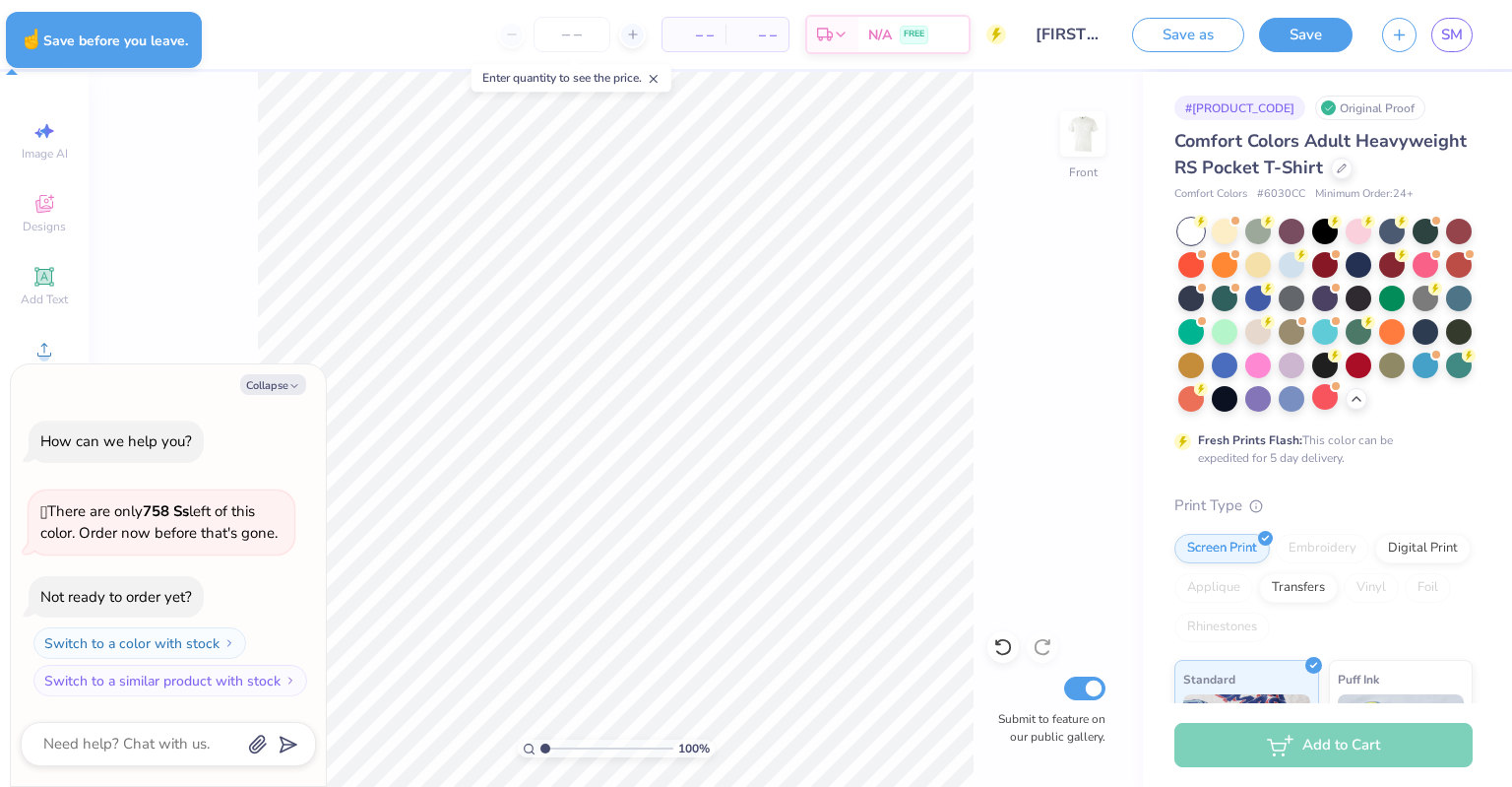 type on "x" 